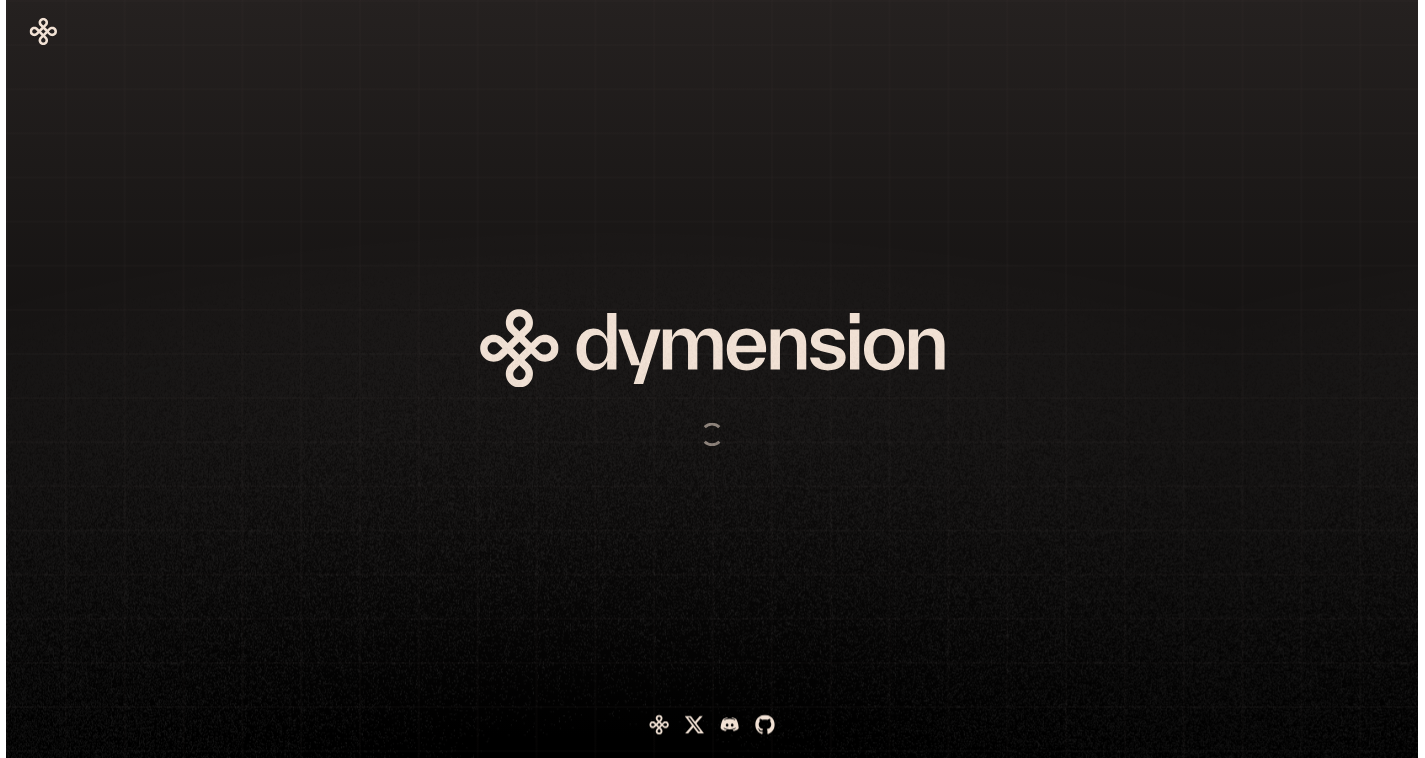 scroll, scrollTop: 0, scrollLeft: 0, axis: both 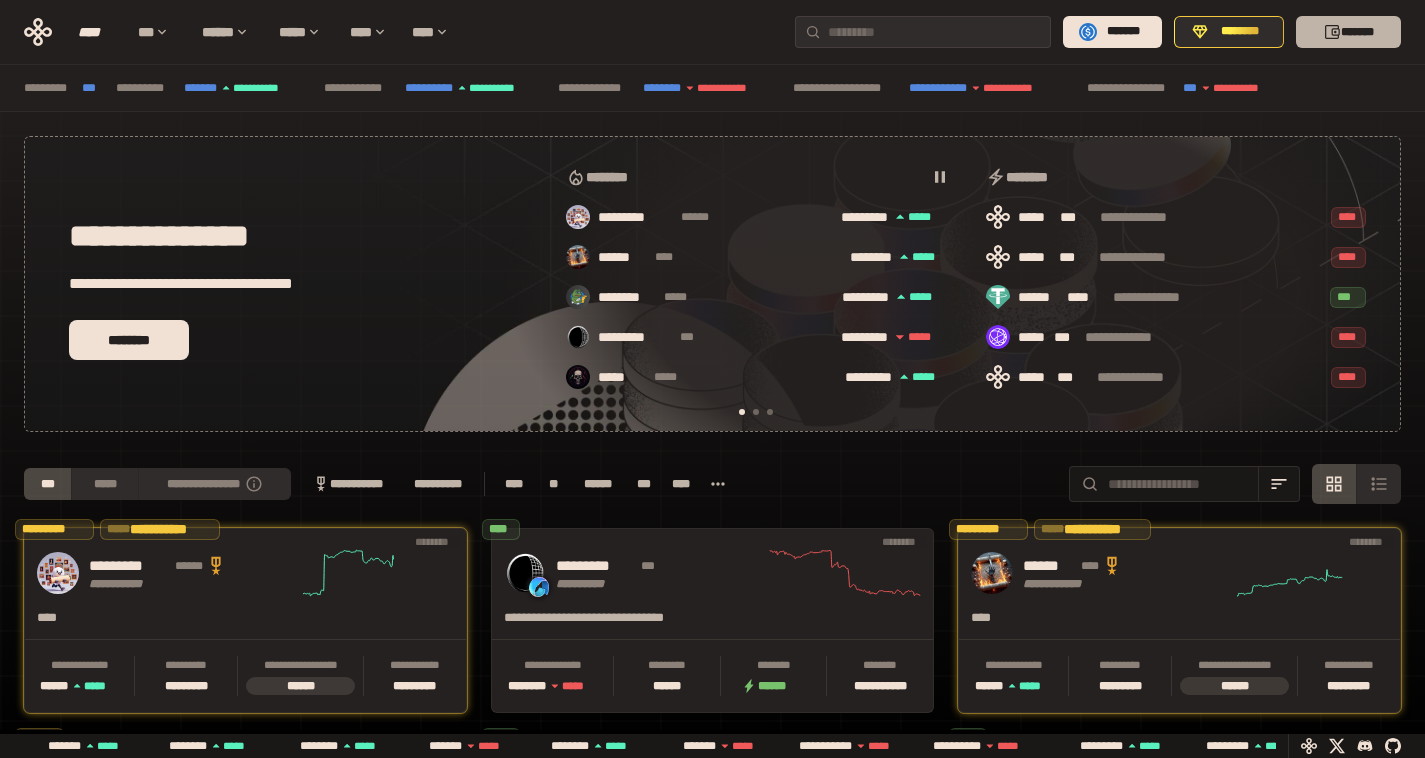 click on "*******" at bounding box center (1348, 32) 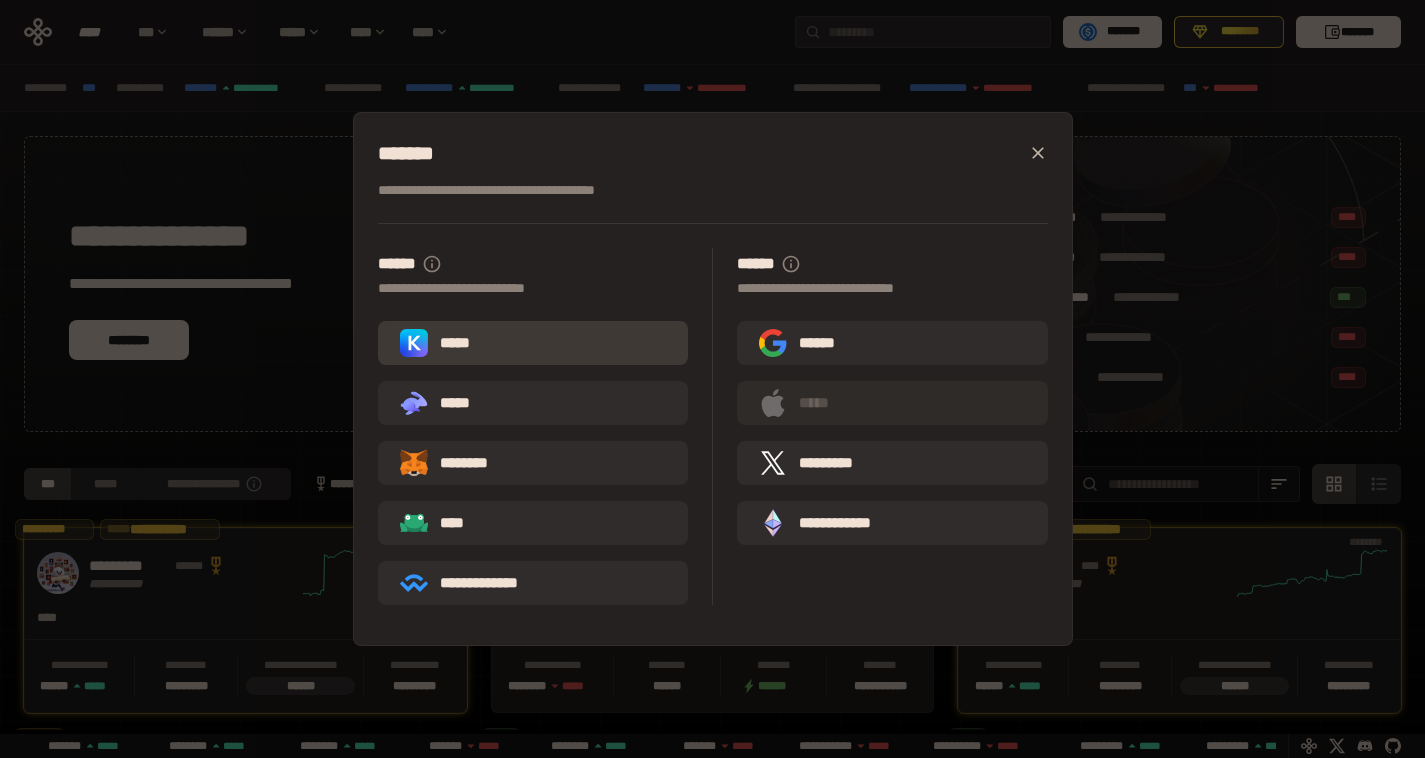 click on "*****" at bounding box center [533, 343] 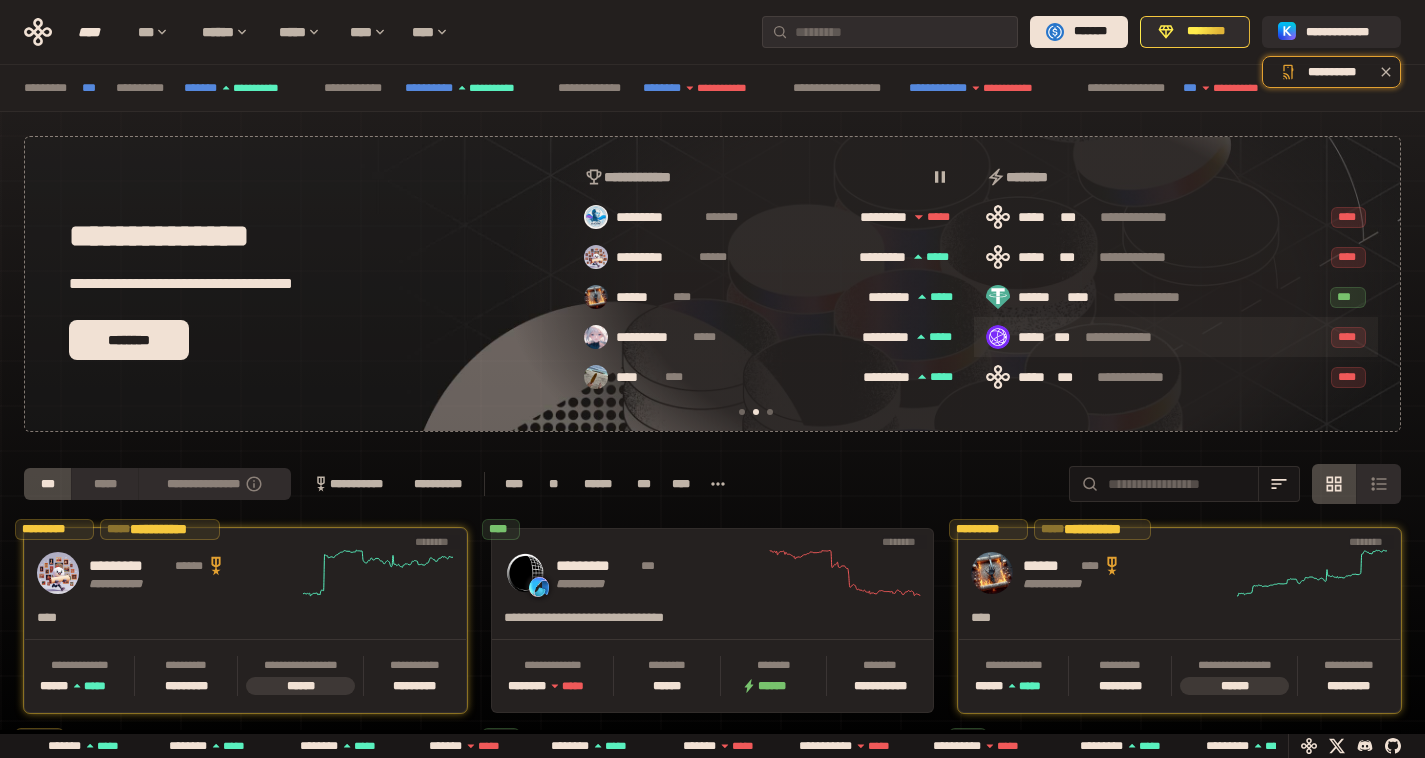scroll, scrollTop: 0, scrollLeft: 436, axis: horizontal 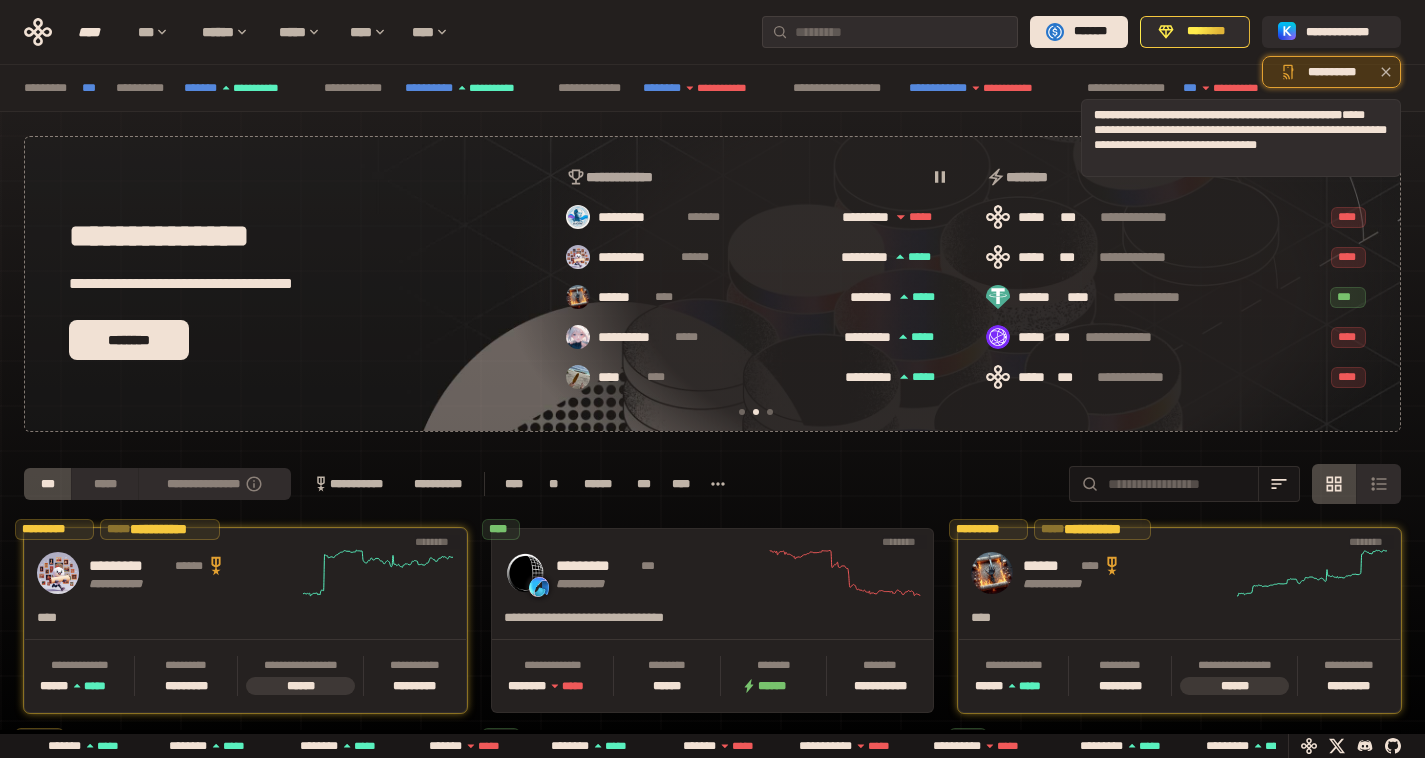 click 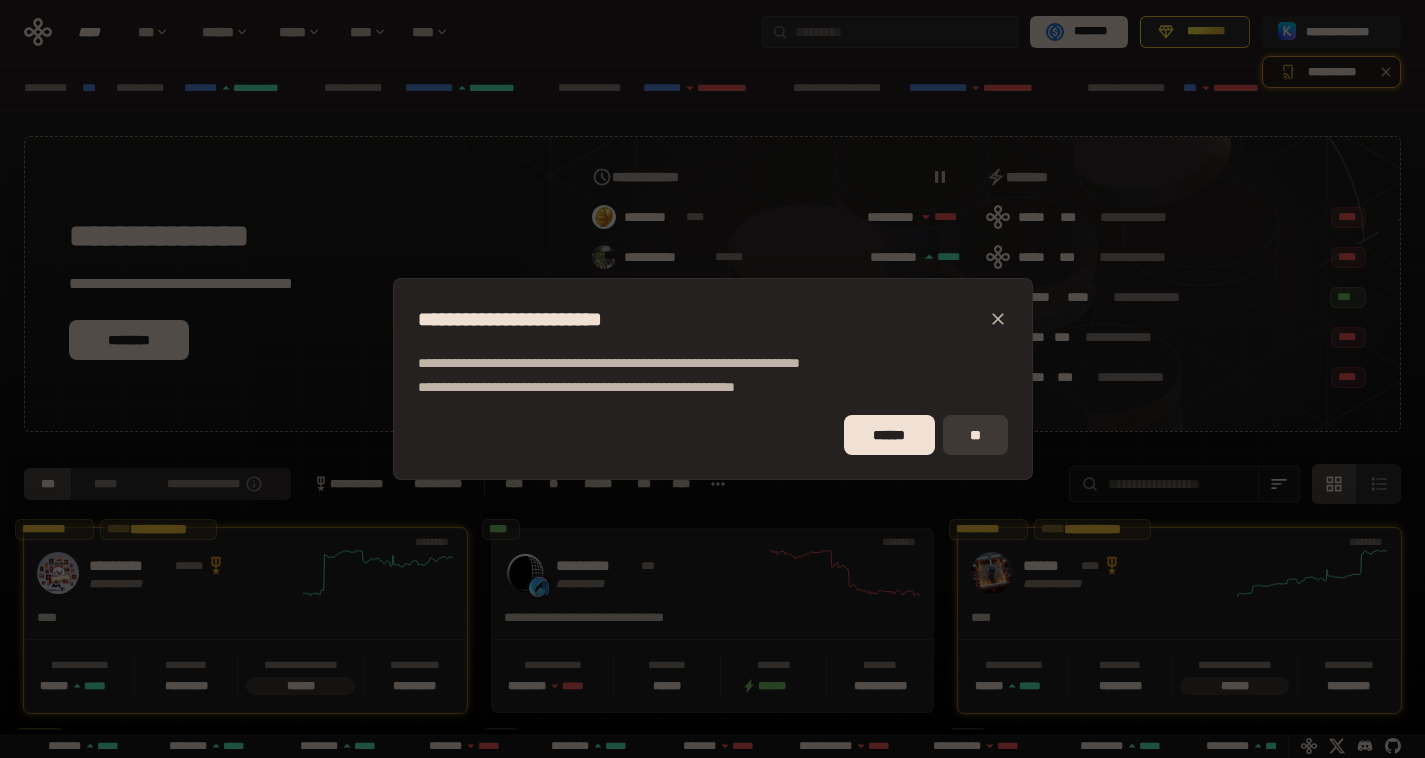 click on "**" at bounding box center (975, 435) 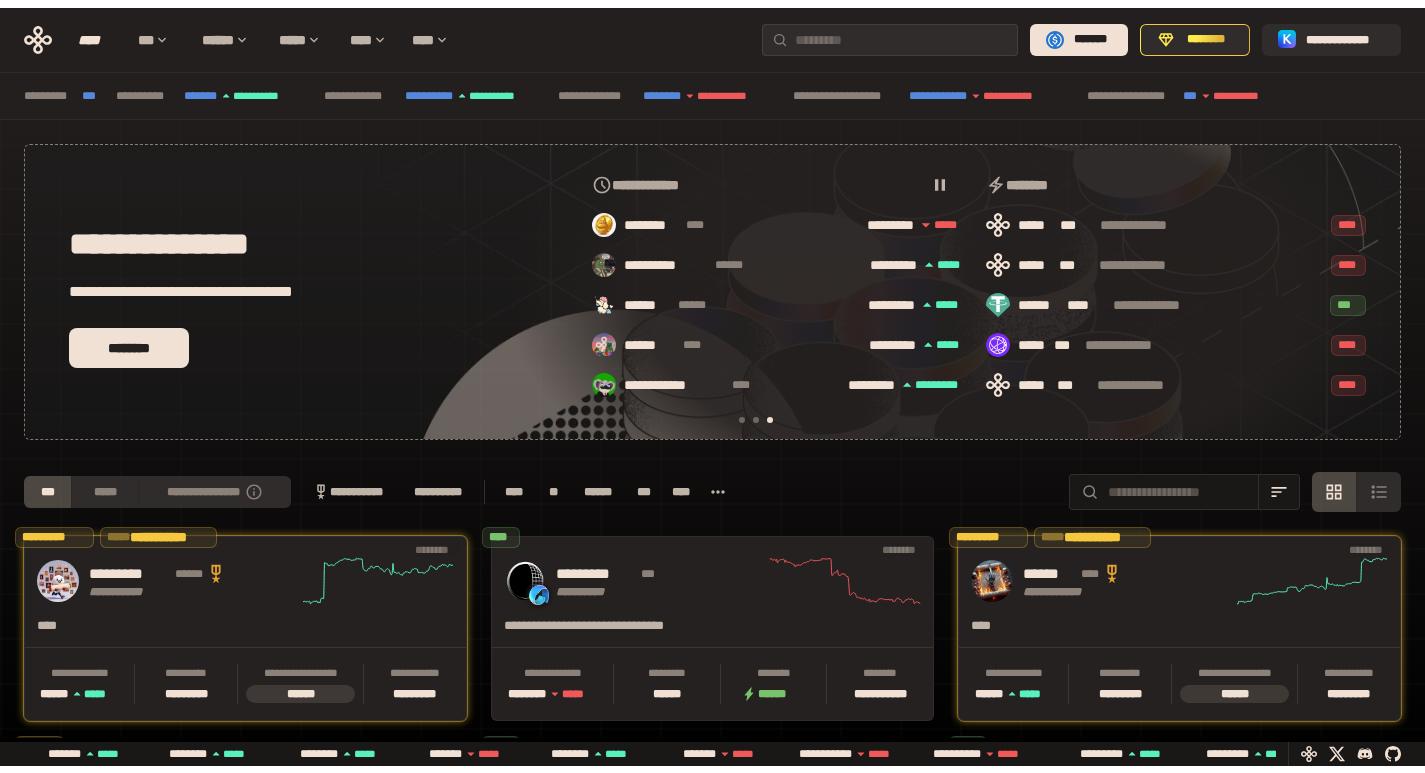 scroll, scrollTop: 0, scrollLeft: 856, axis: horizontal 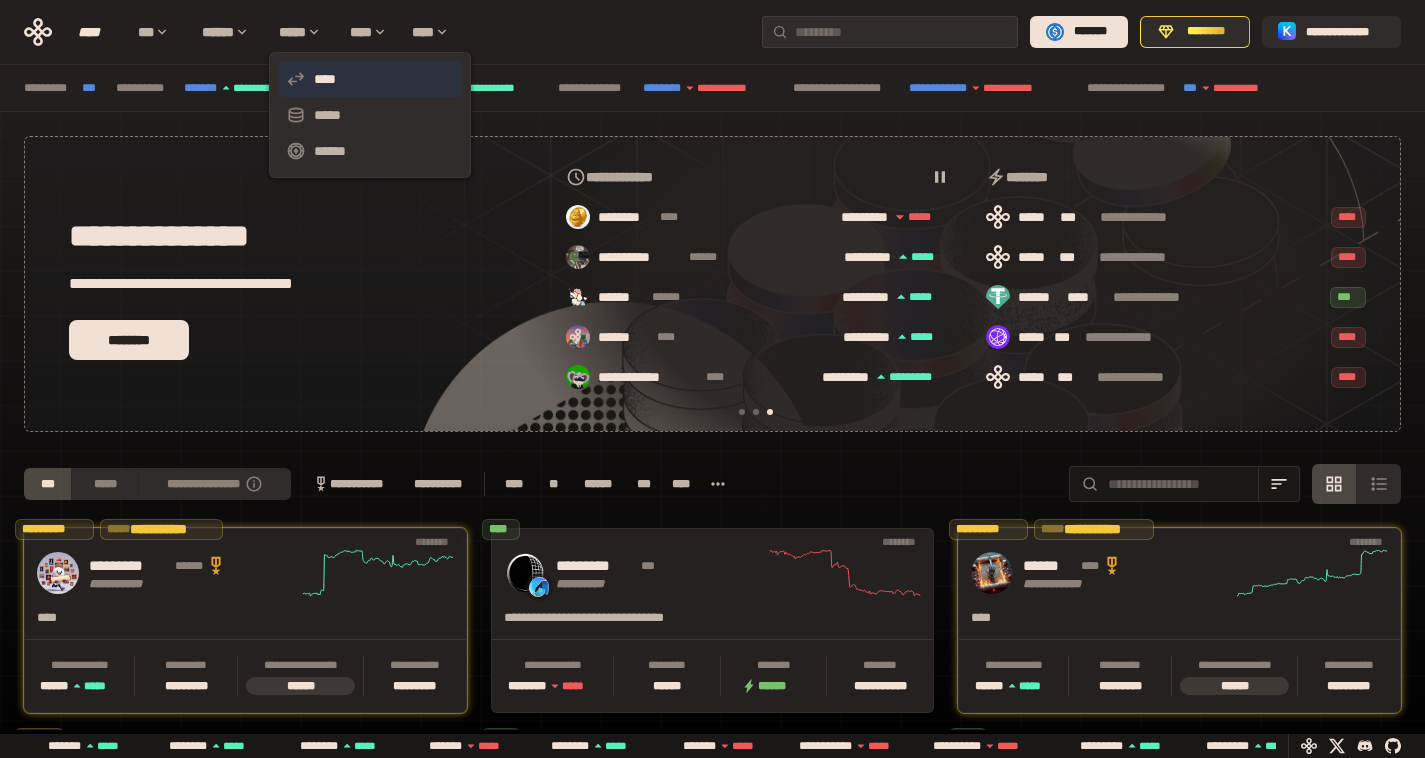 click on "****" at bounding box center [370, 79] 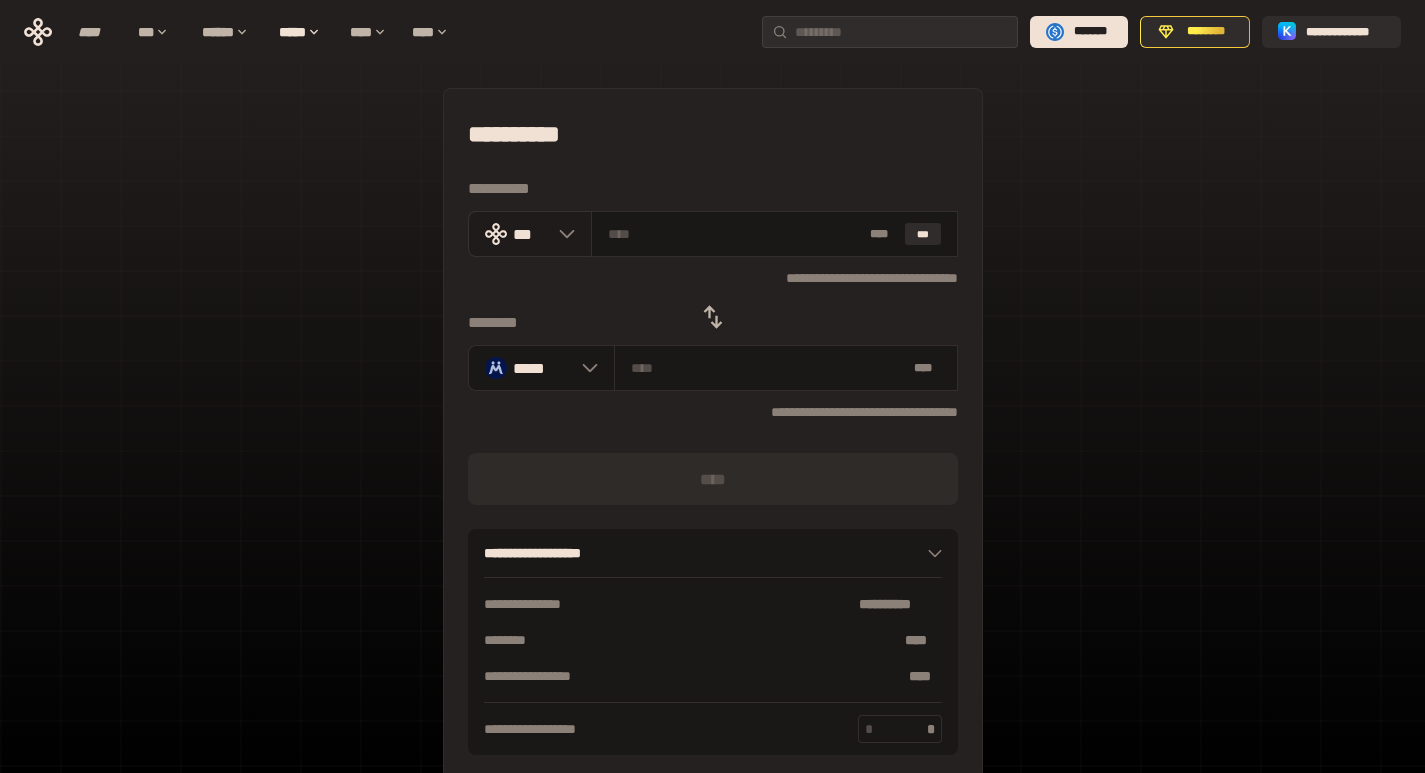 click at bounding box center (562, 234) 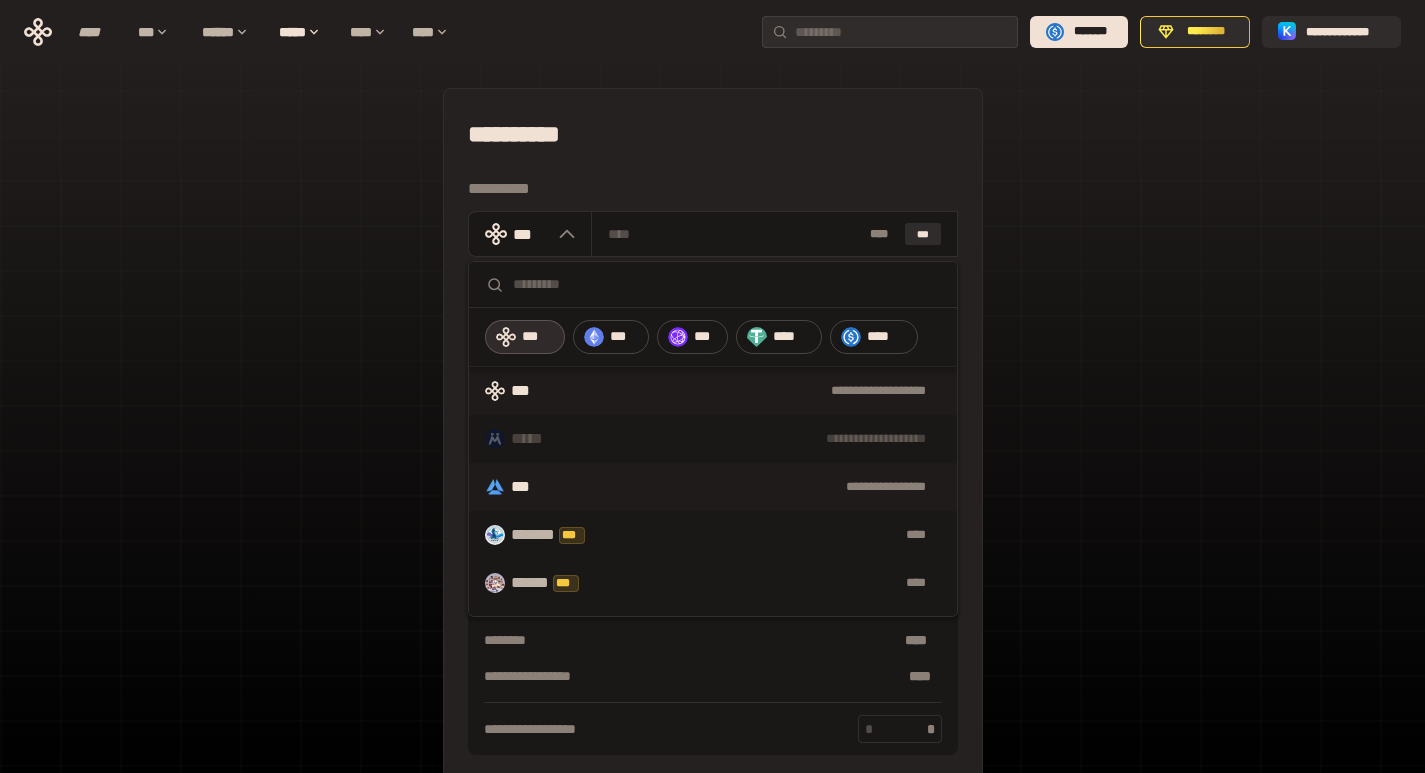 click on "***" at bounding box center (526, 487) 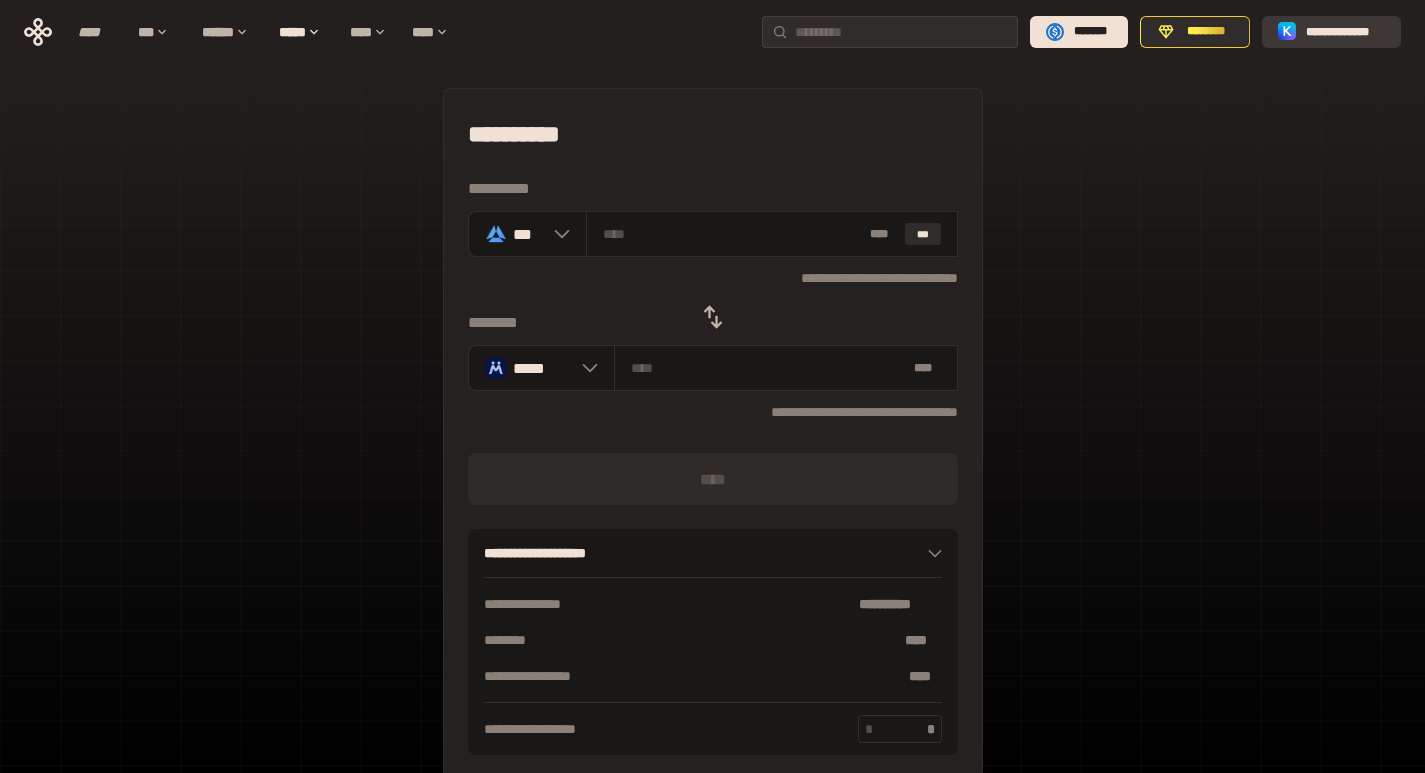 click on "**********" at bounding box center [1345, 32] 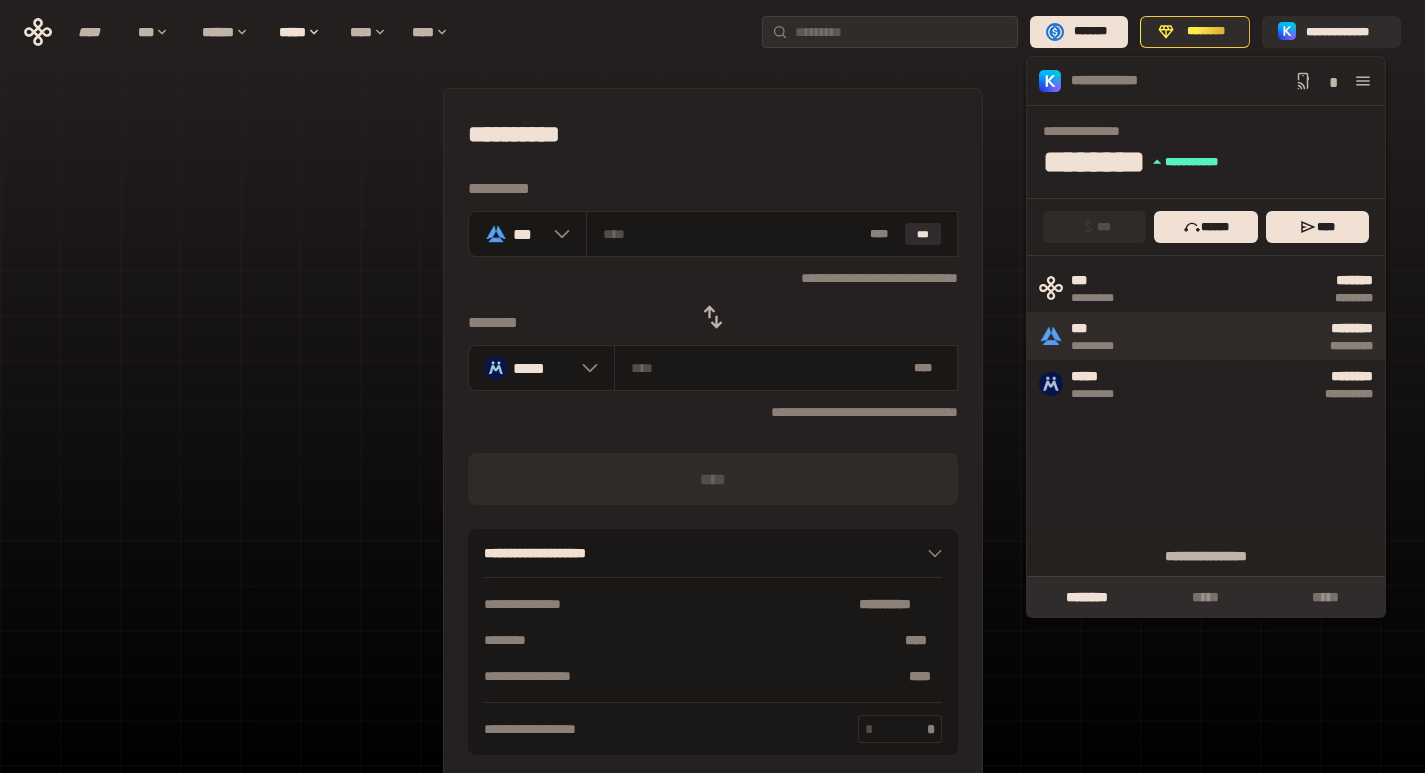 click on "***" at bounding box center [1103, 329] 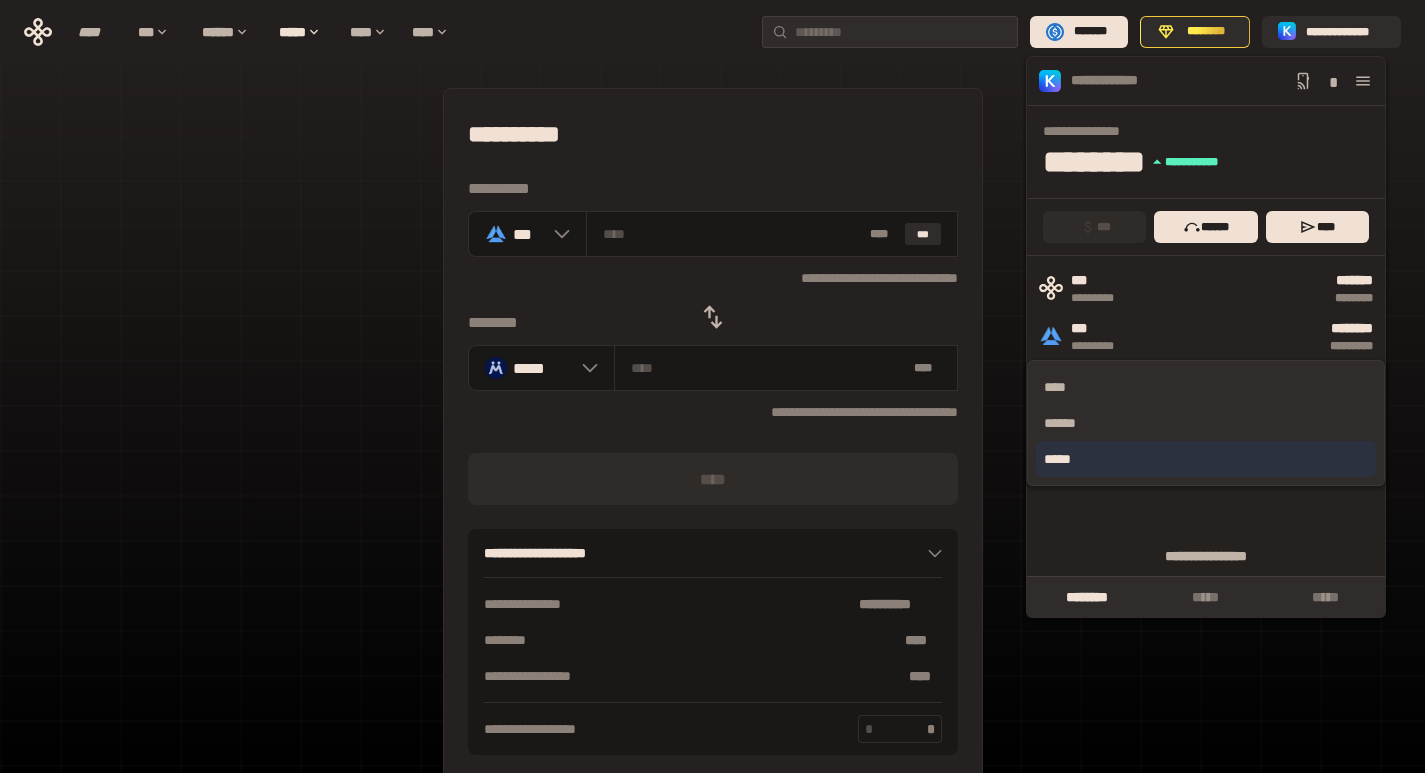 click on "*****" at bounding box center [1206, 459] 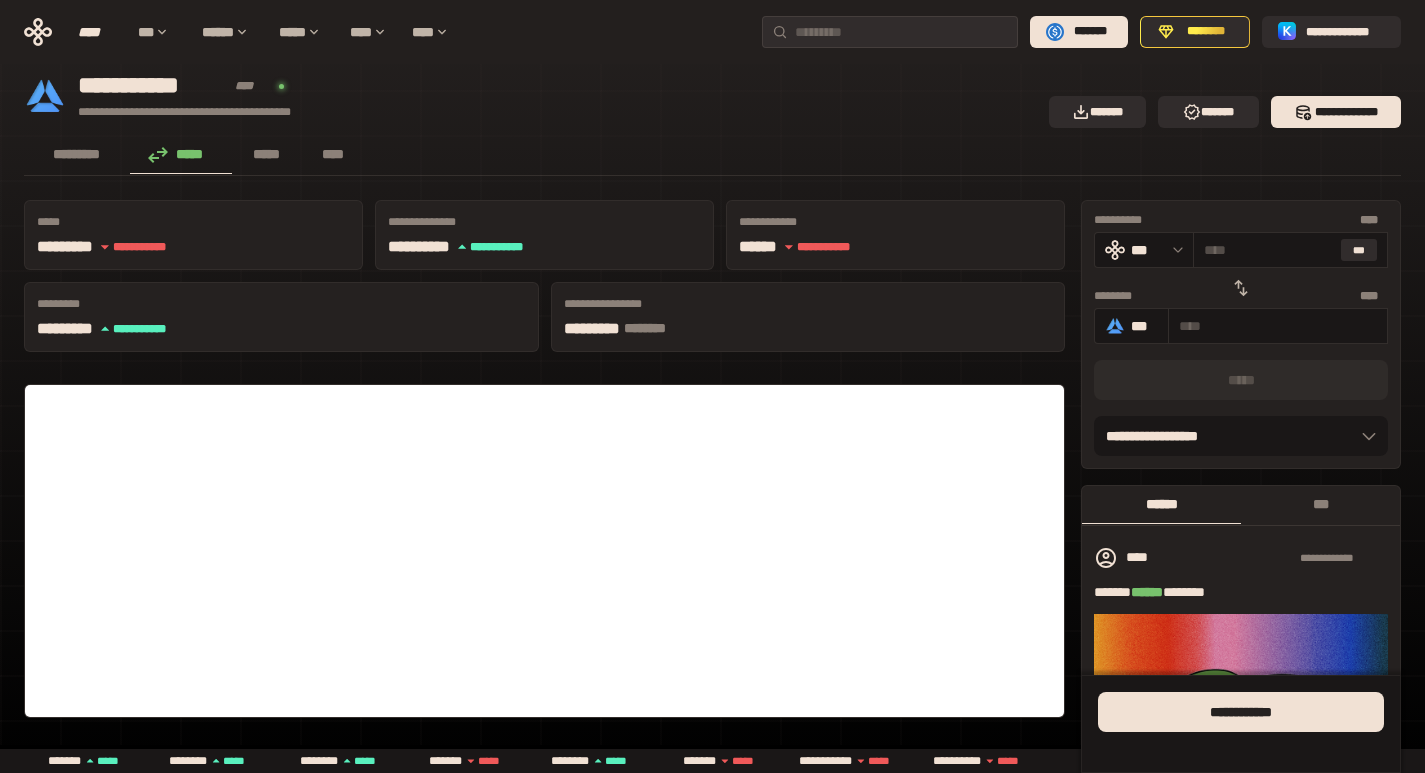 click 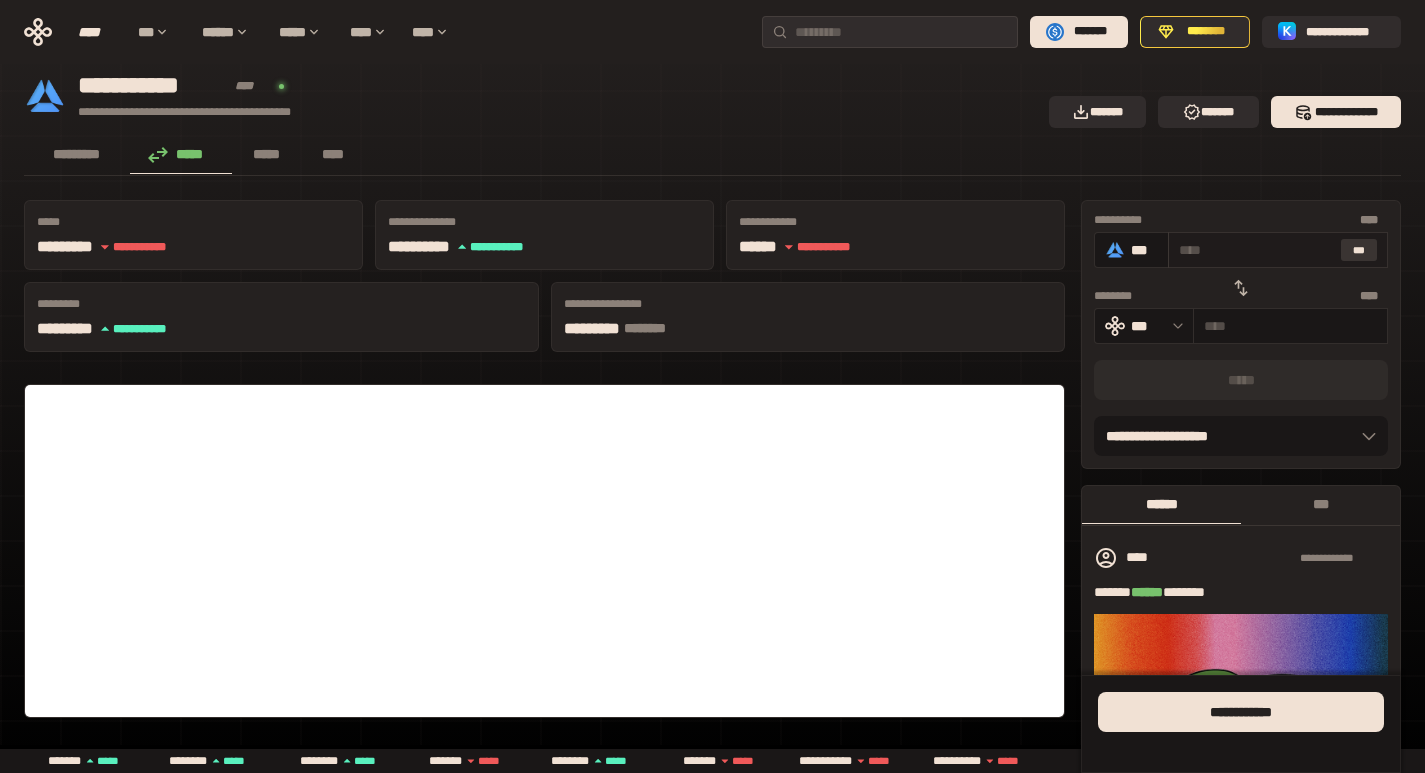 click on "***" at bounding box center (1359, 250) 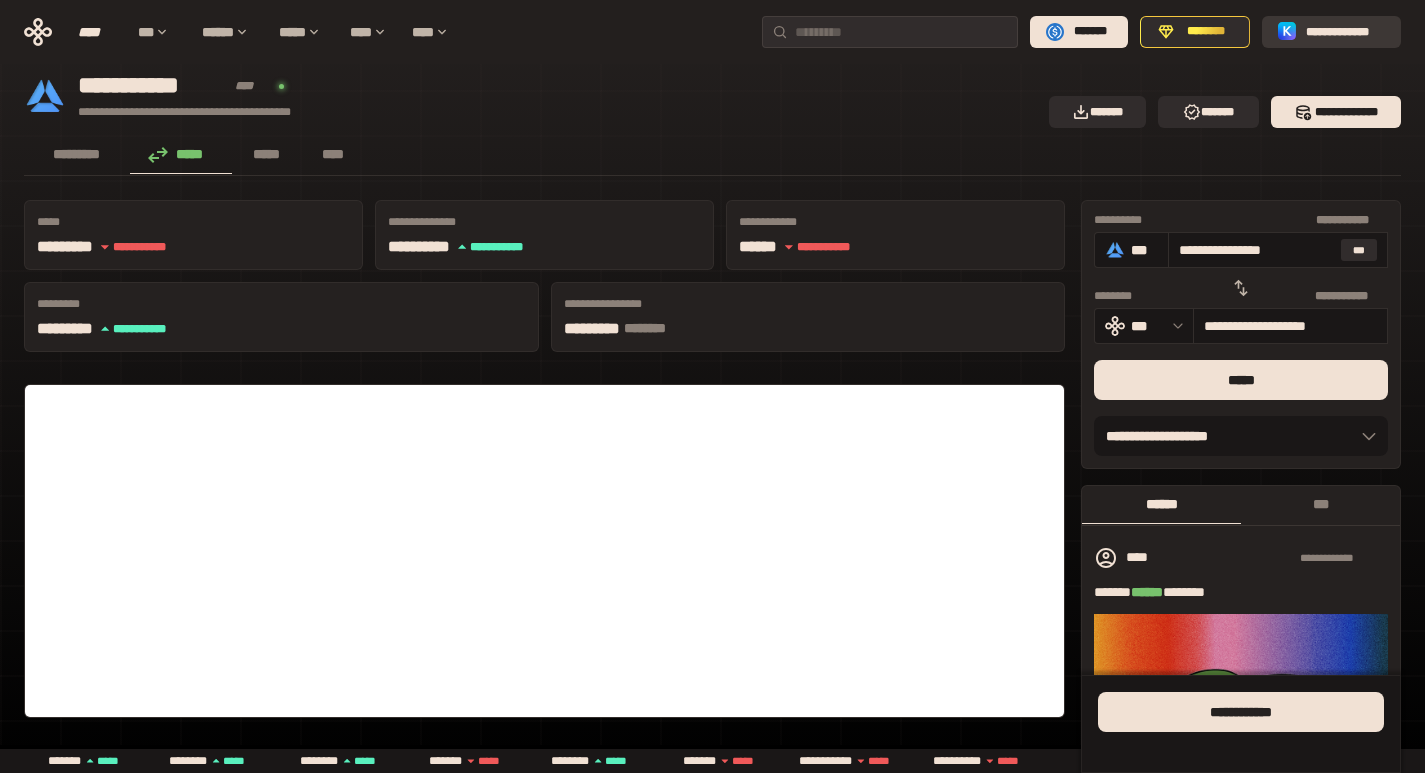 click on "**********" at bounding box center [1345, 32] 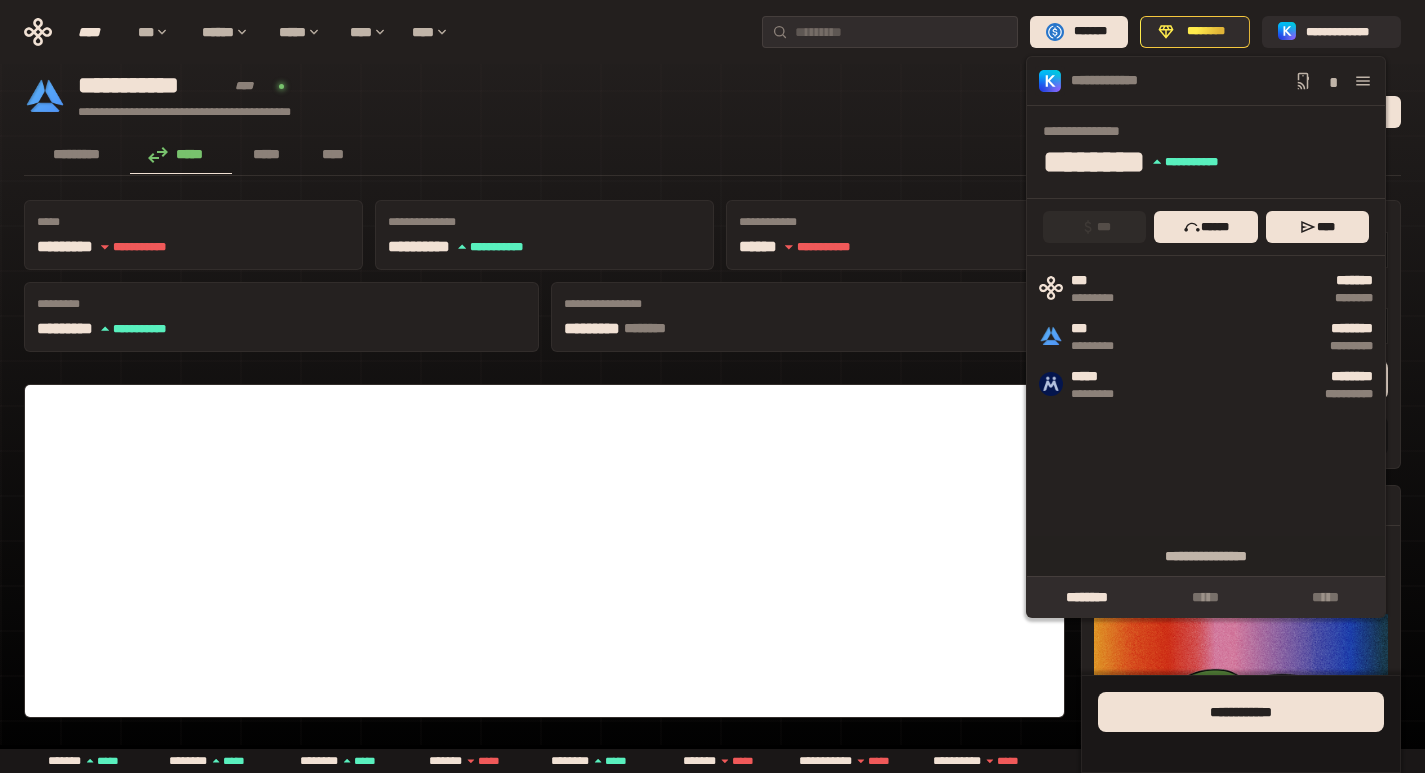 click 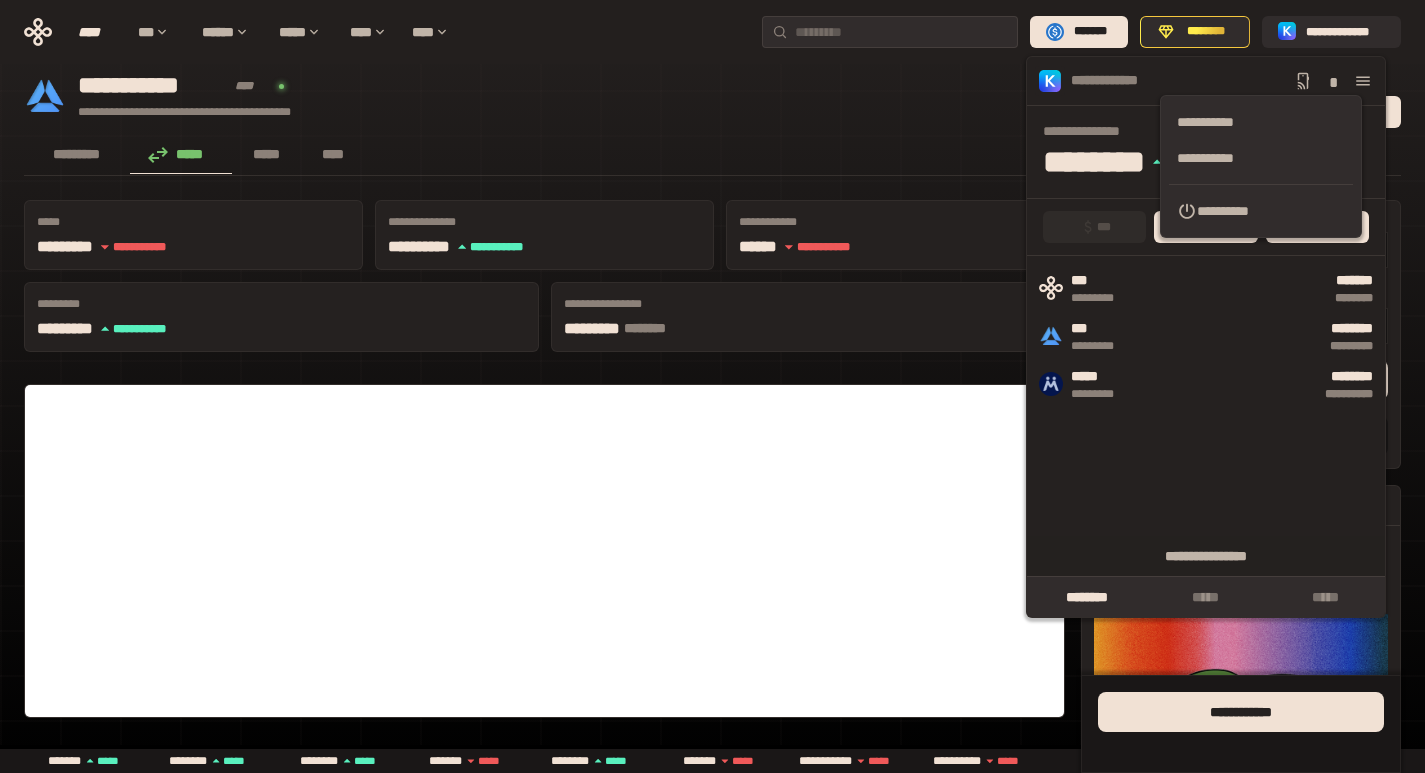 click 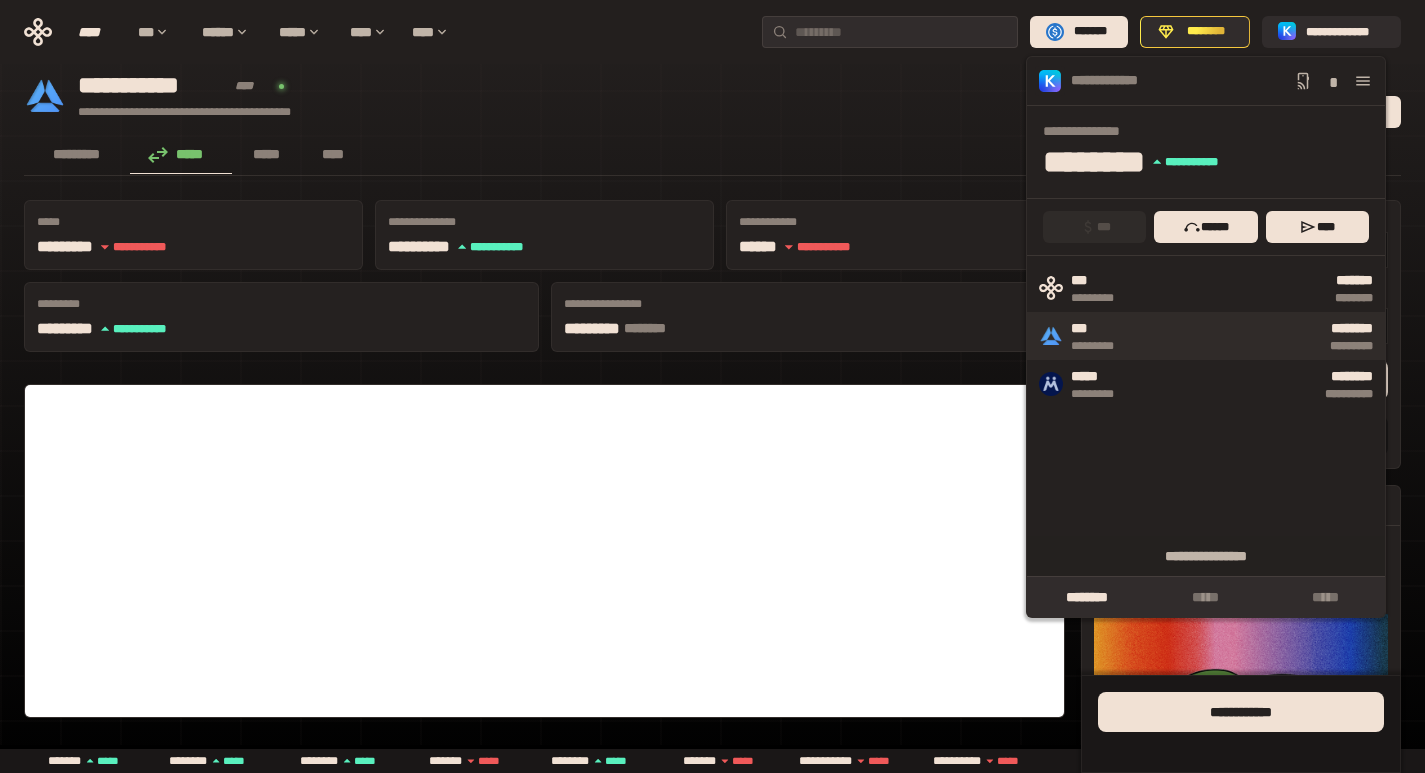 click on "***" at bounding box center (1103, 329) 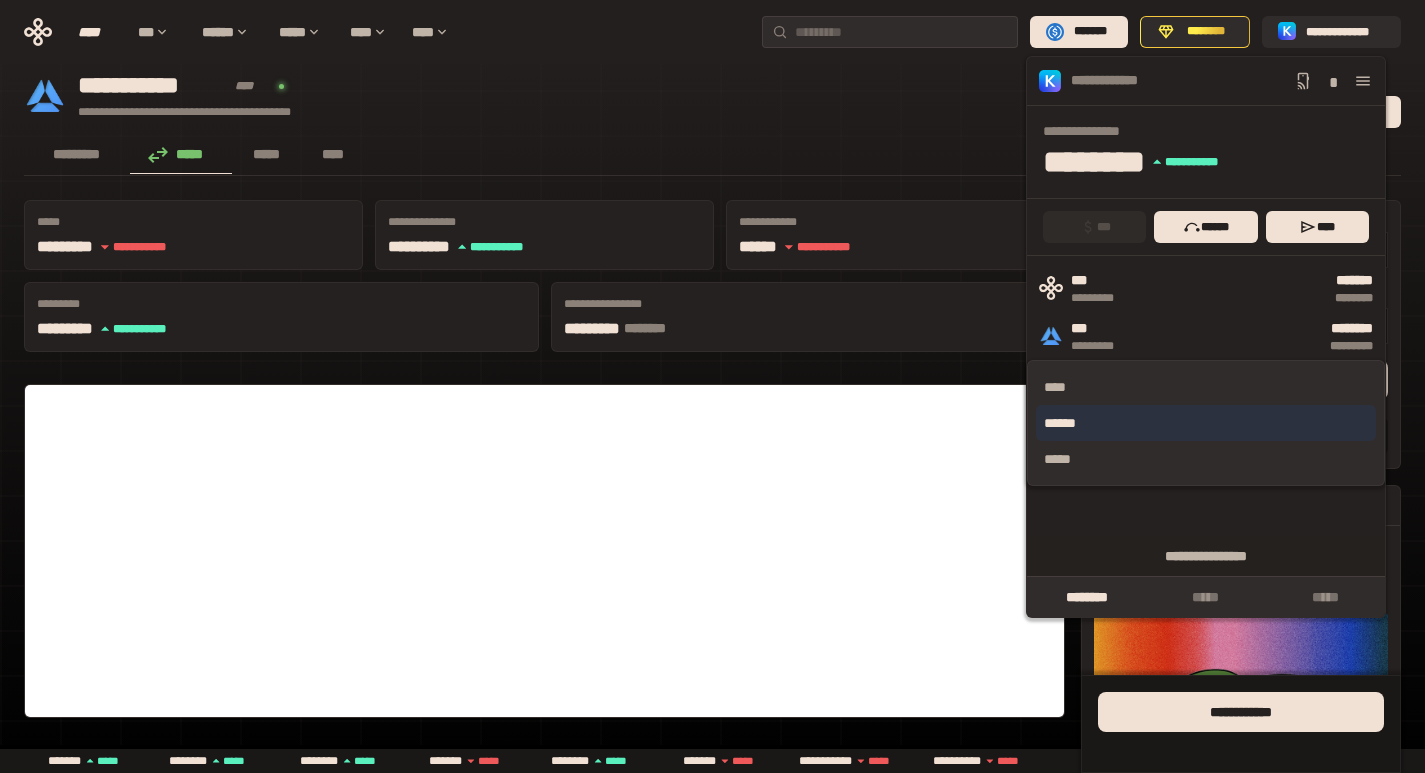 click on "******" at bounding box center [1206, 423] 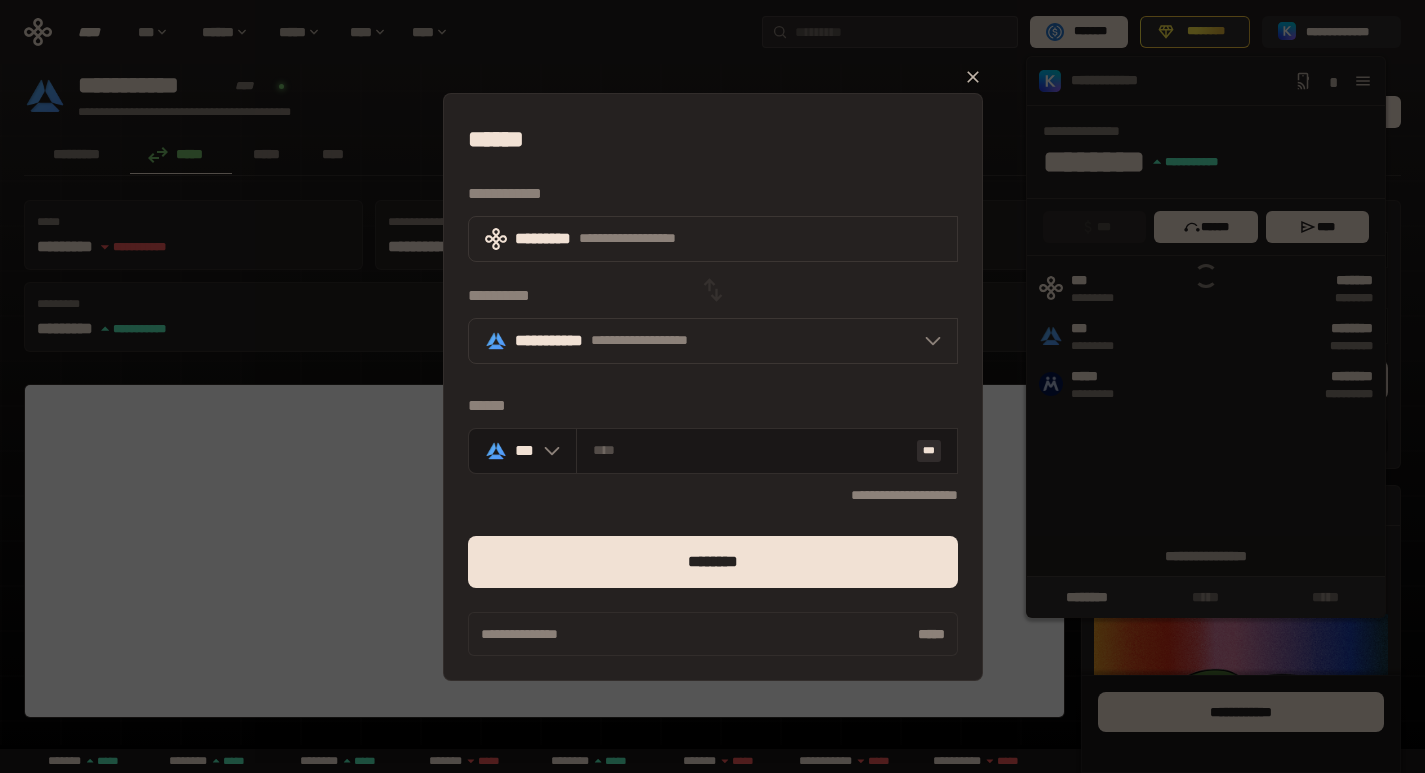 type on "**********" 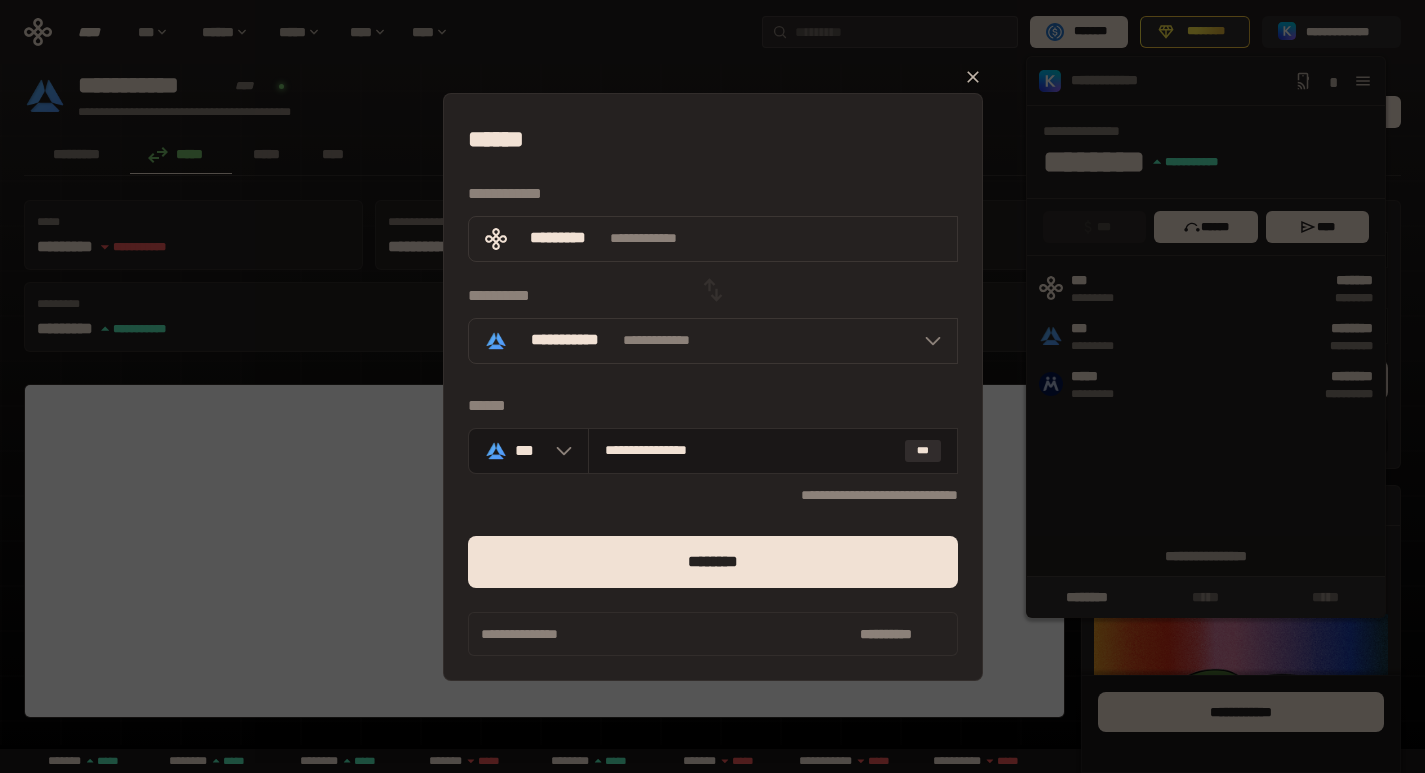 click 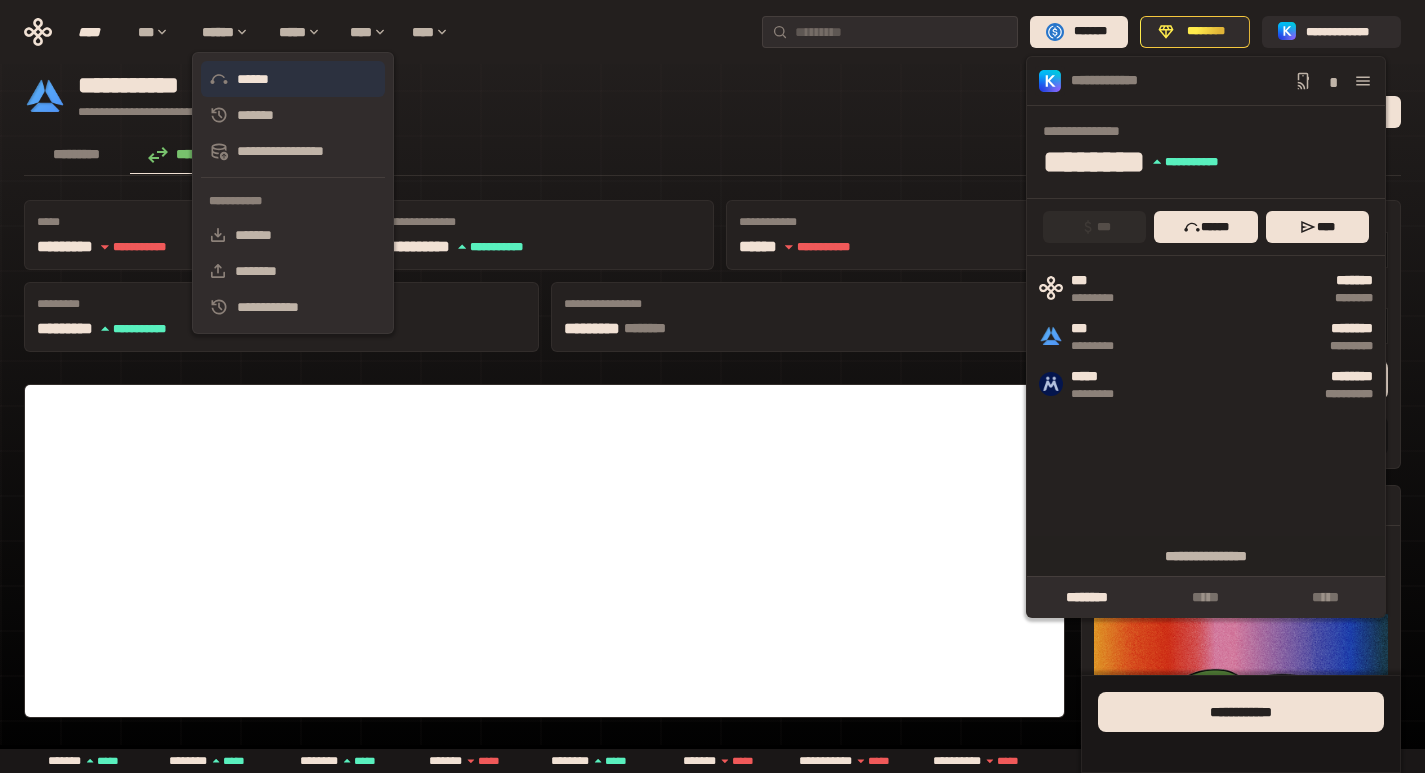 click on "******" at bounding box center [293, 79] 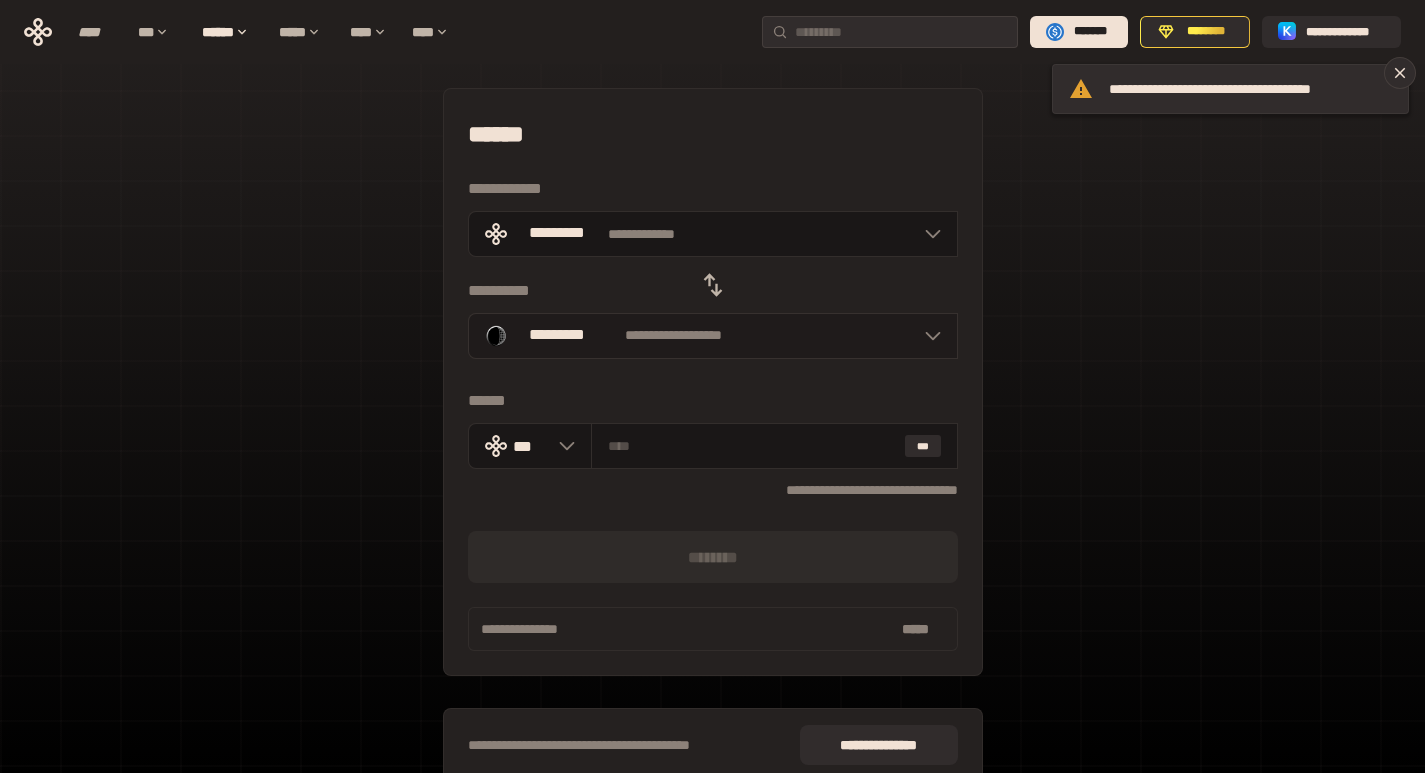 click on "**********" at bounding box center (713, 336) 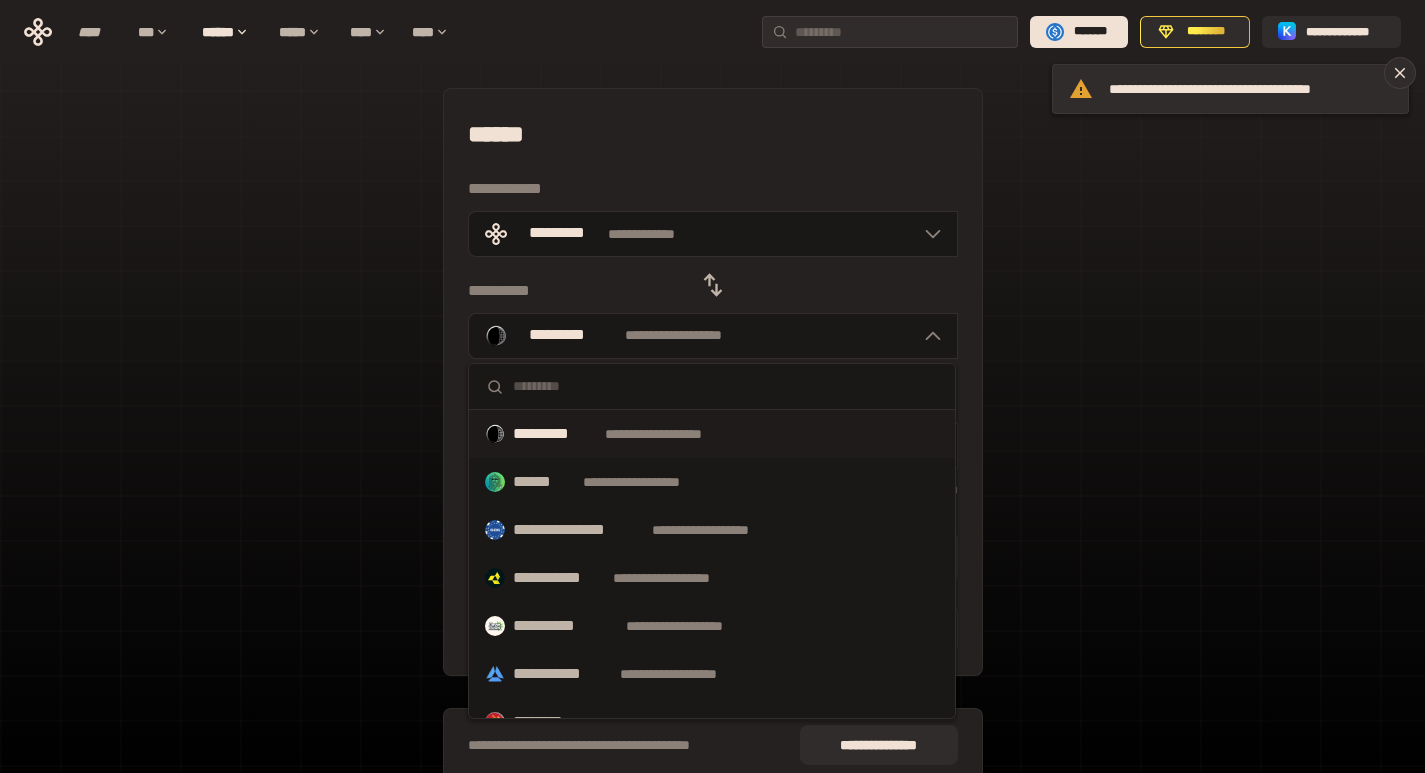 click at bounding box center (726, 386) 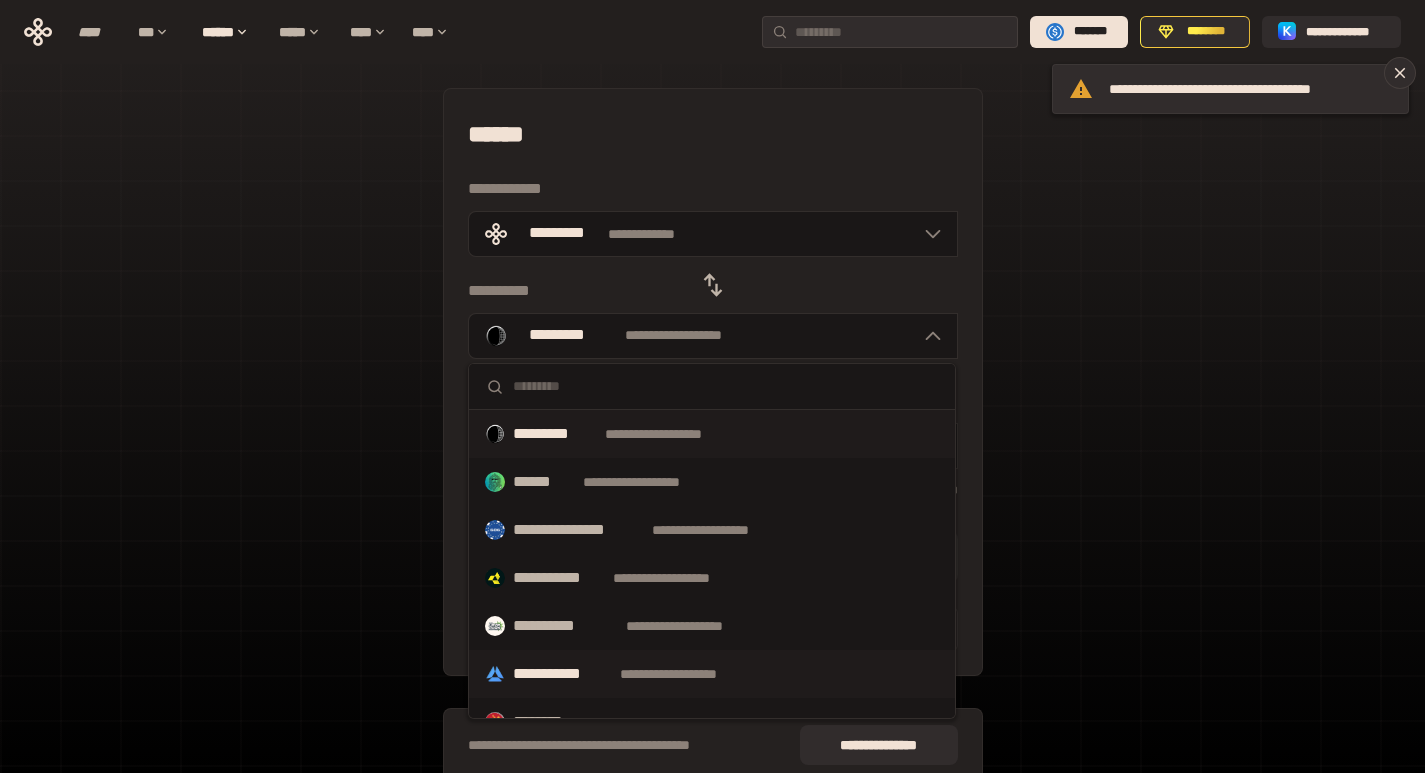 click on "**********" at bounding box center [563, 674] 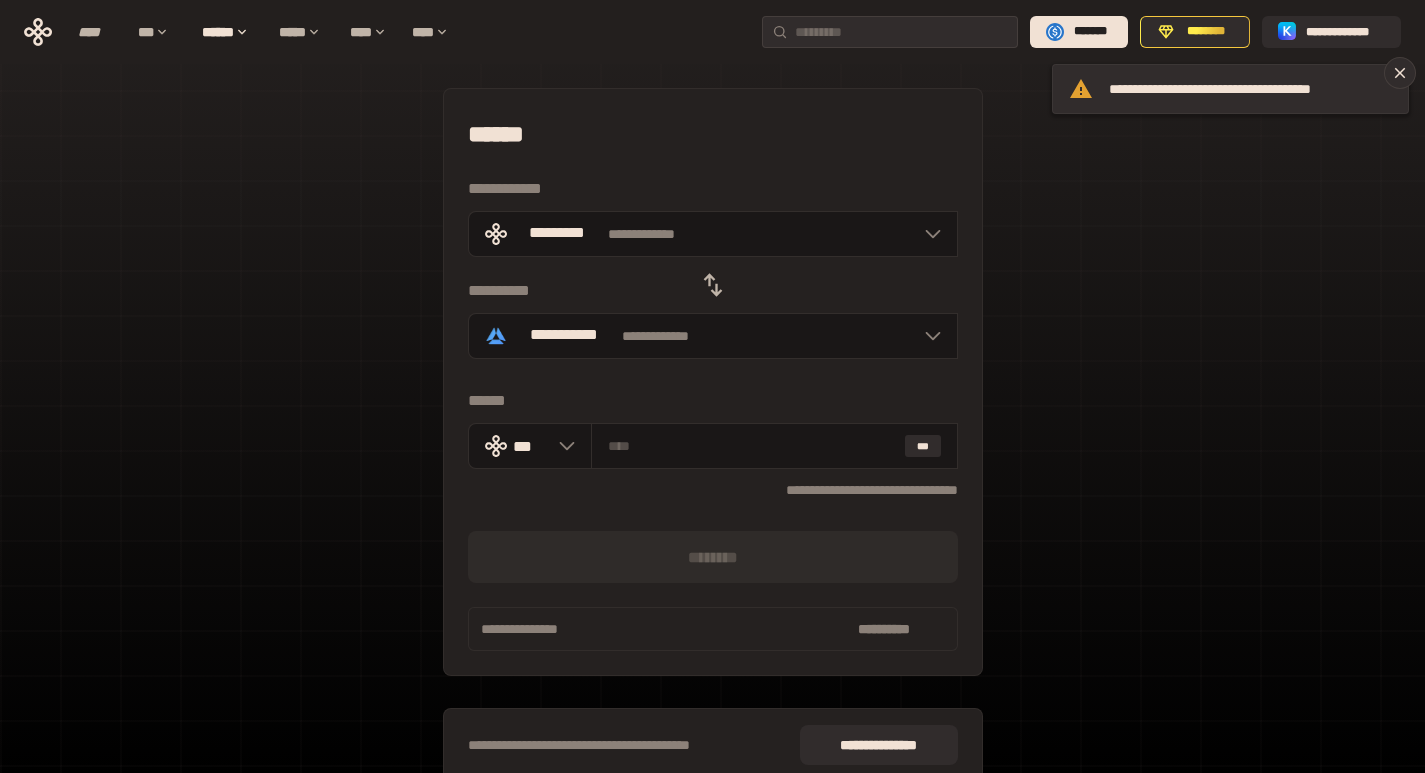 click 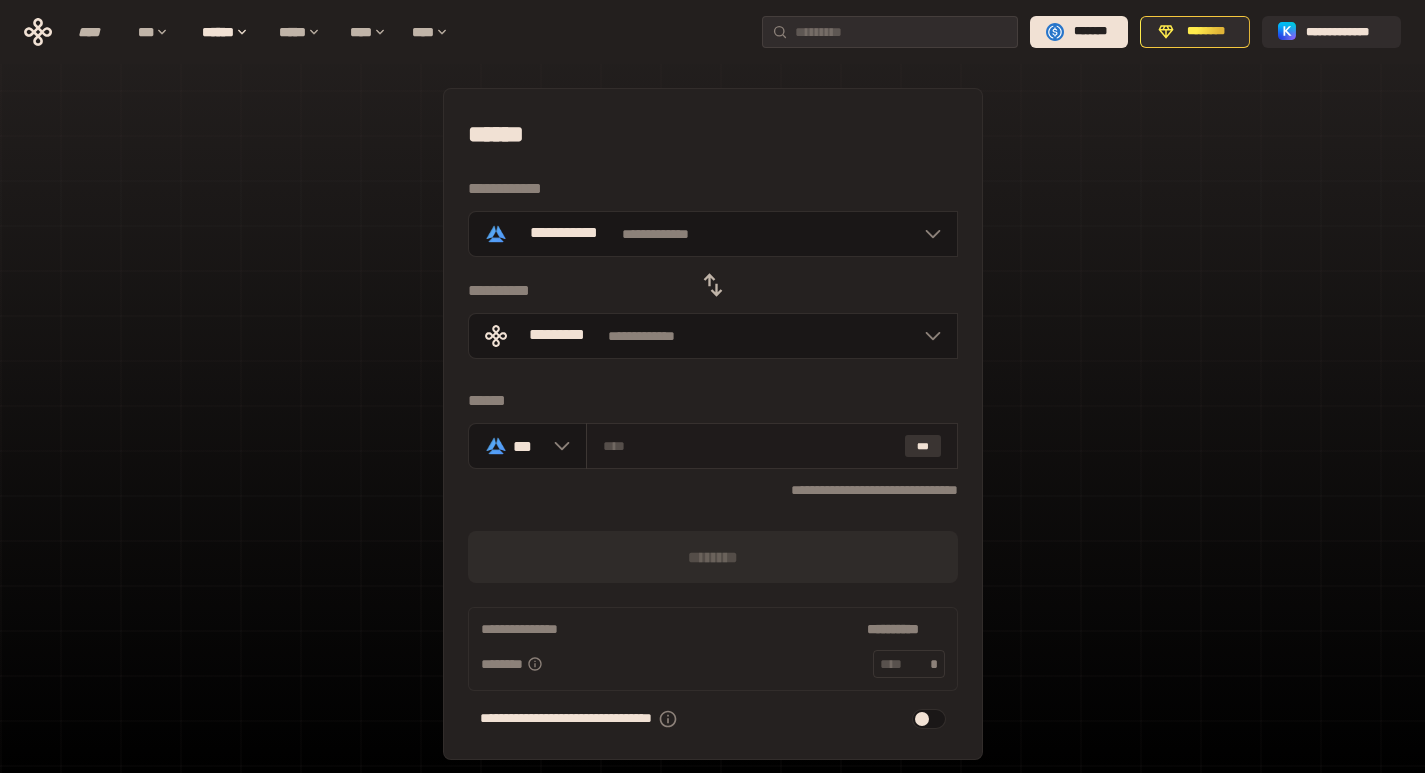 click on "***" at bounding box center (923, 446) 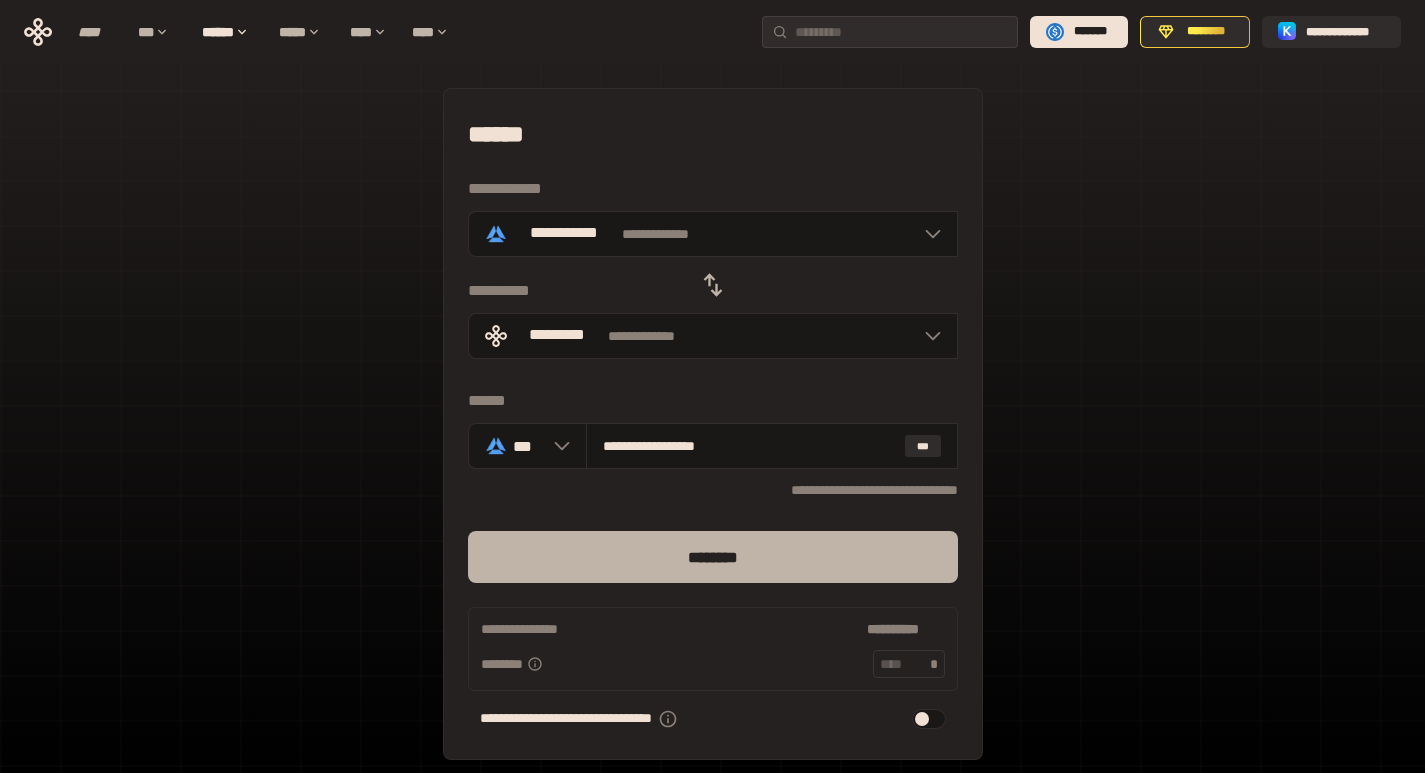 click on "********" at bounding box center [713, 557] 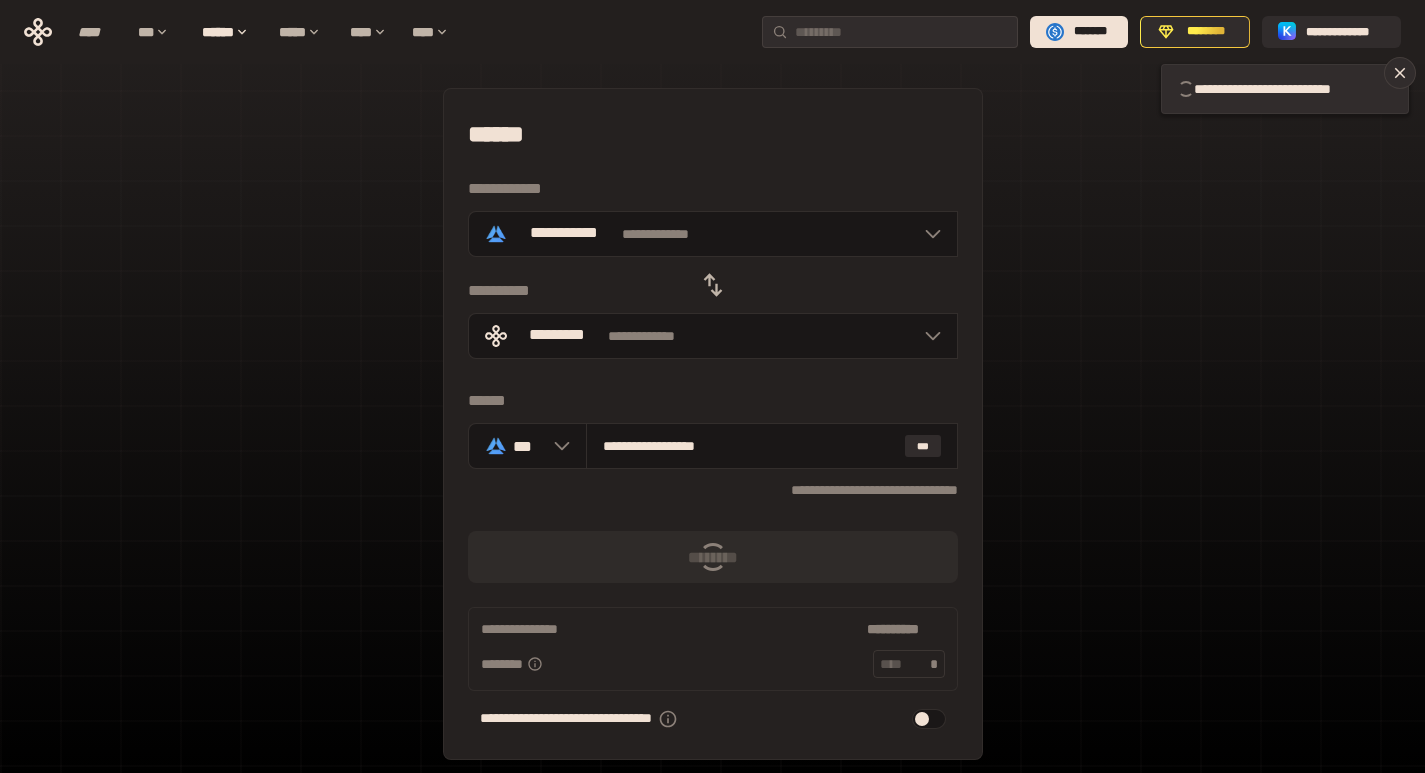 type 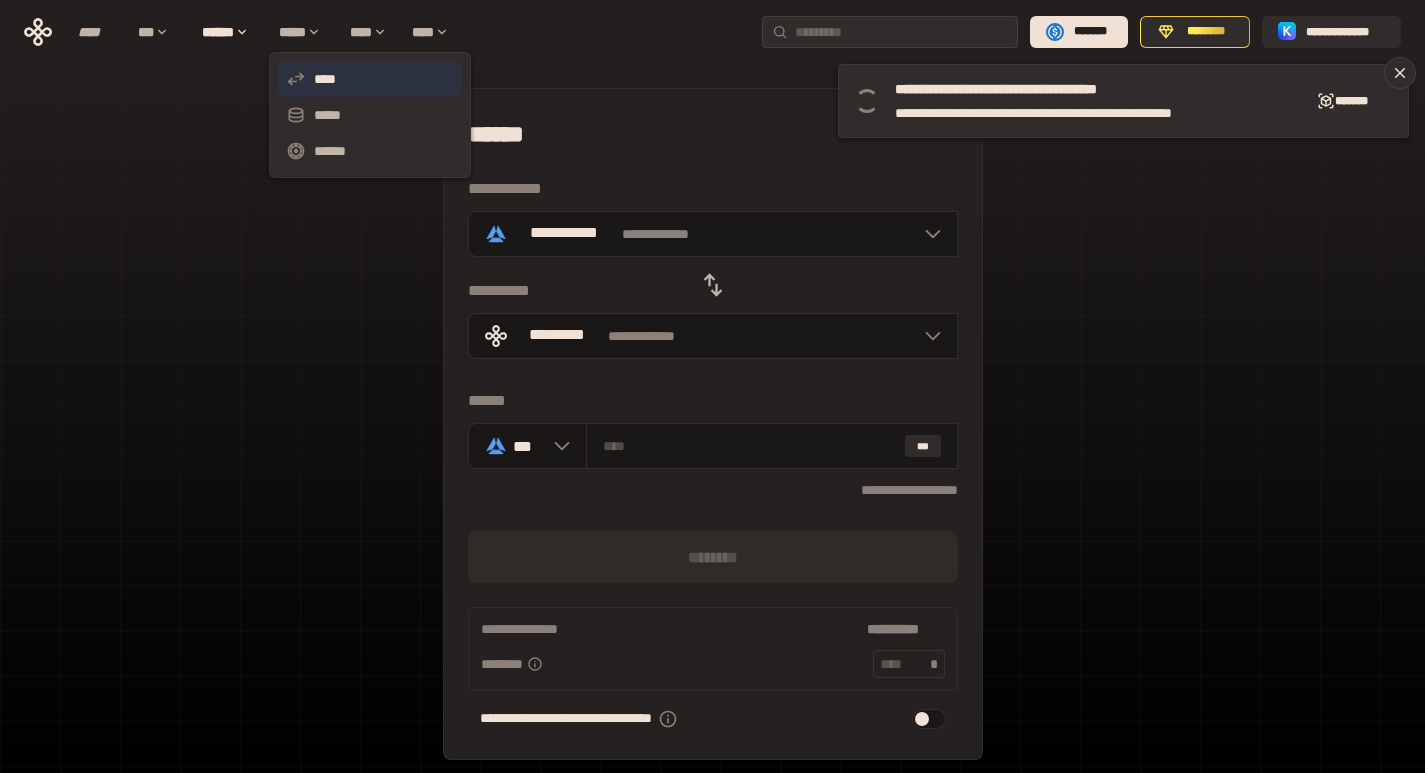 click on "****" at bounding box center [370, 79] 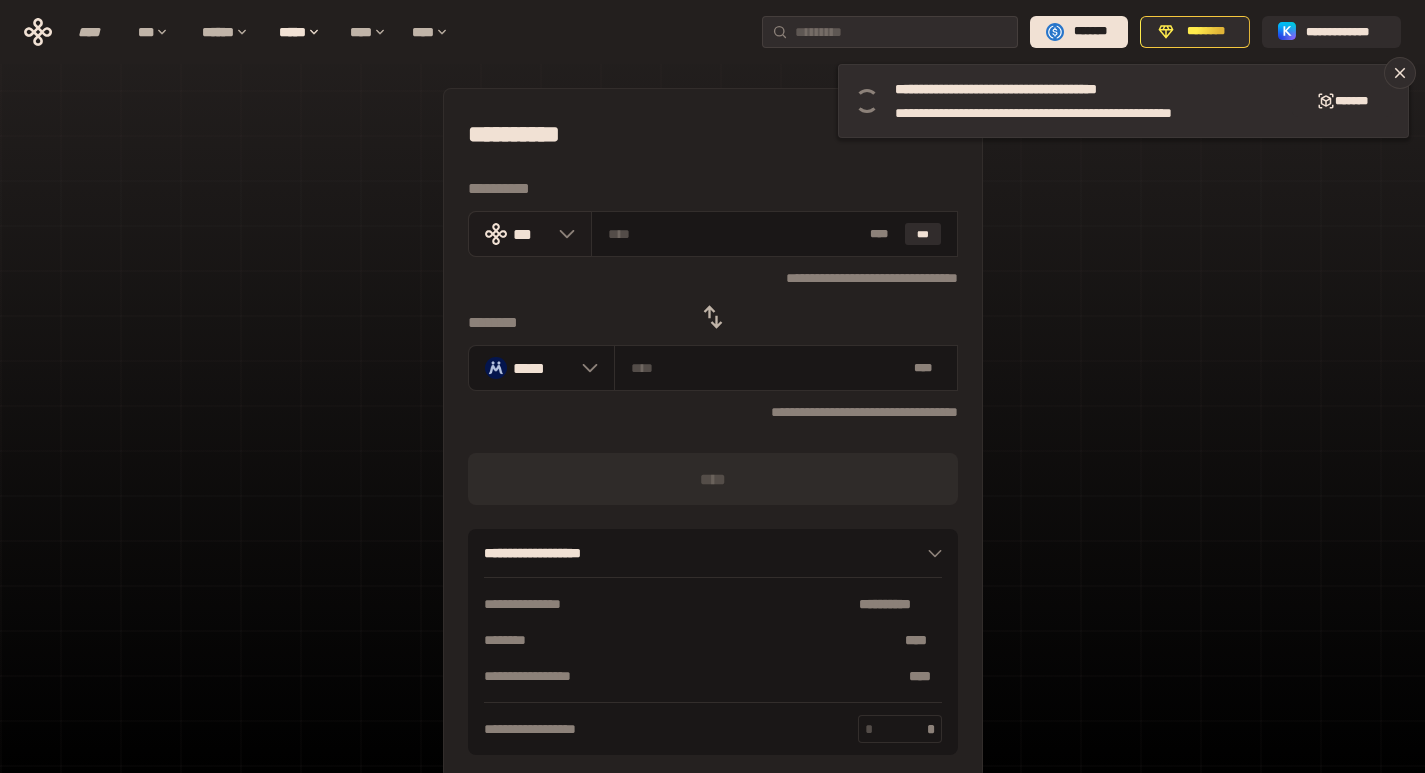 click 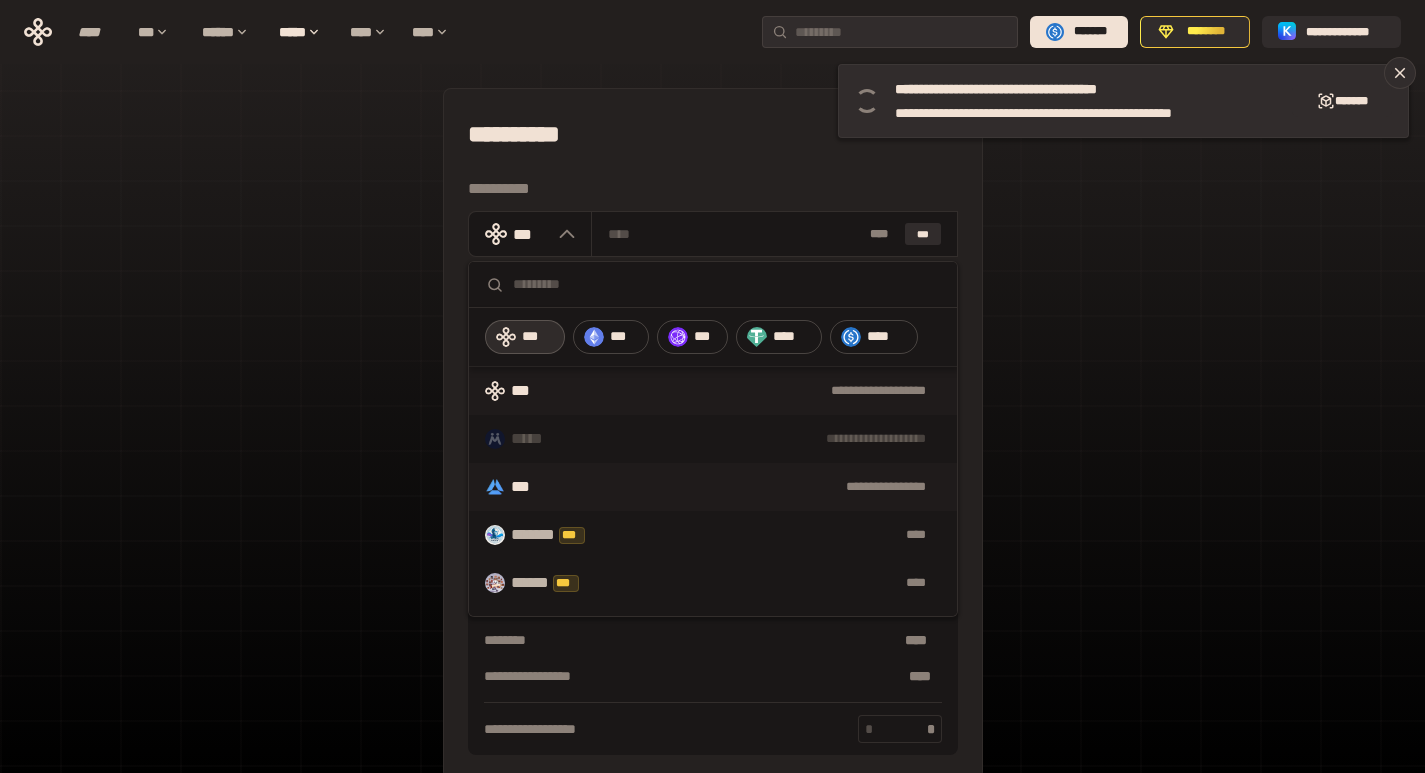 click on "***" at bounding box center (526, 487) 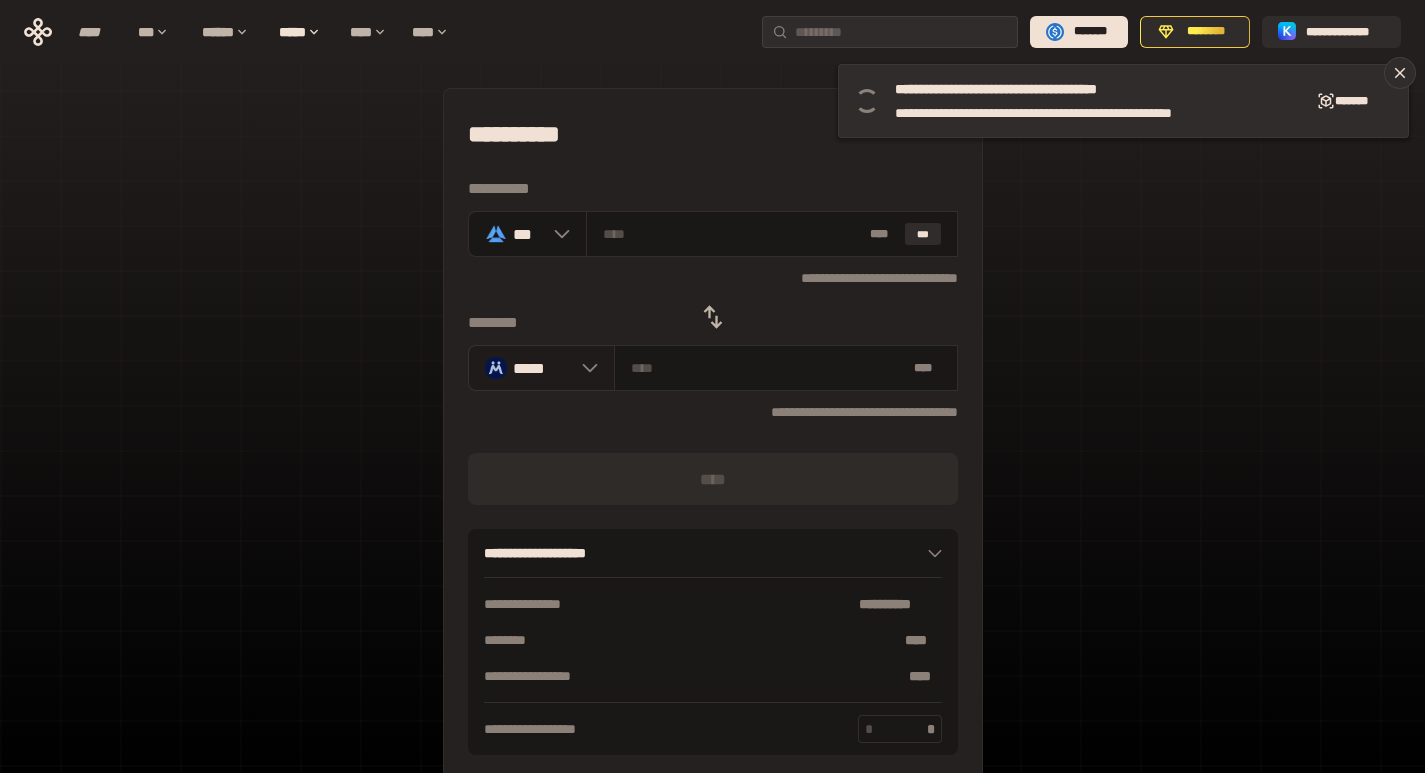click at bounding box center (585, 368) 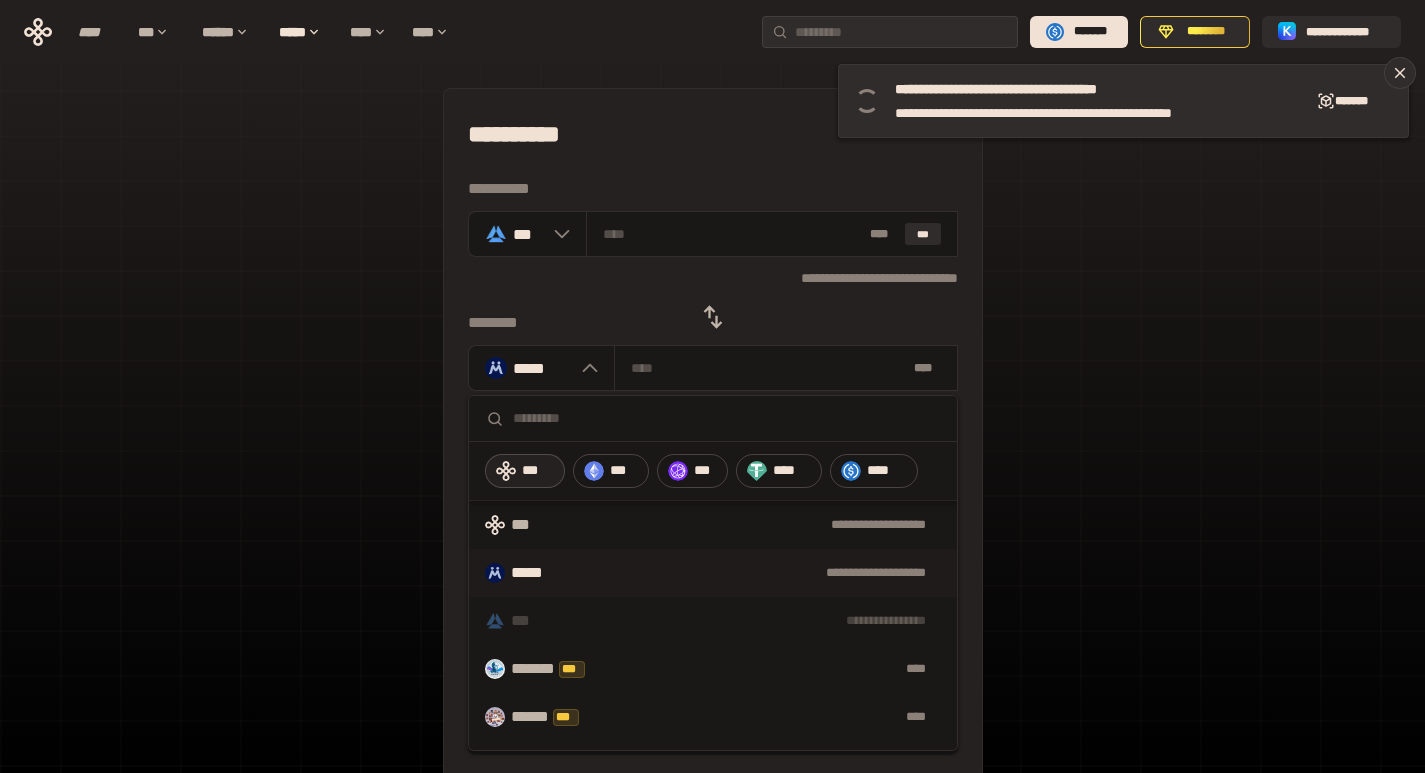 click on "***" at bounding box center [525, 471] 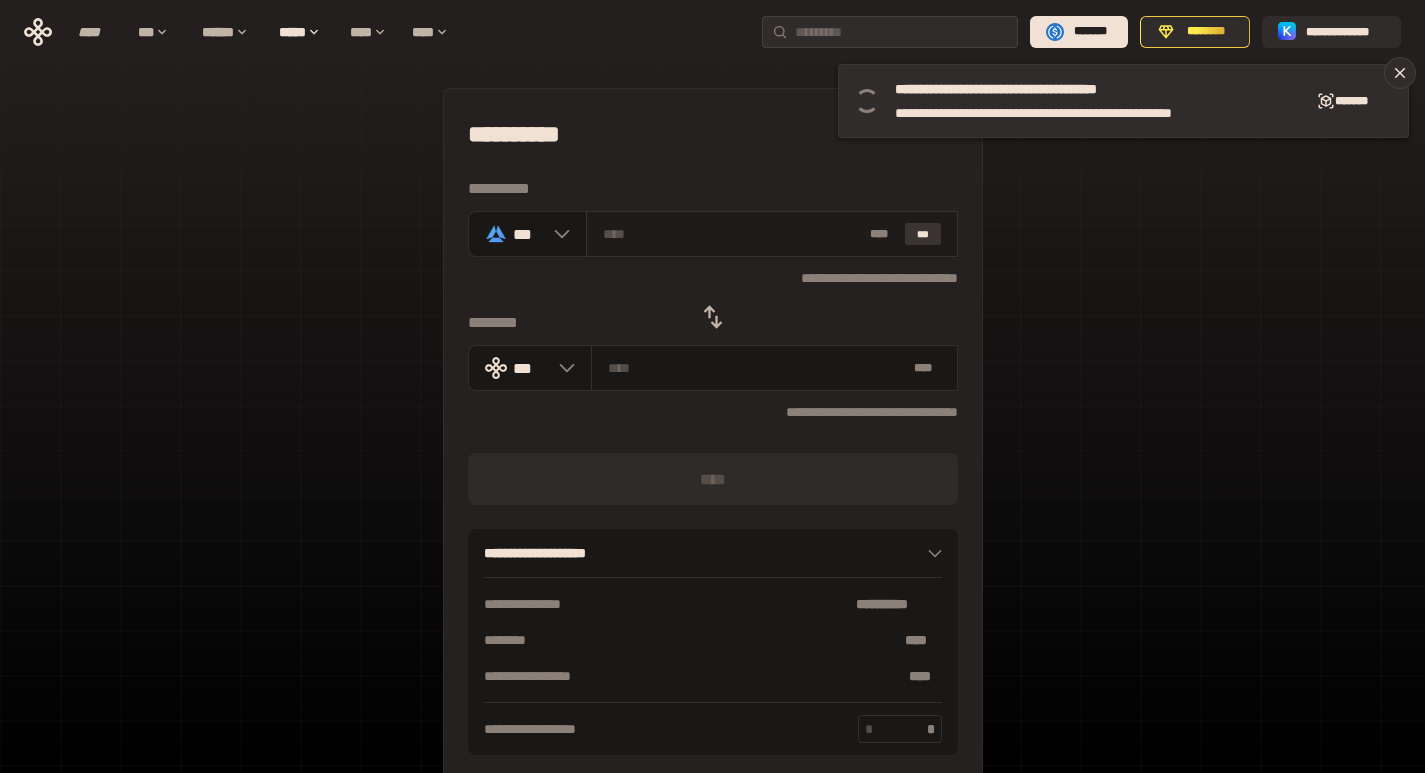 click on "***" at bounding box center (923, 234) 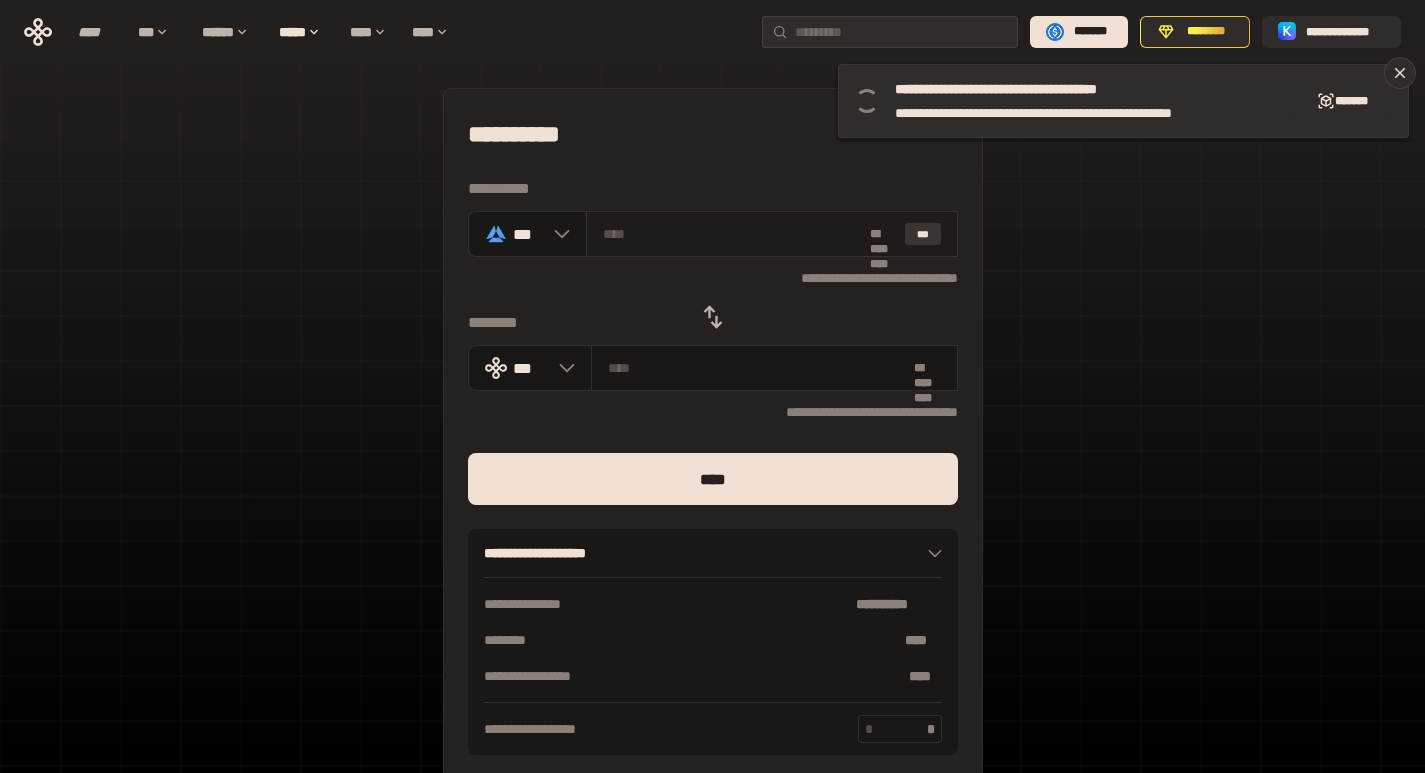 type on "**********" 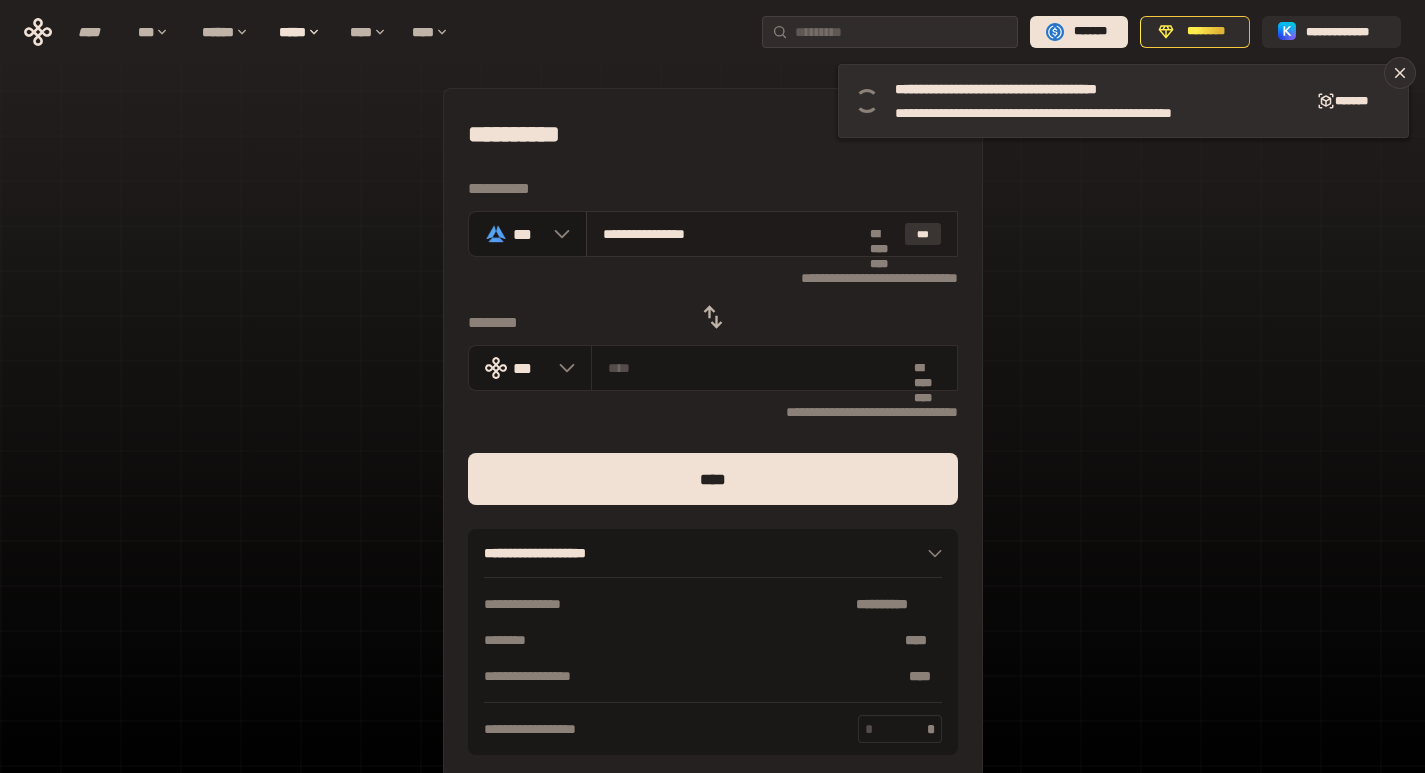 type on "**********" 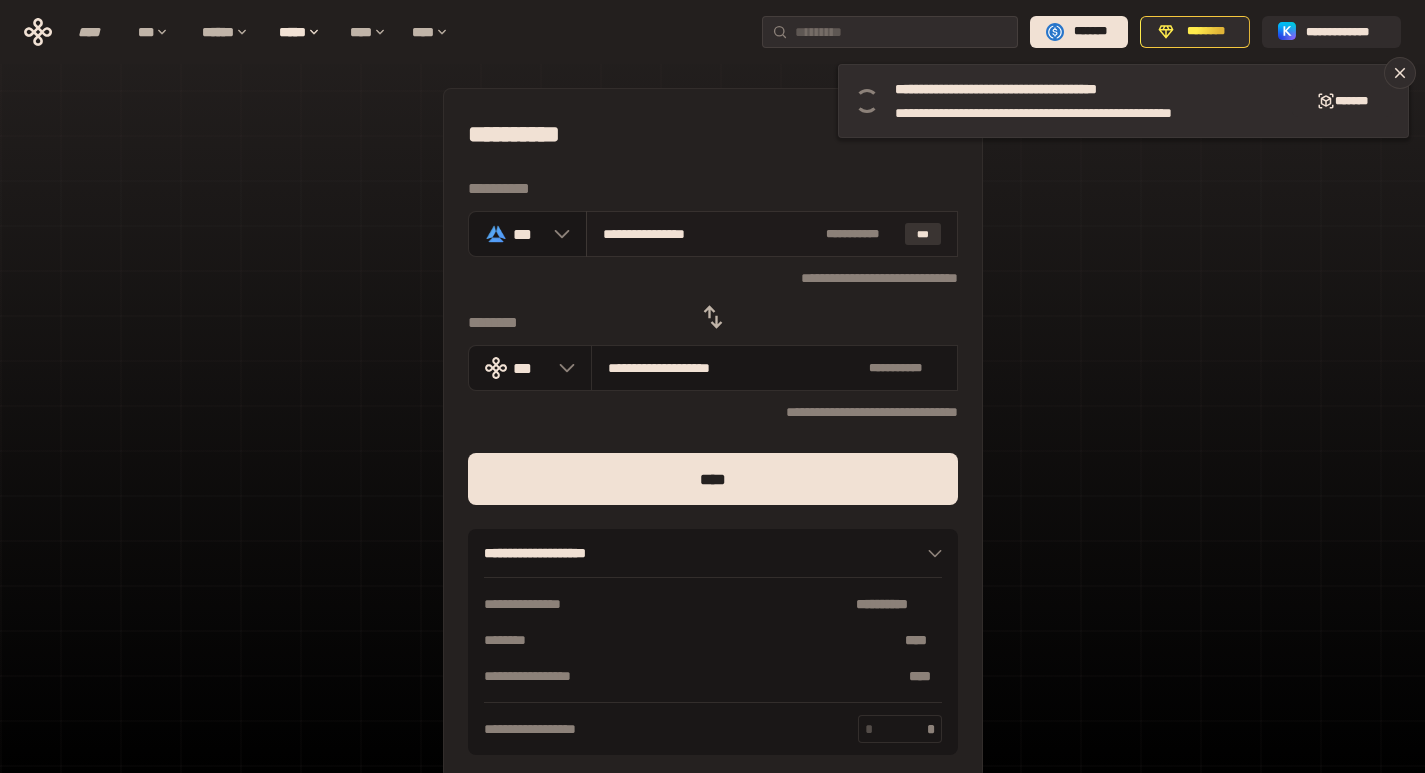 click on "***" at bounding box center (923, 234) 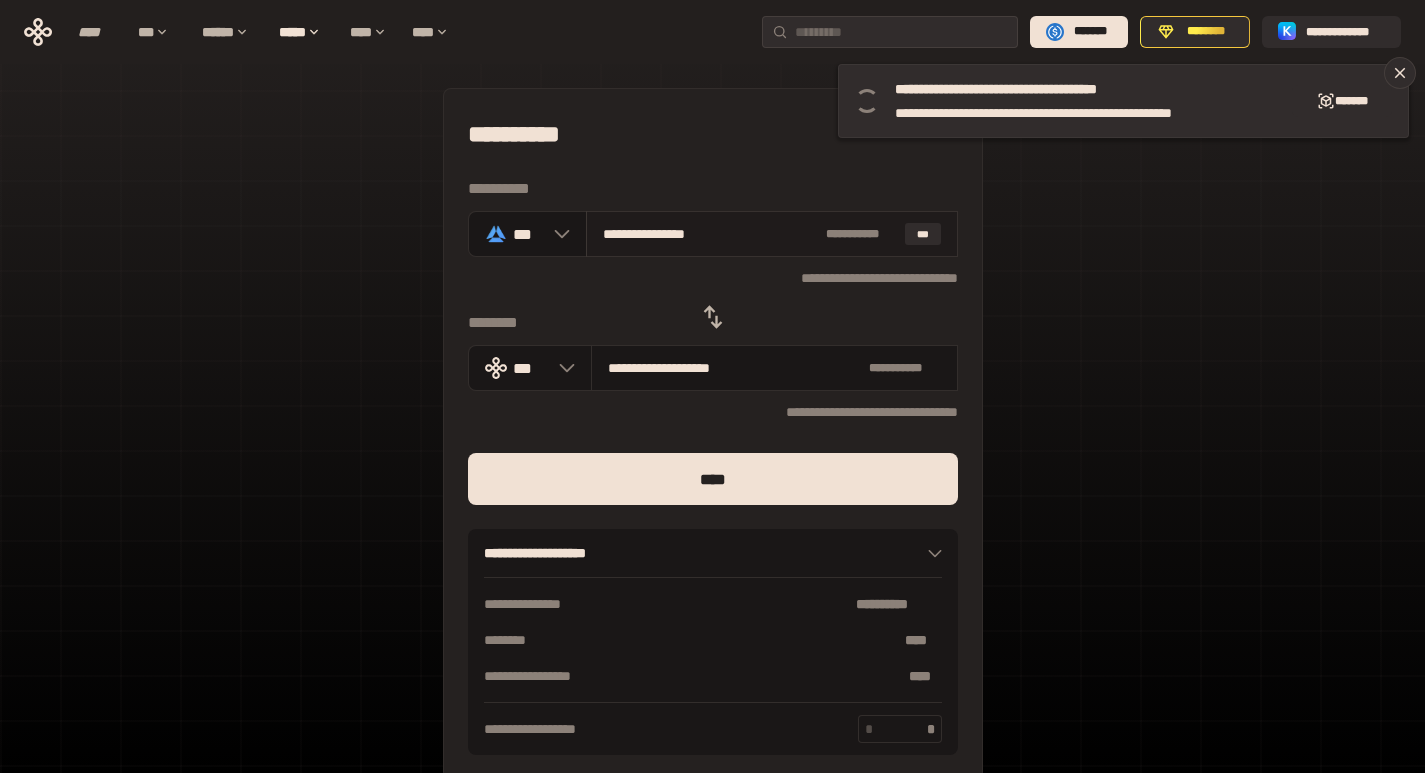 click on "**********" at bounding box center (710, 234) 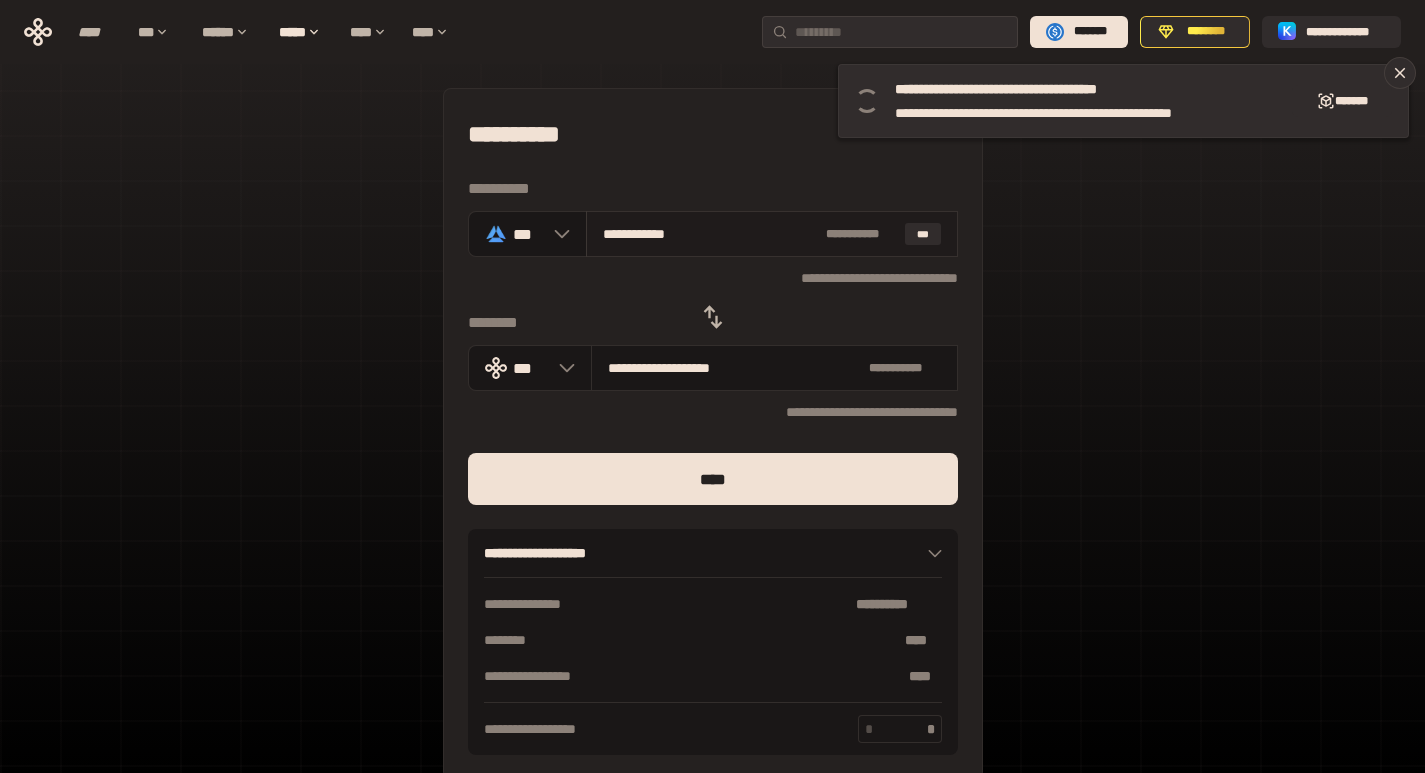 type on "**********" 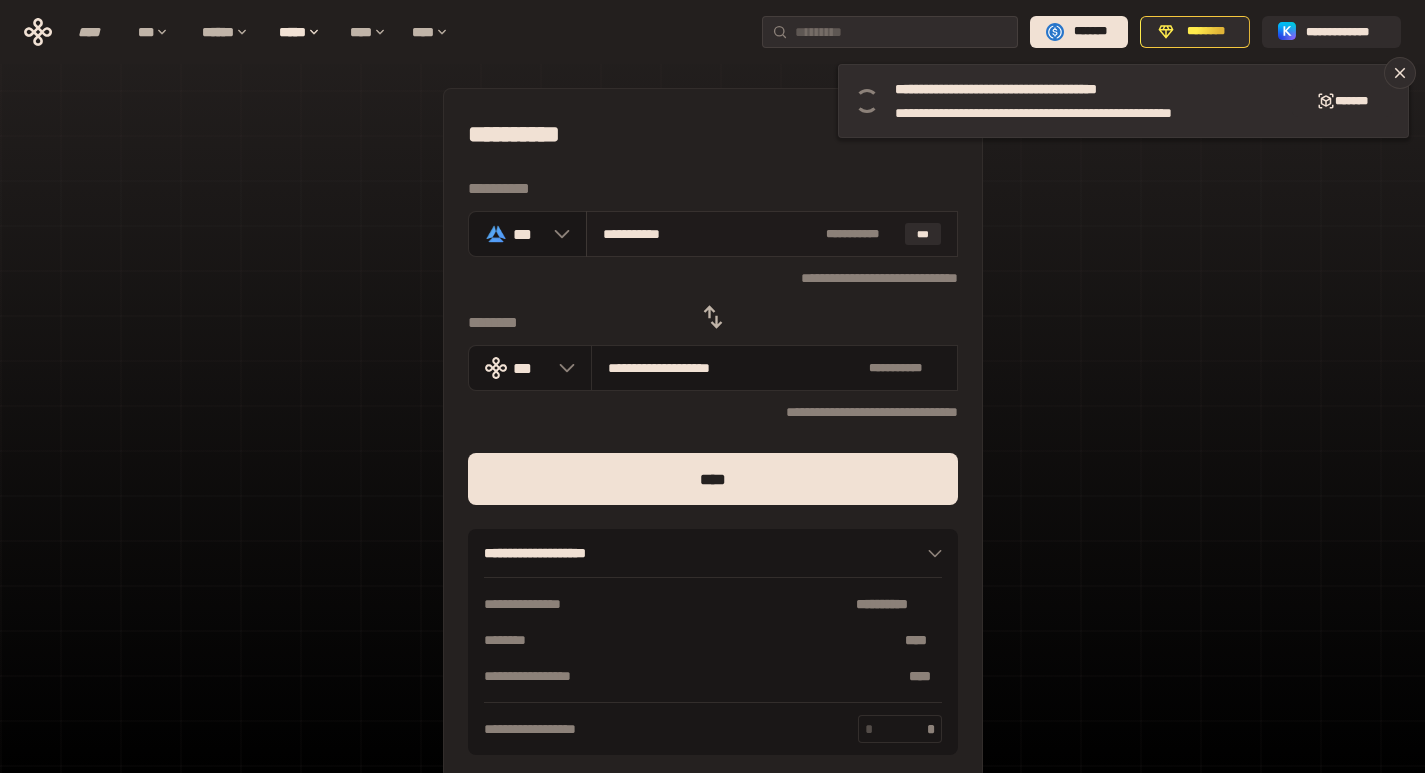 type on "**********" 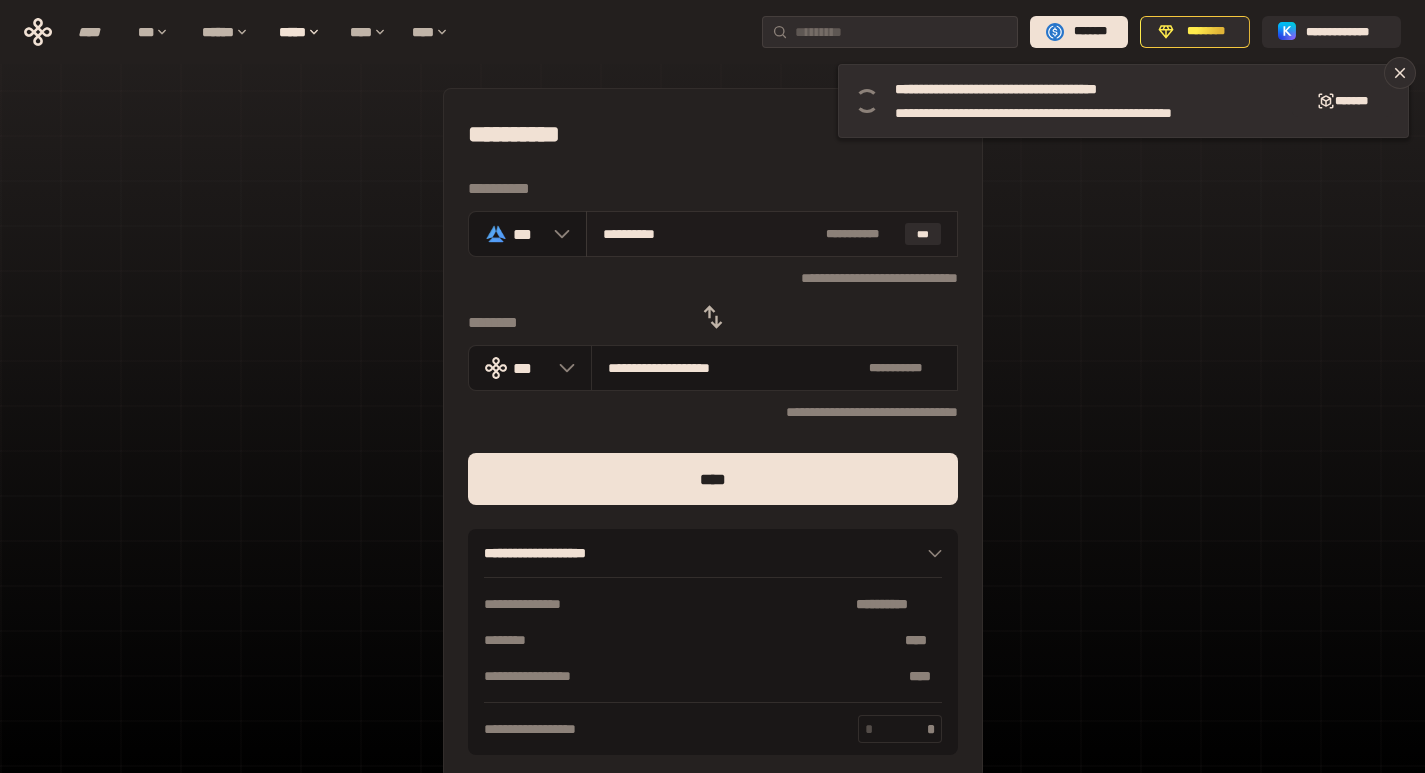 type on "*********" 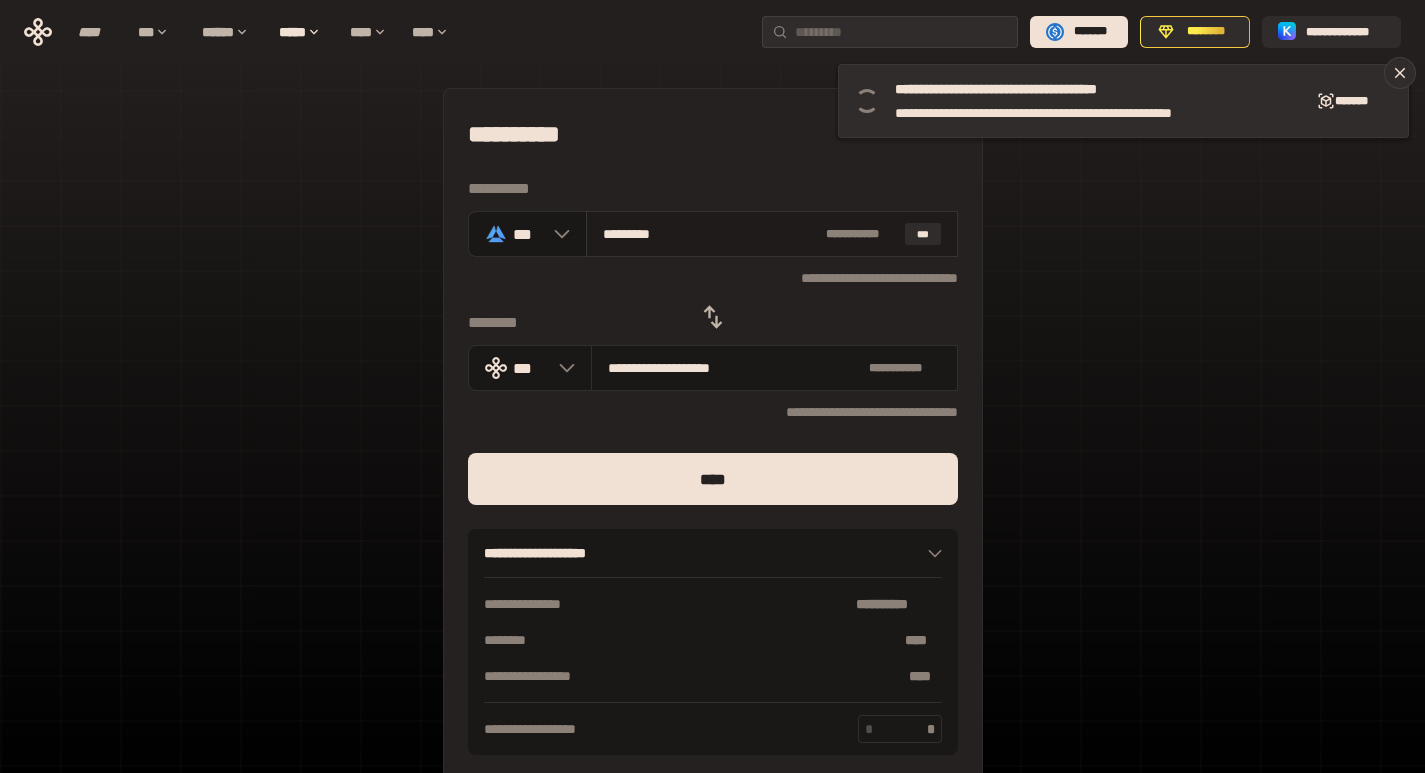 type on "********" 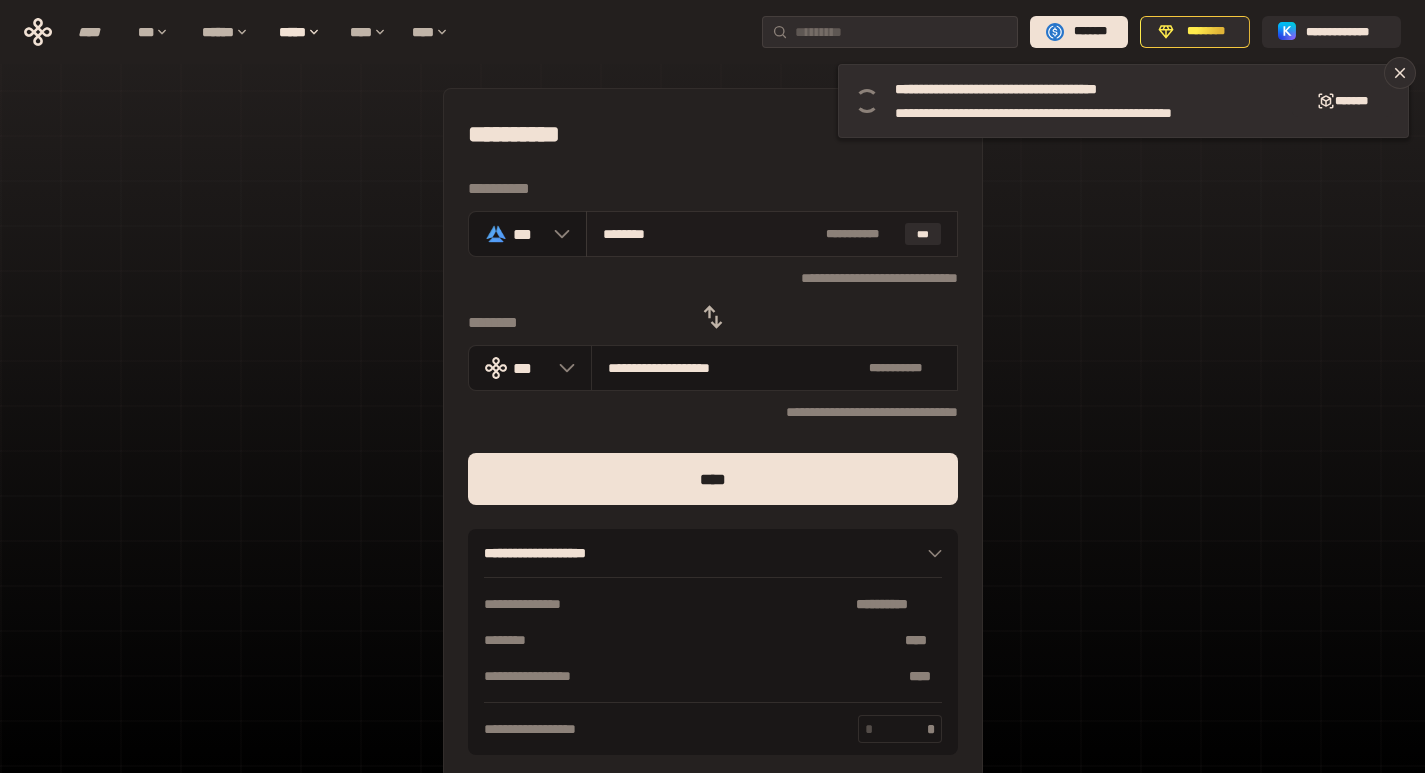 type on "**********" 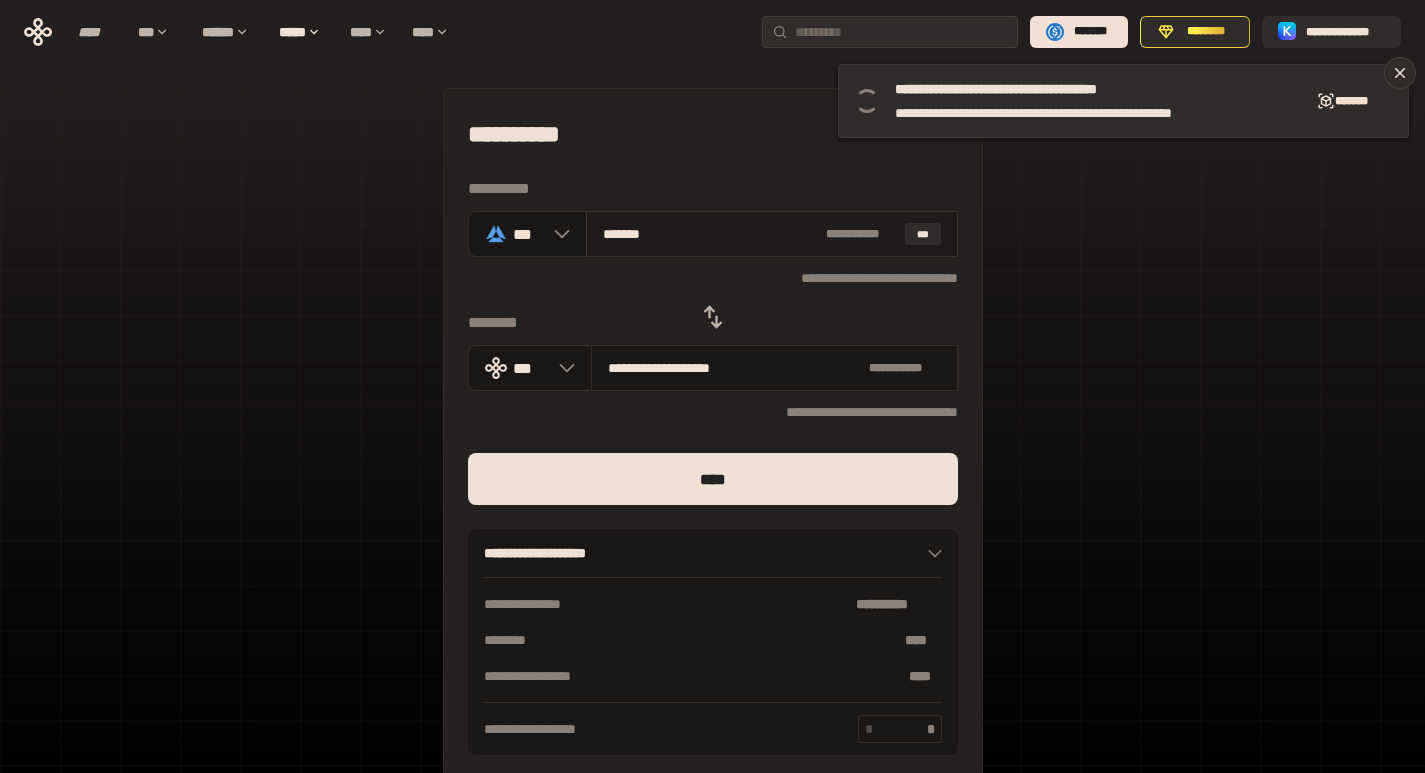 type on "**********" 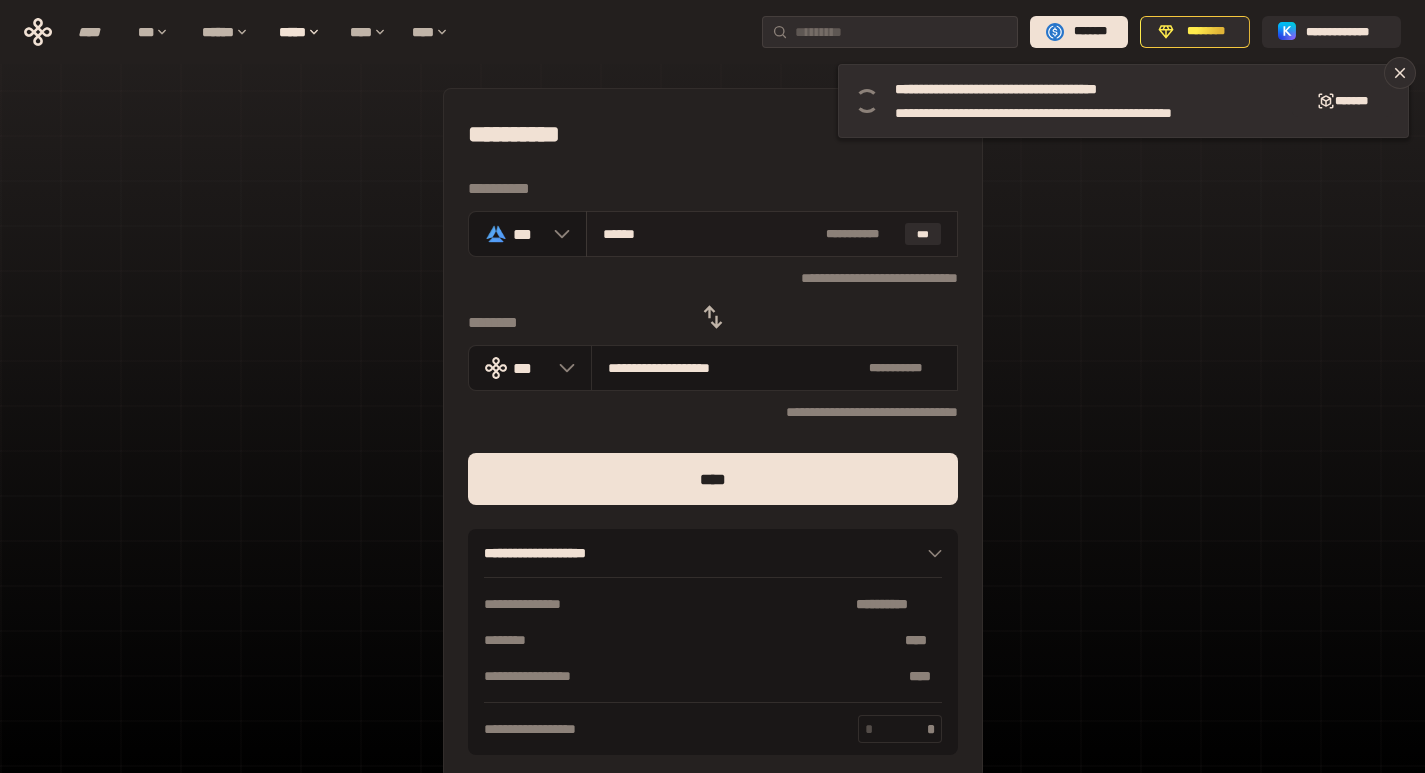 type on "**********" 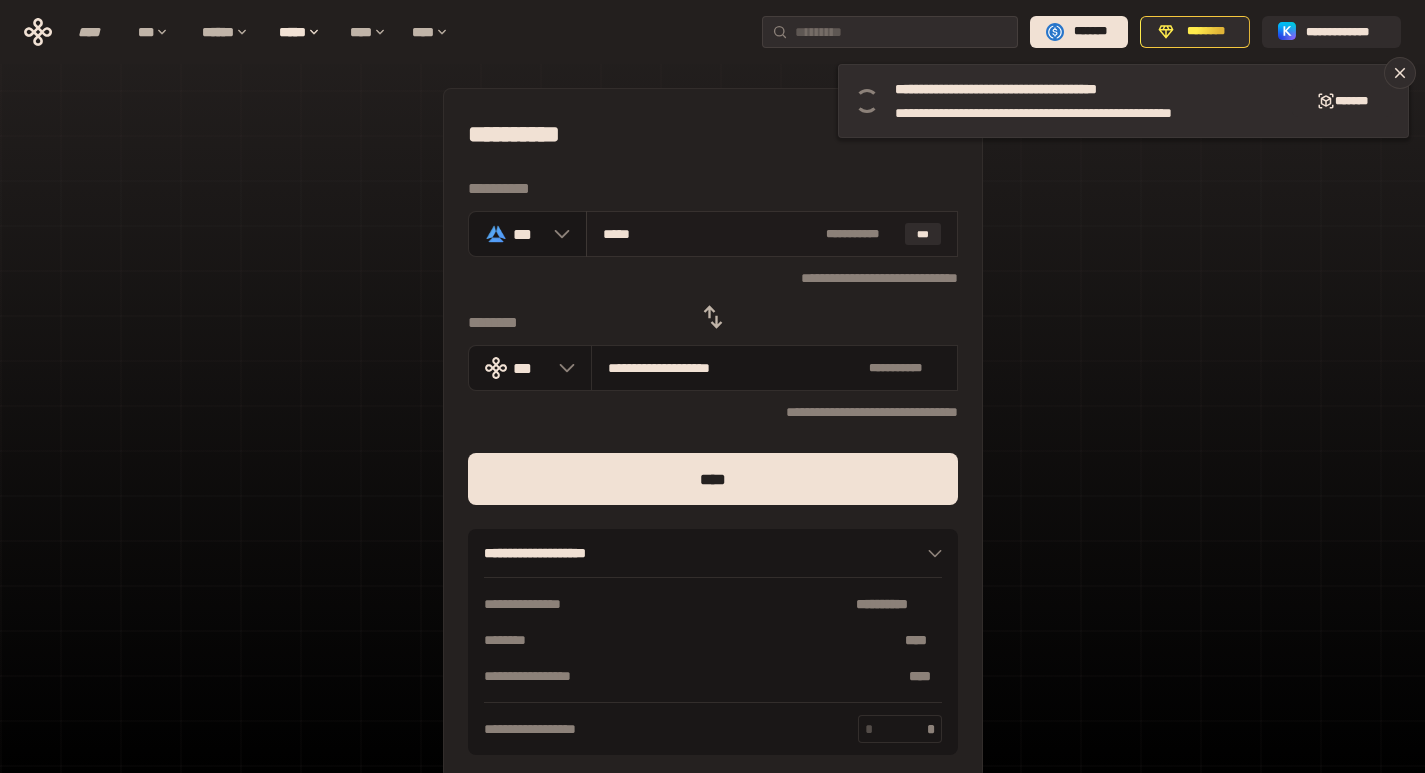 type on "**********" 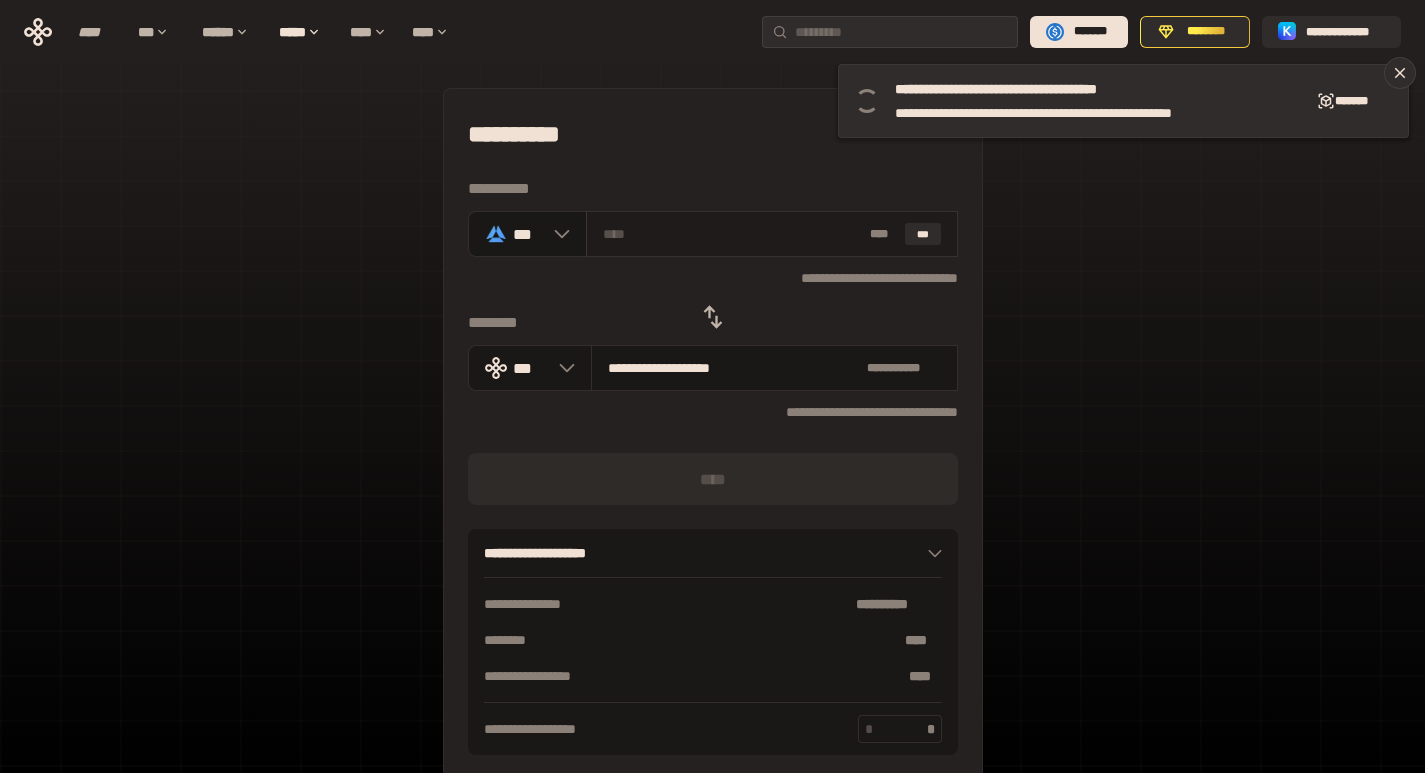 type on "**********" 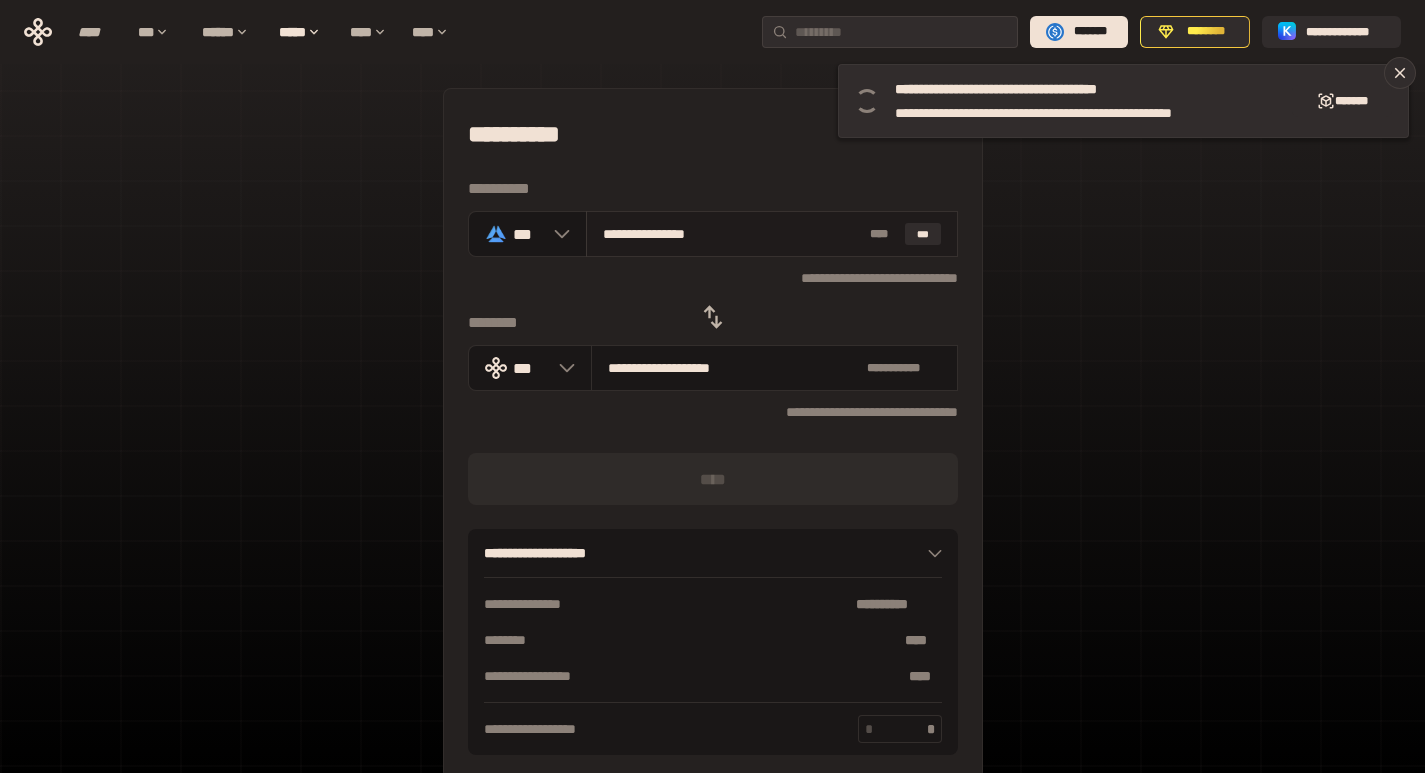 type on "**********" 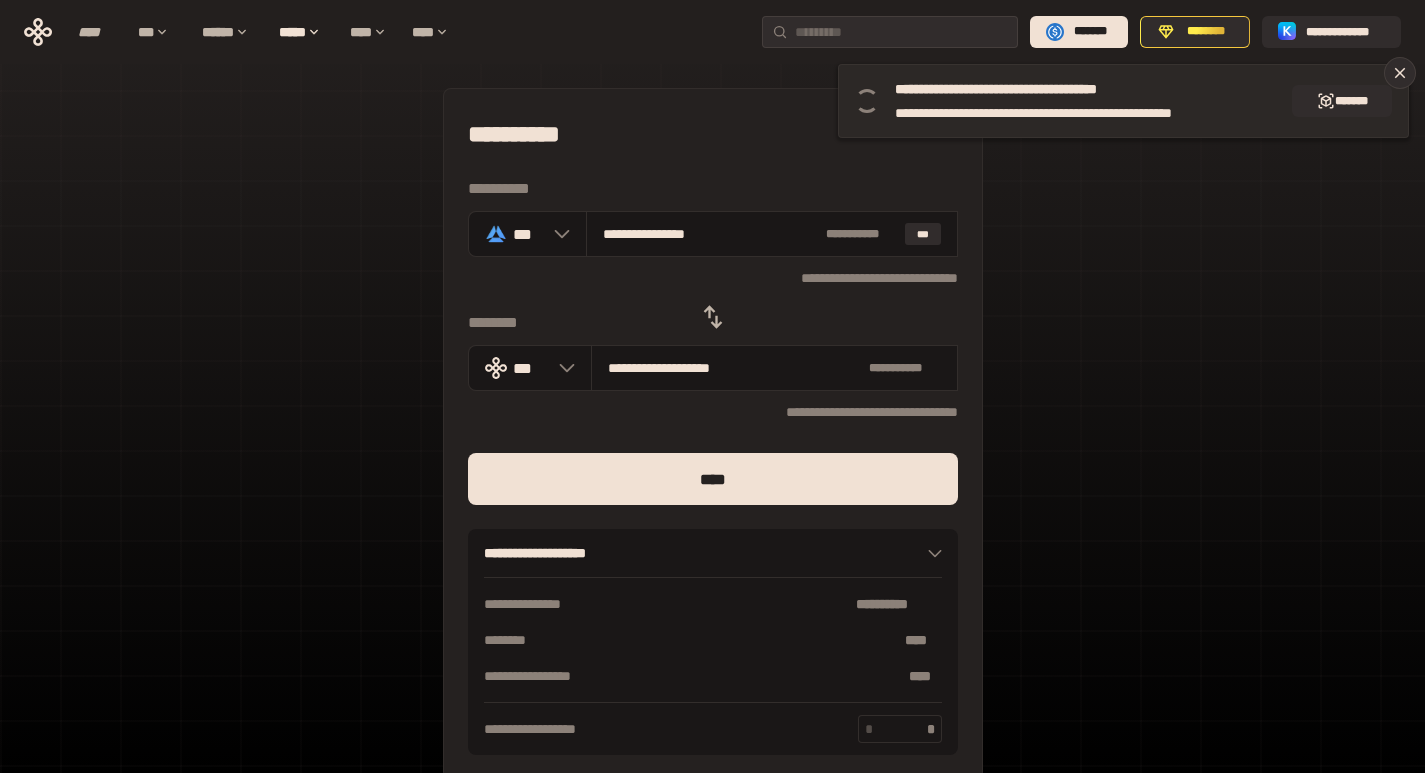 click on "**********" at bounding box center [1069, 89] 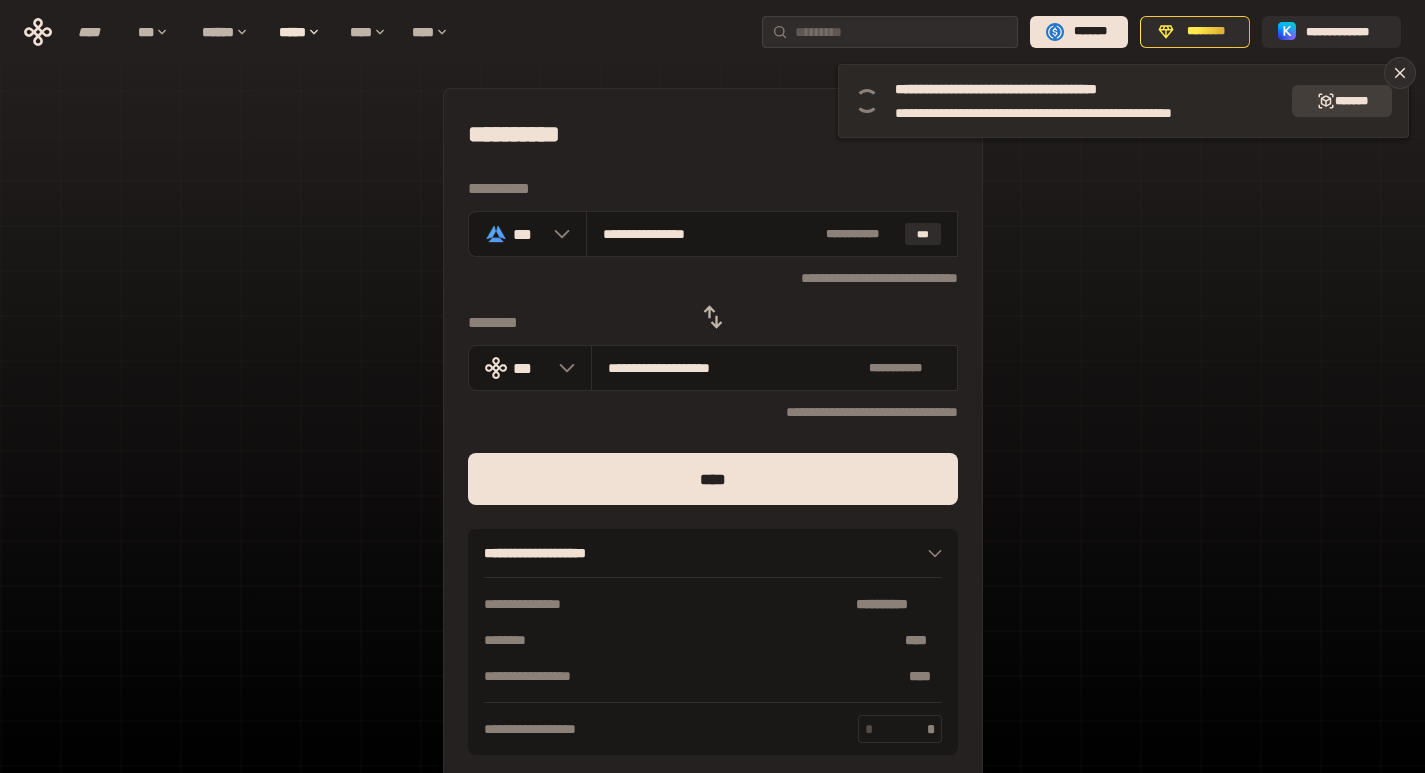 click on "*******" at bounding box center (1342, 101) 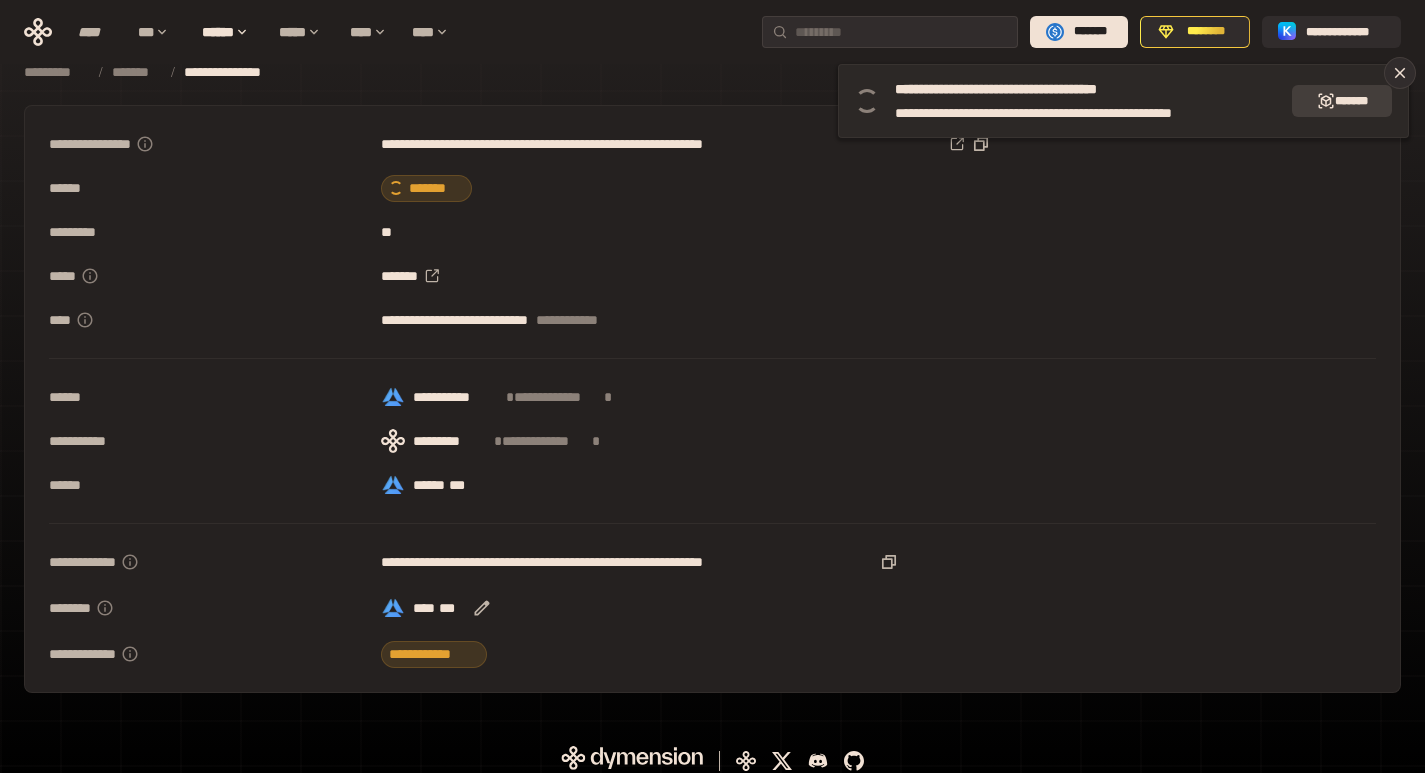 click on "*******" at bounding box center [1342, 101] 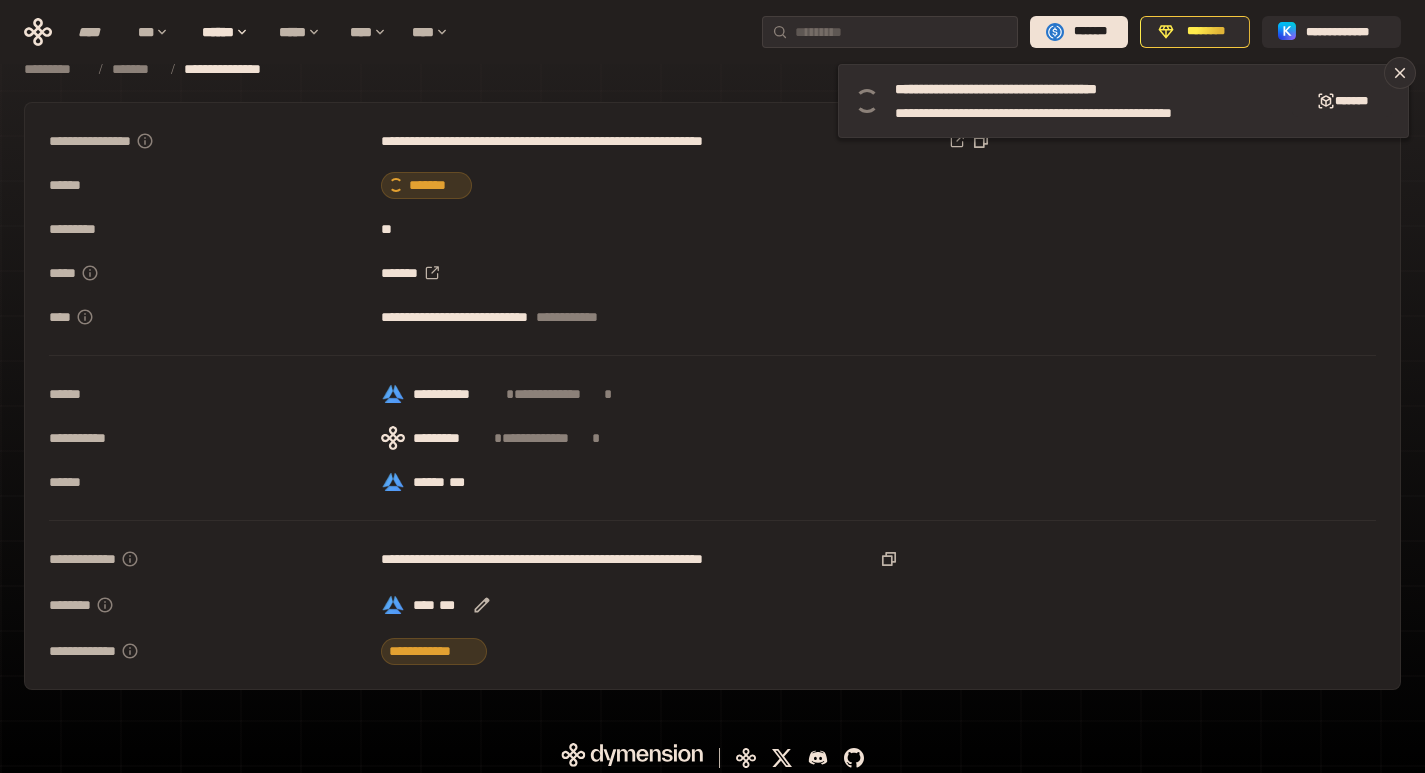 scroll, scrollTop: 0, scrollLeft: 0, axis: both 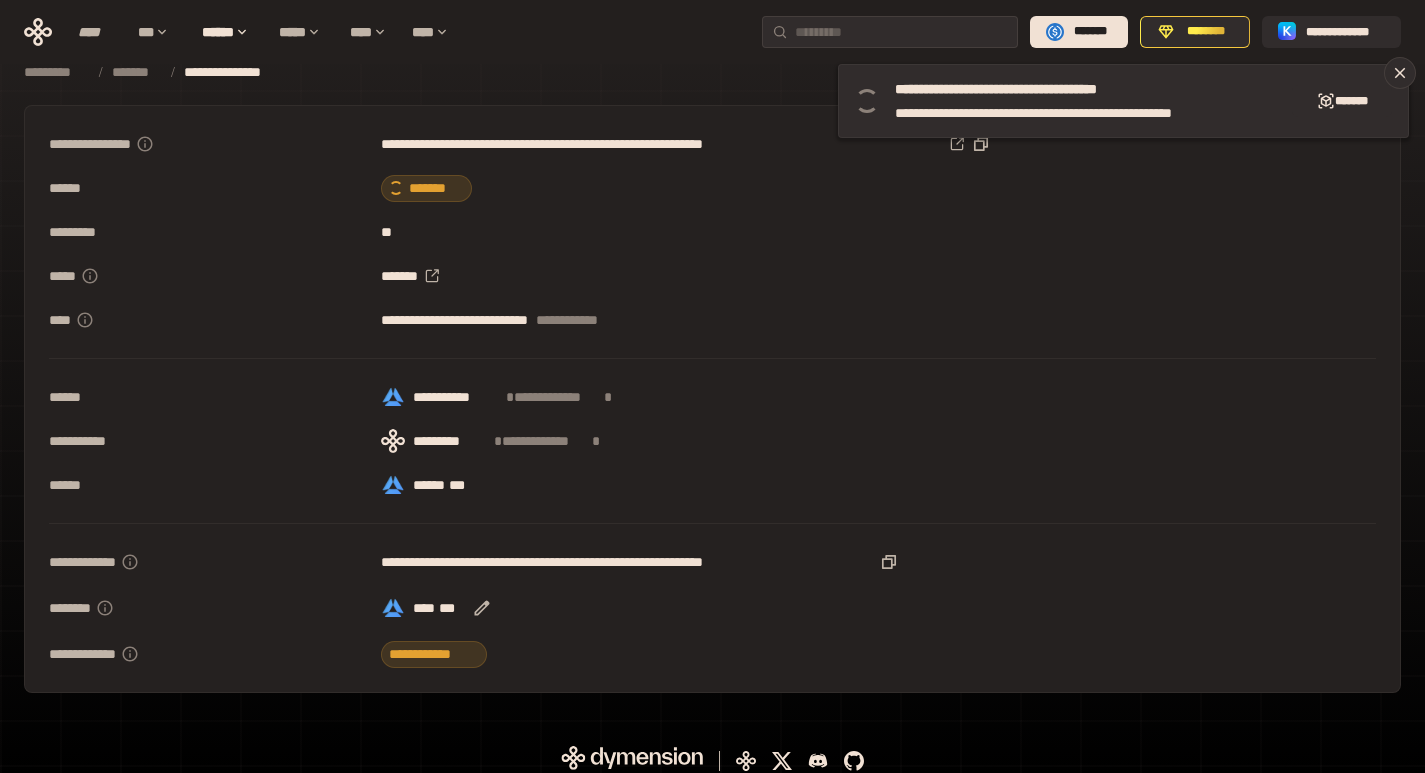 click on "[FIRST] [LAST] [EMAIL]" at bounding box center (712, 72) 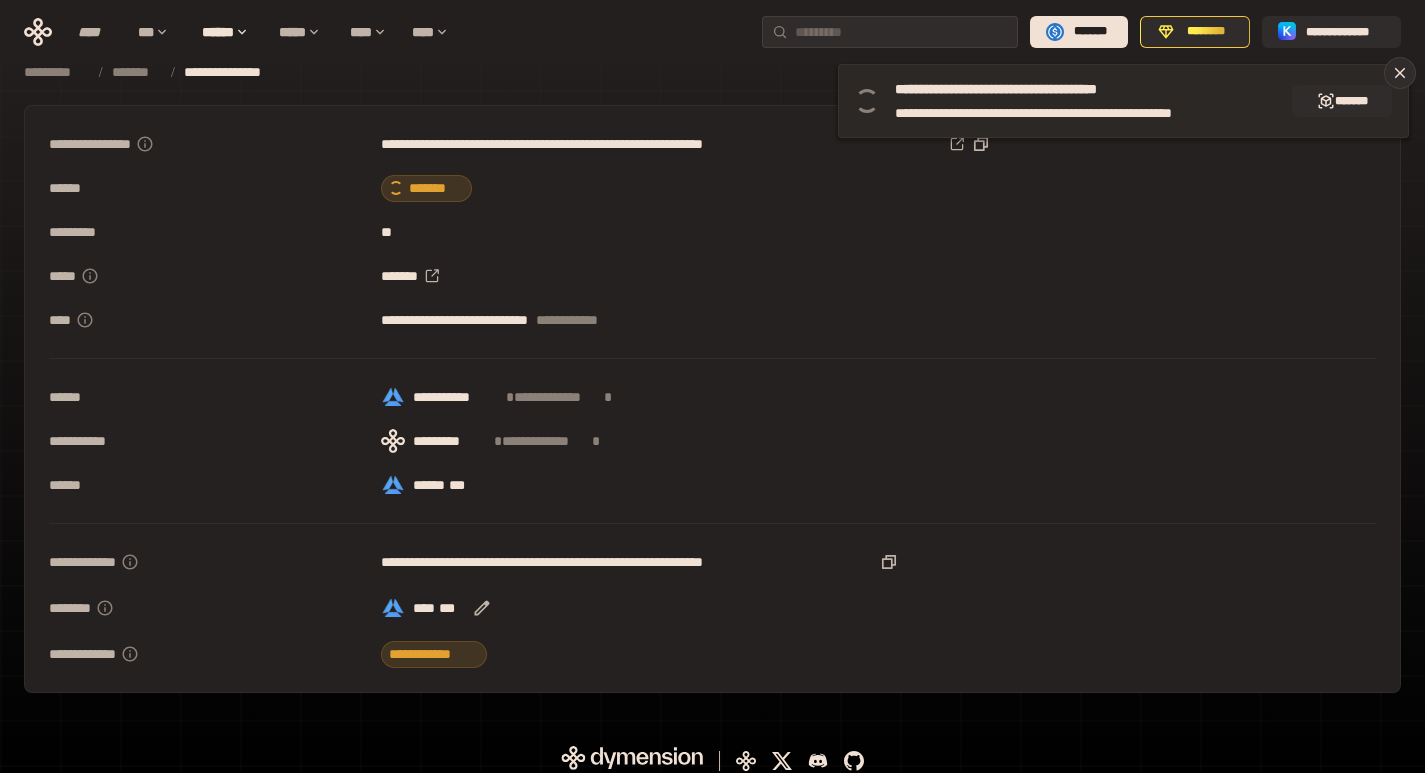 click on "**********" at bounding box center [1069, 89] 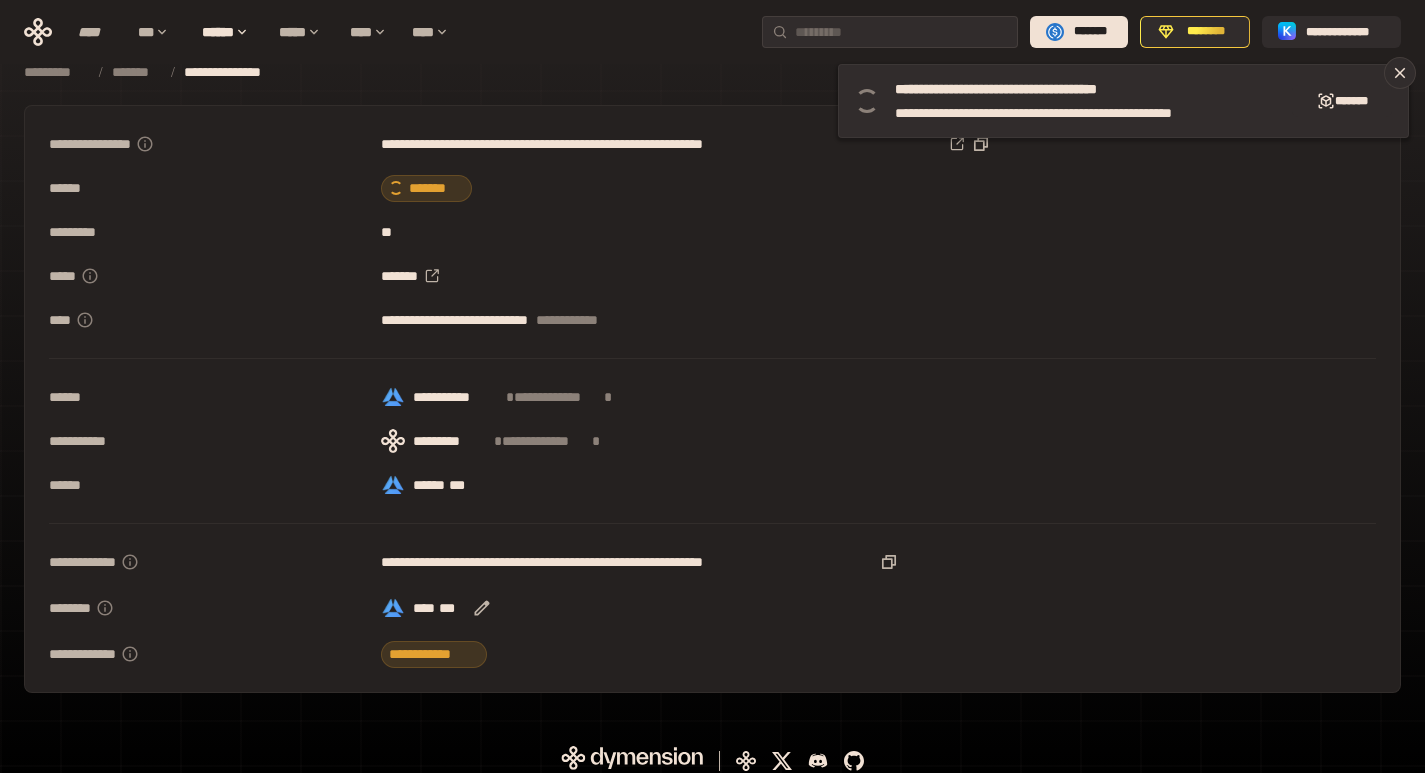 click on "*******" at bounding box center [426, 188] 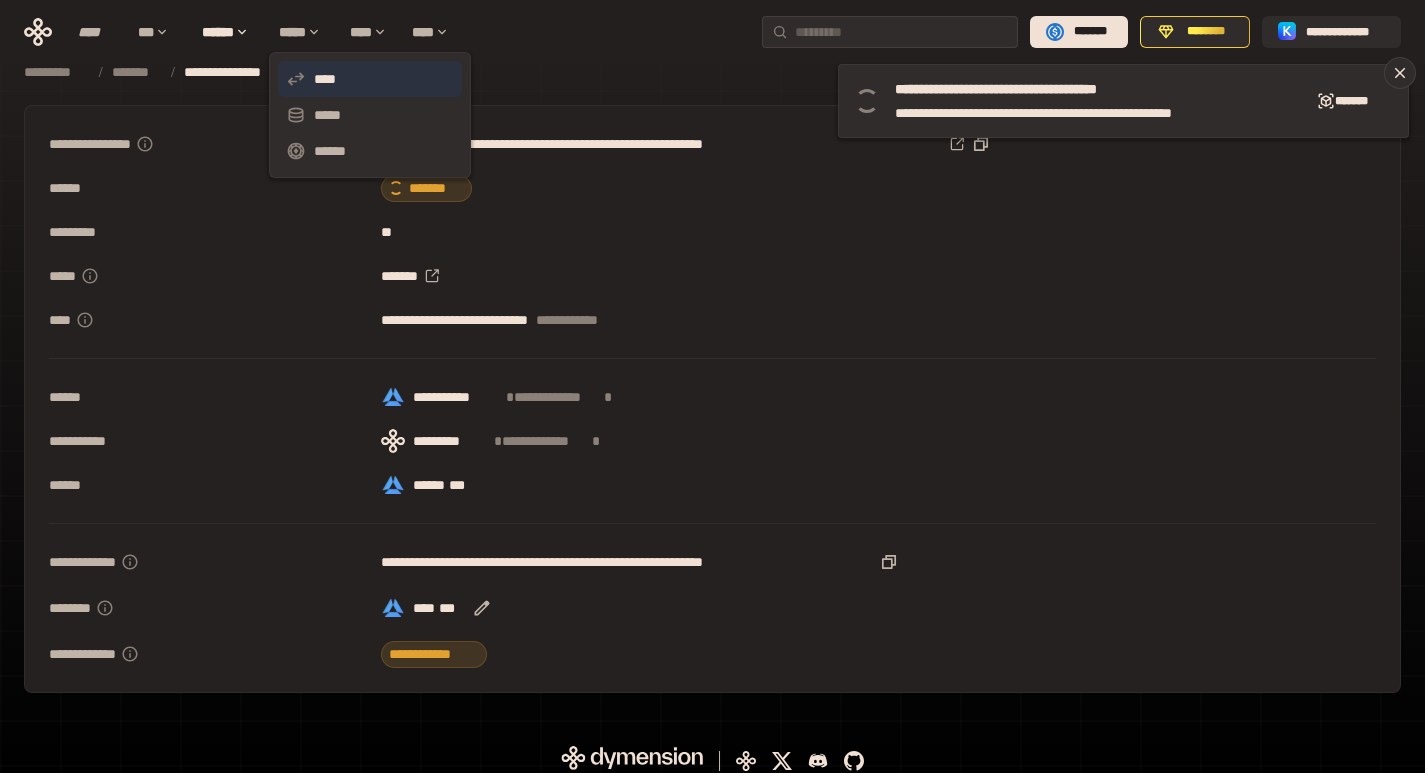 click on "****" at bounding box center [370, 79] 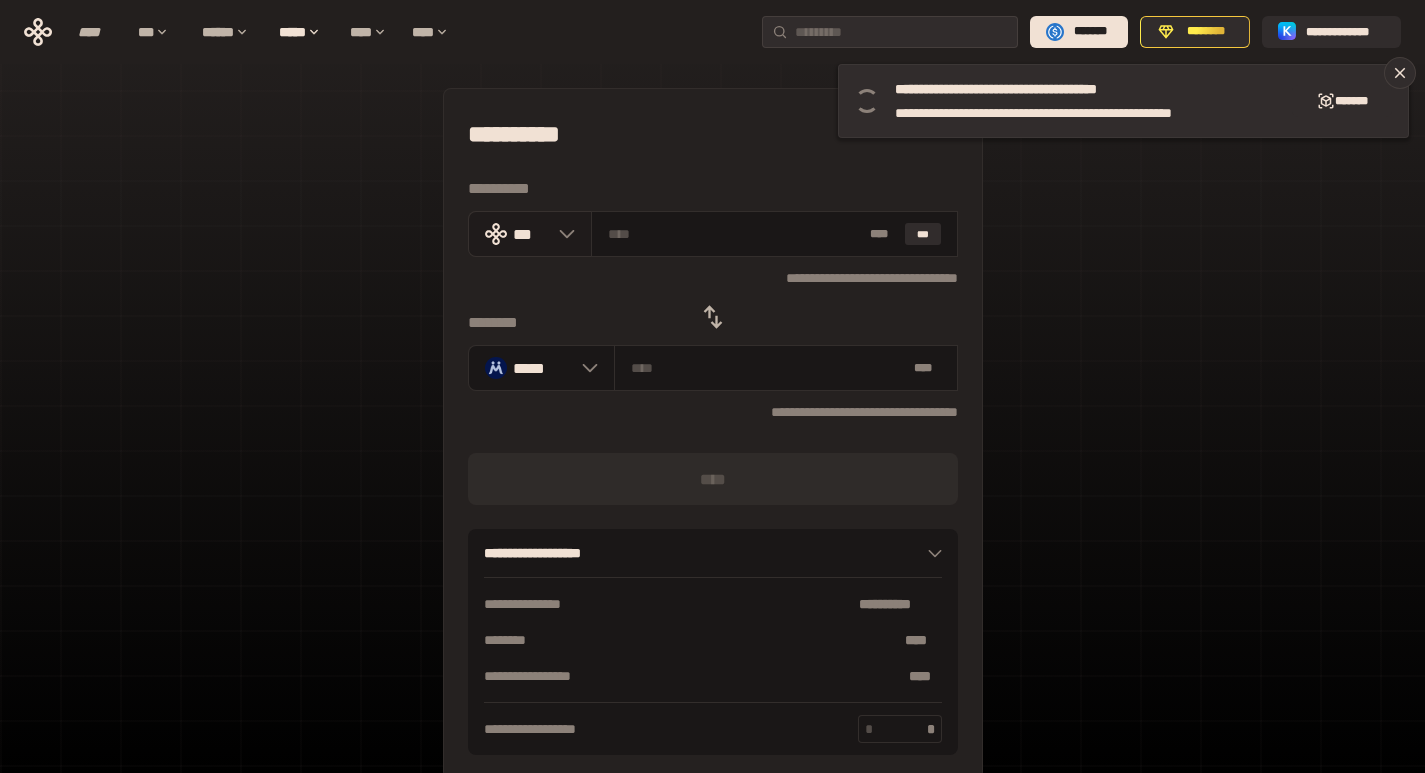 click 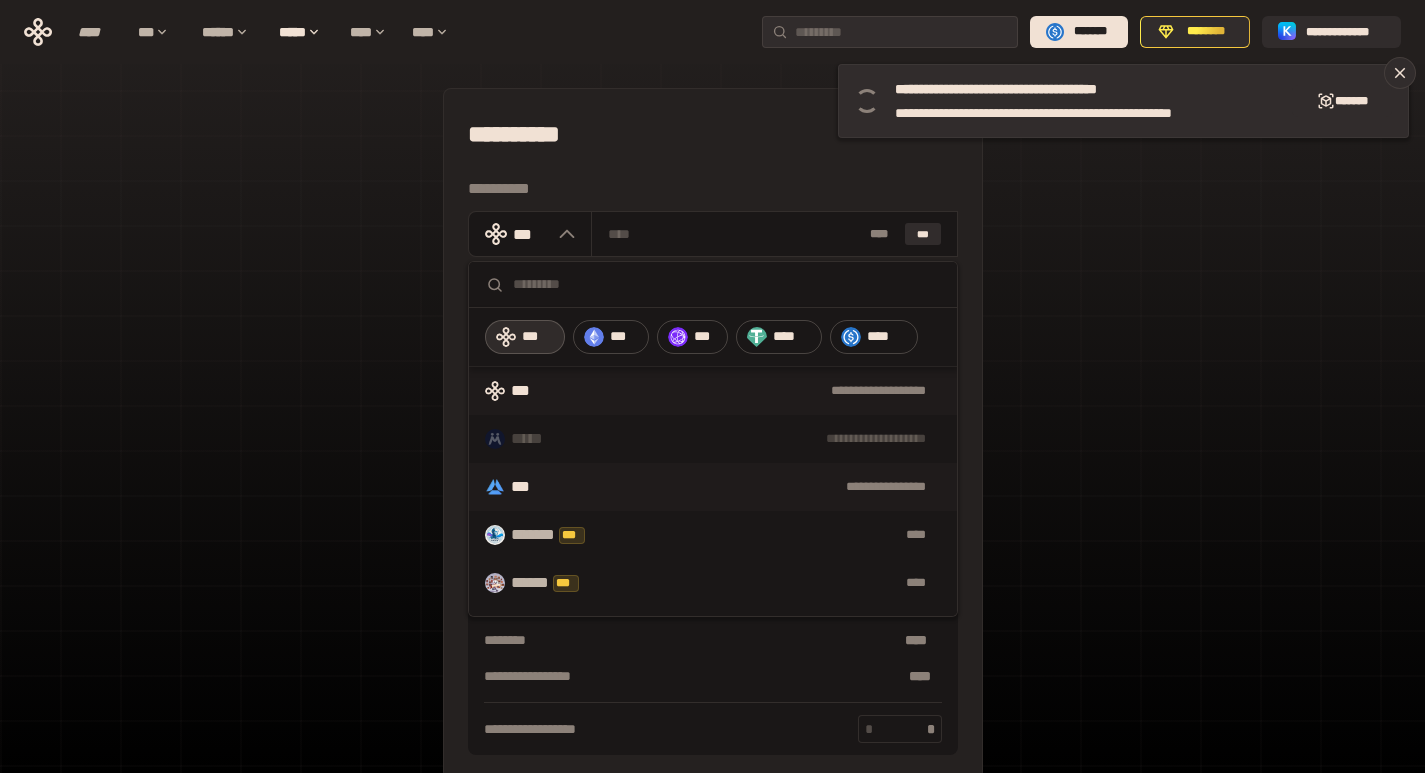 click on "***" at bounding box center [526, 487] 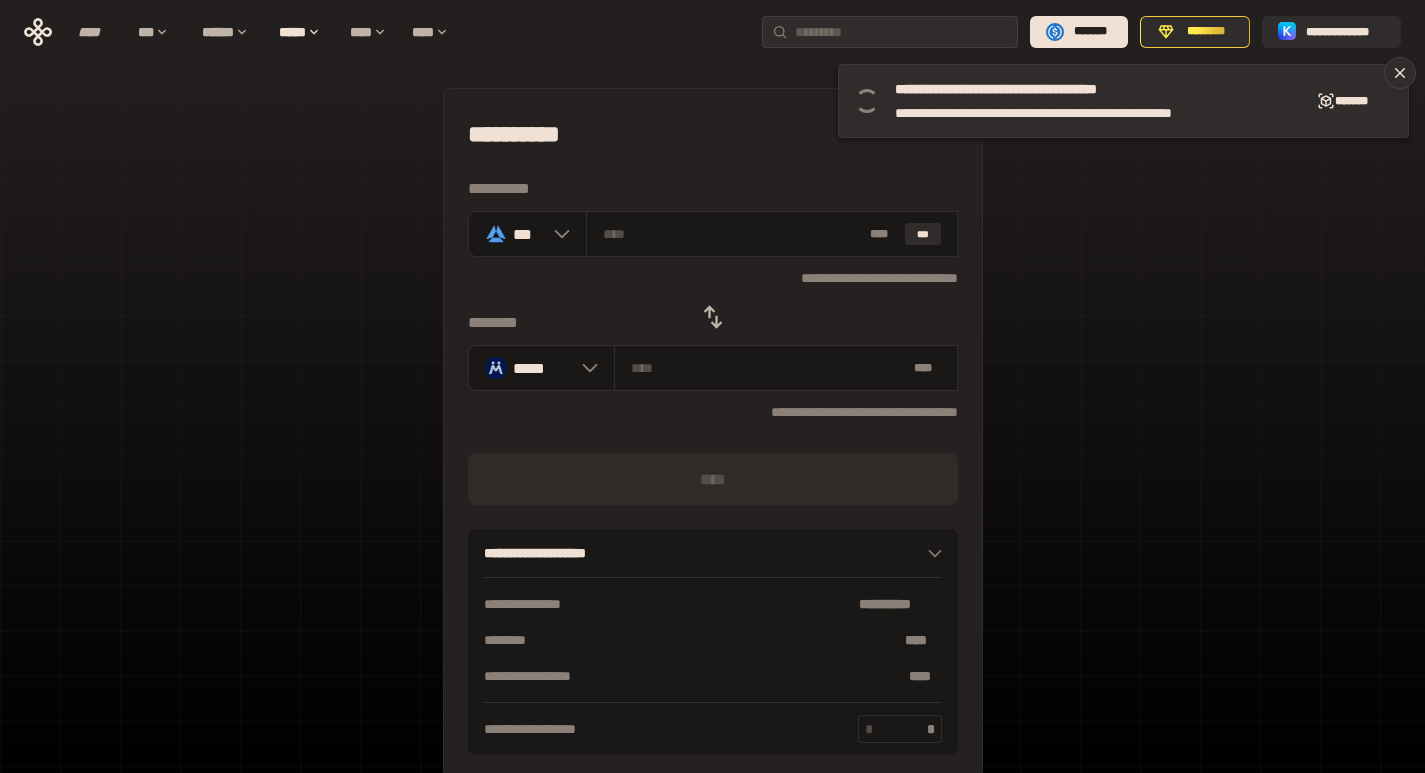 click 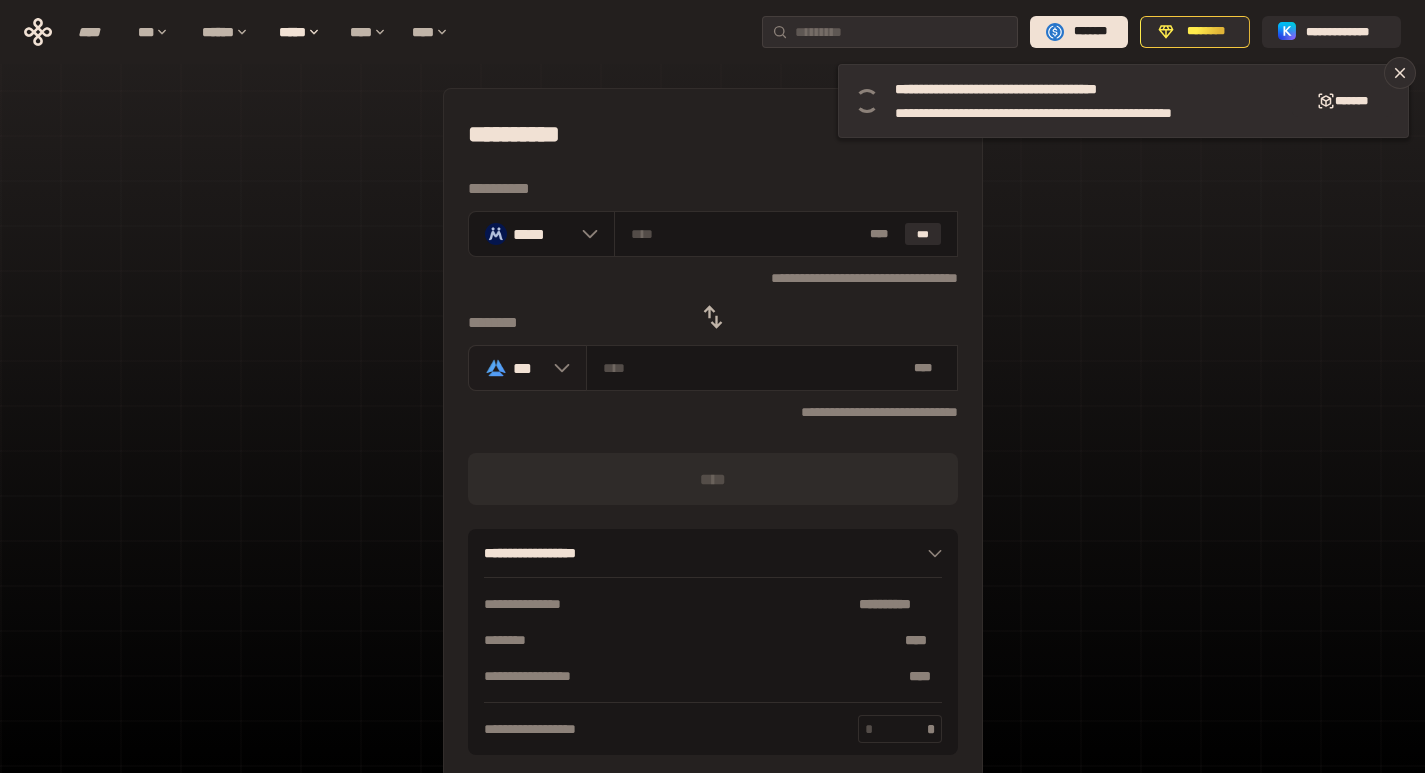 click on "***" at bounding box center (527, 368) 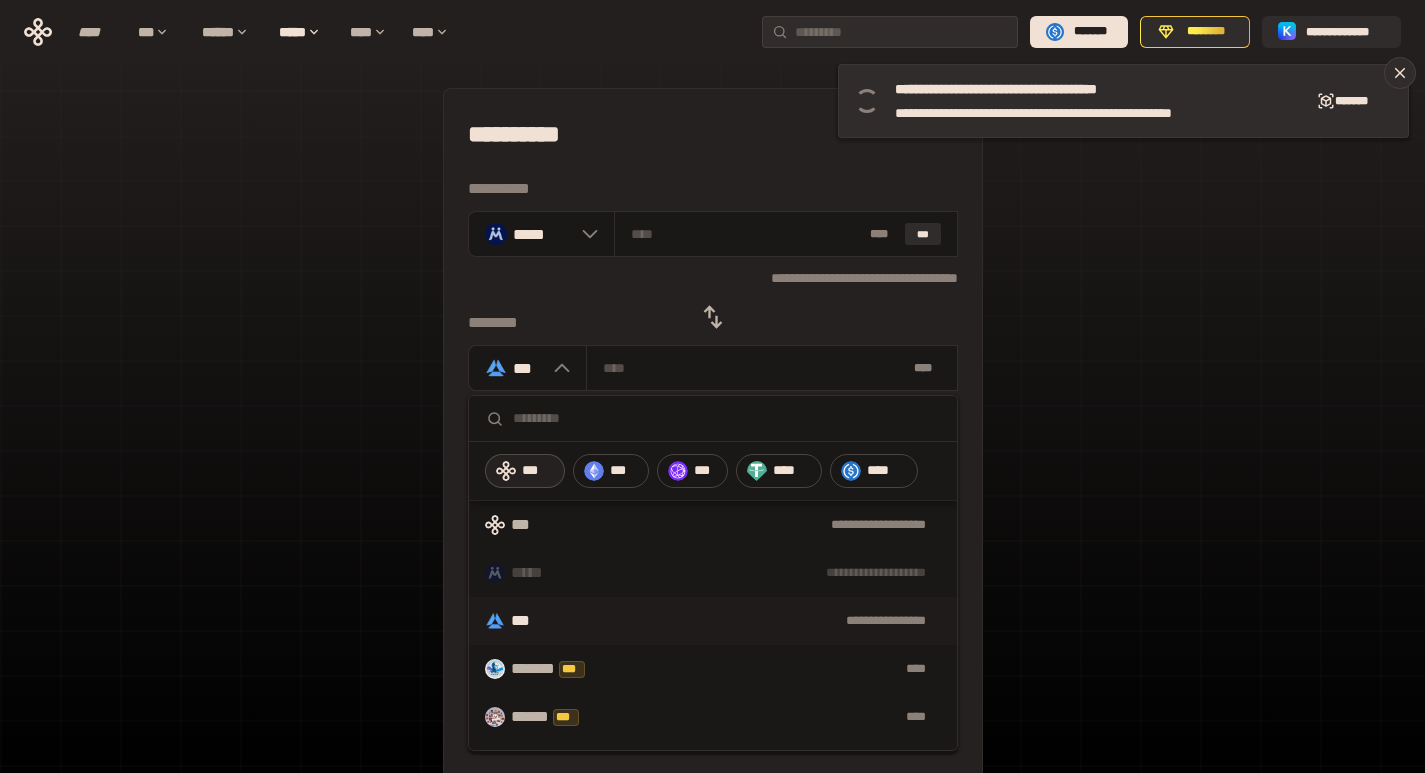 click on "***" at bounding box center (538, 471) 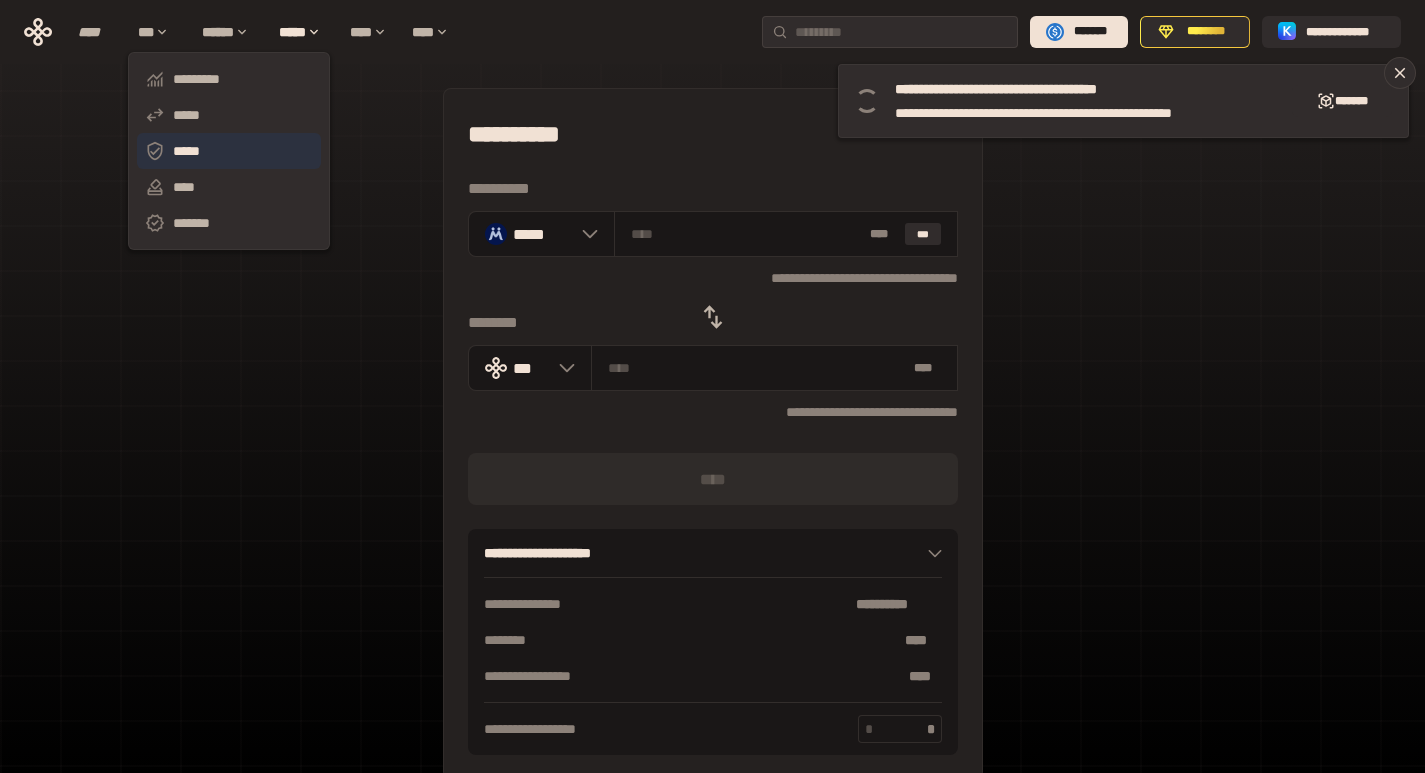 click on "*****" at bounding box center (229, 151) 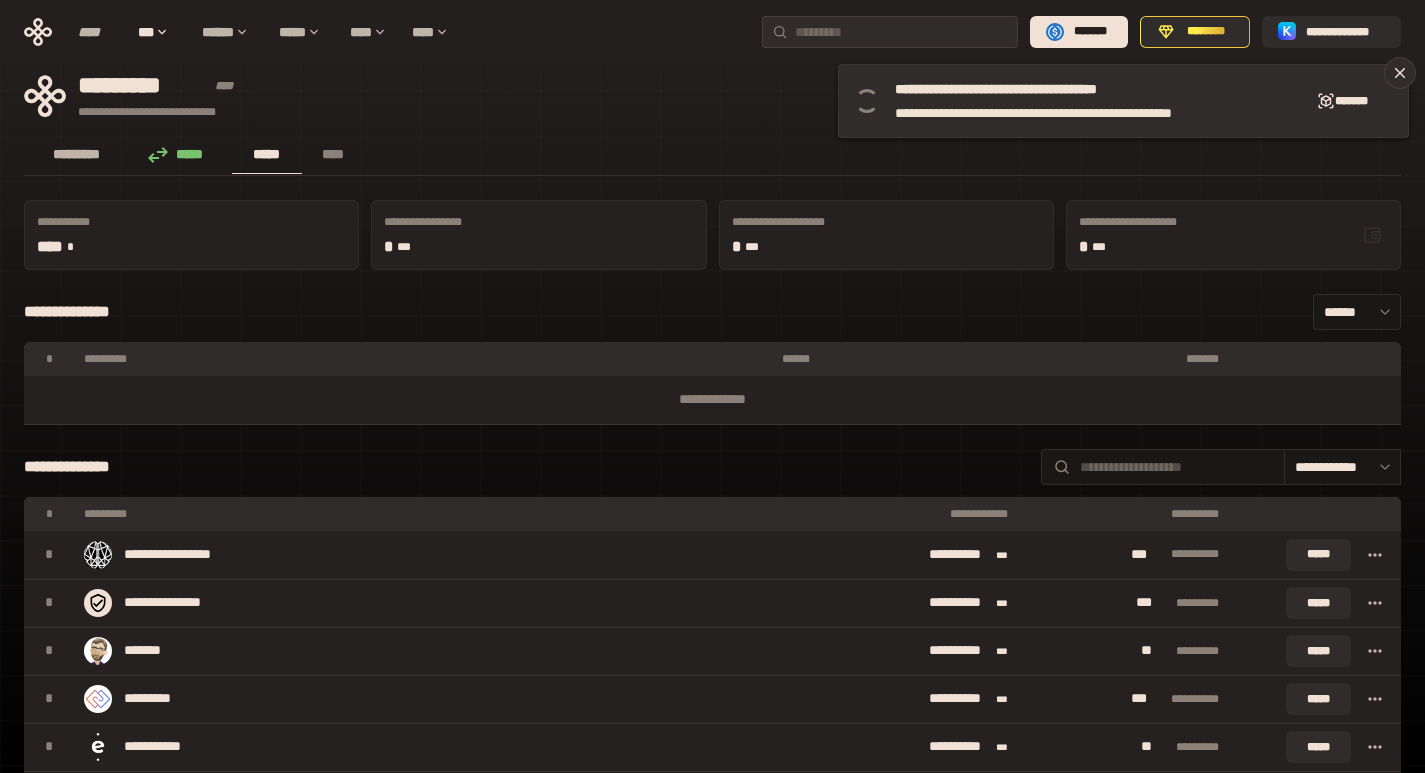 click on "*********" at bounding box center (77, 154) 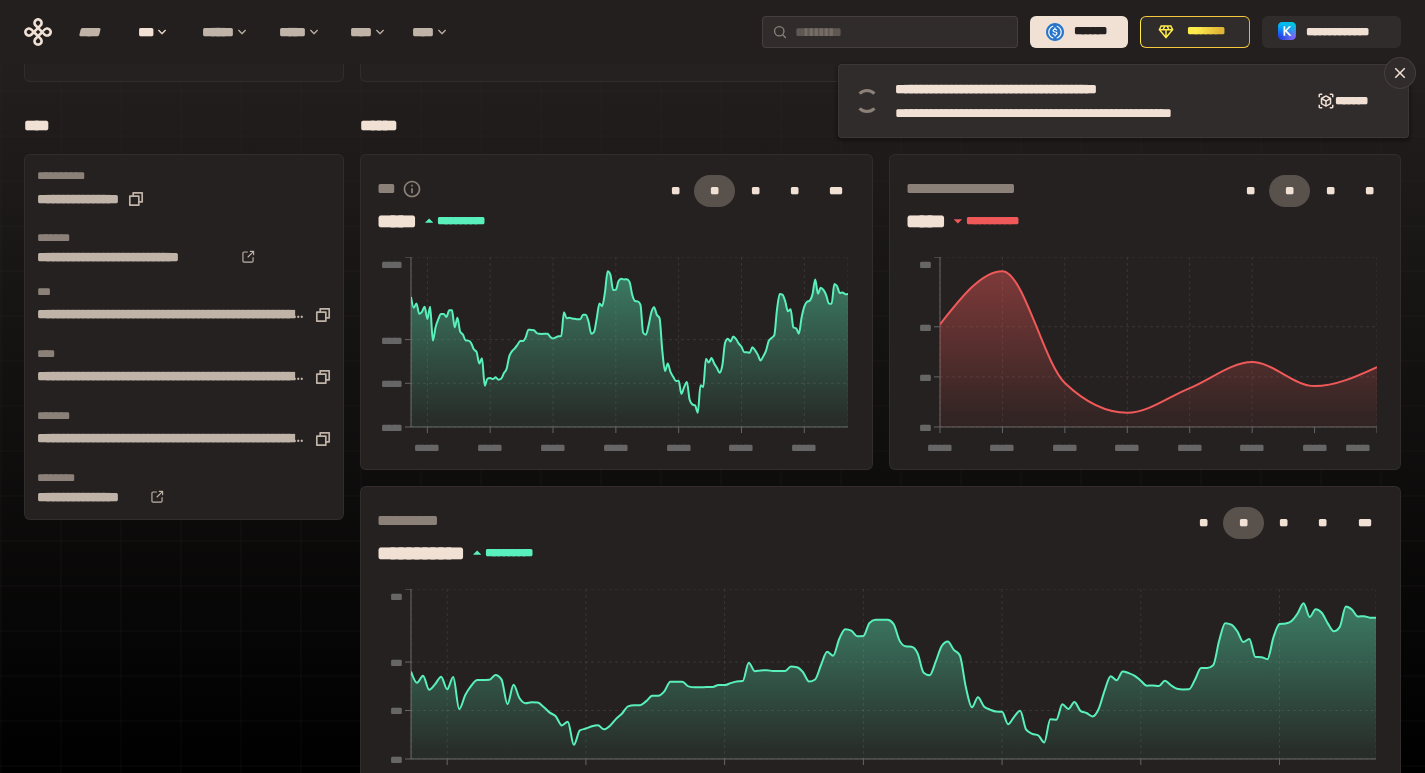scroll, scrollTop: 155, scrollLeft: 0, axis: vertical 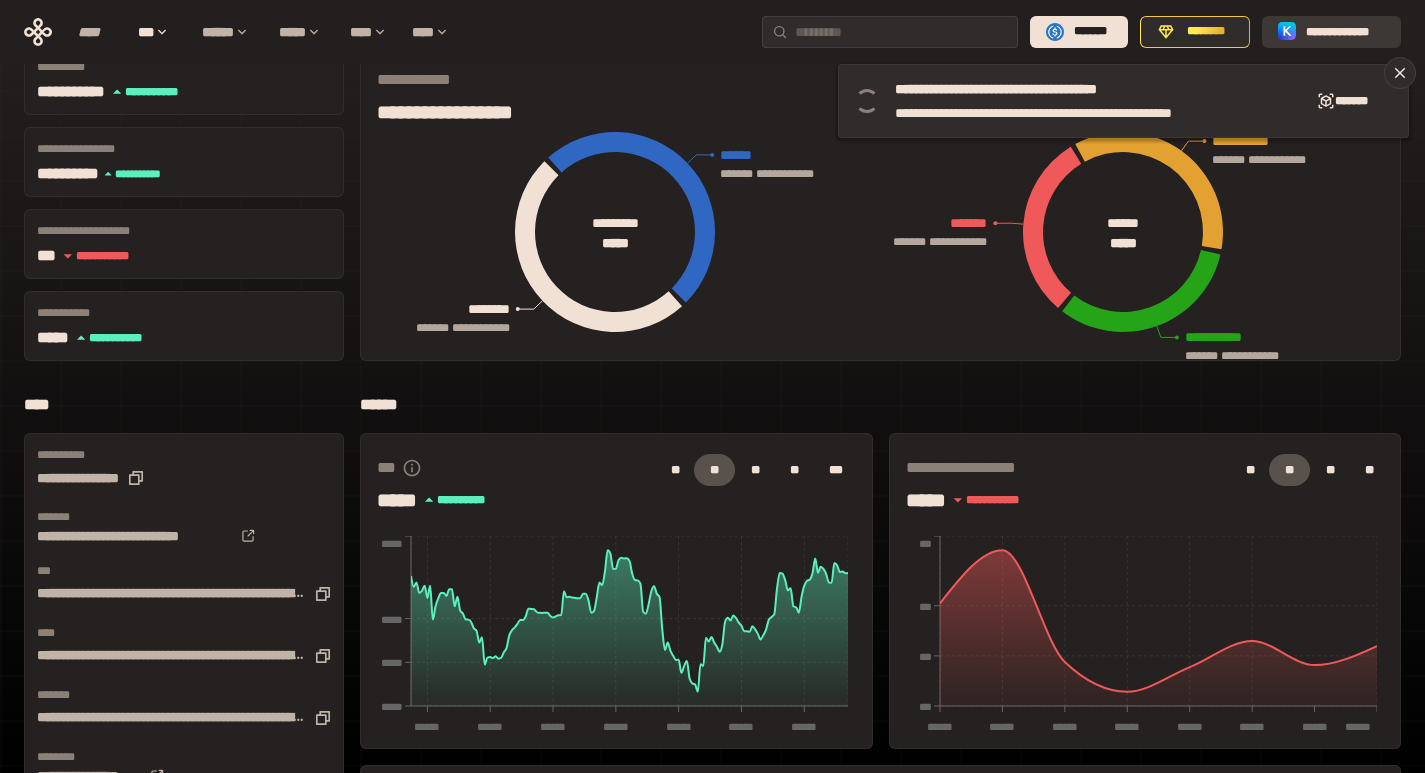 click on "**********" at bounding box center [1345, 32] 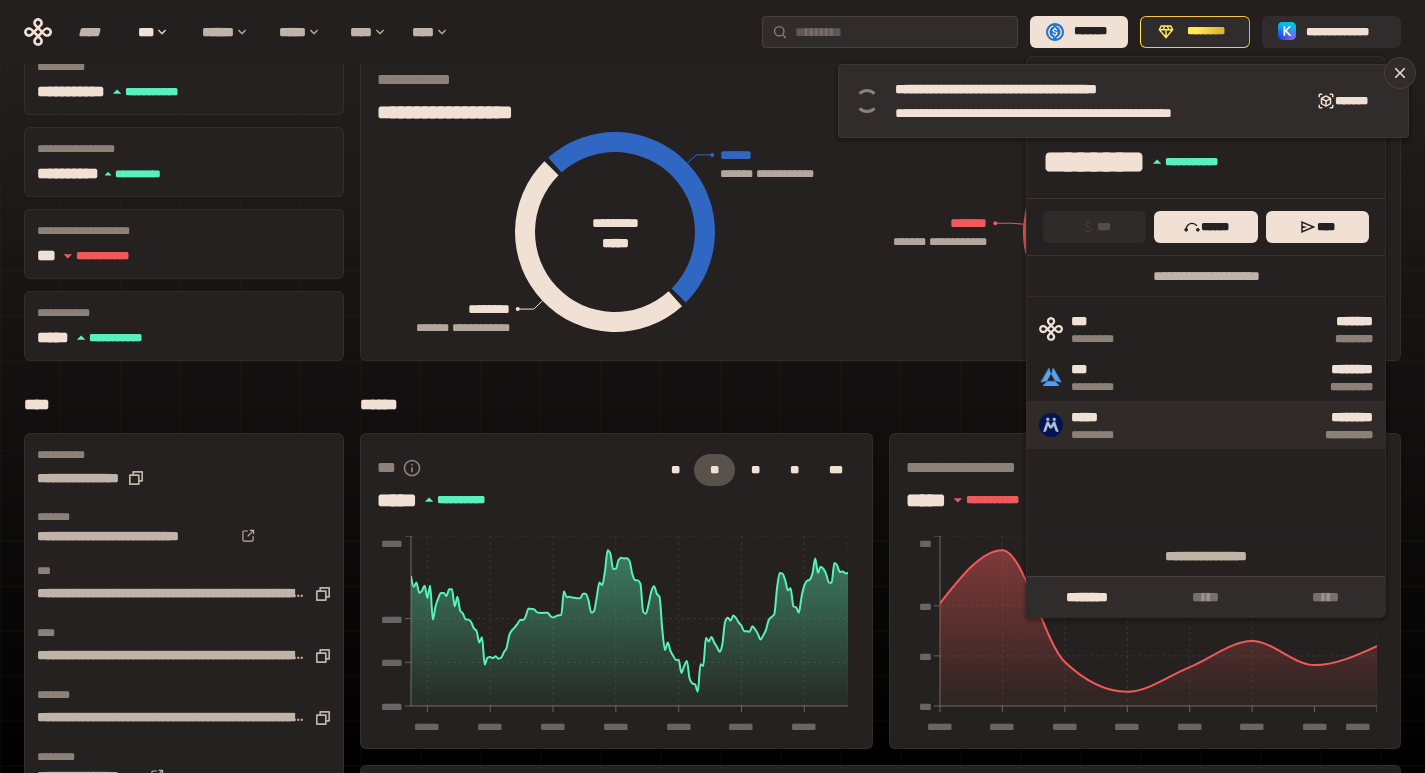 click on "*****" at bounding box center (1103, 418) 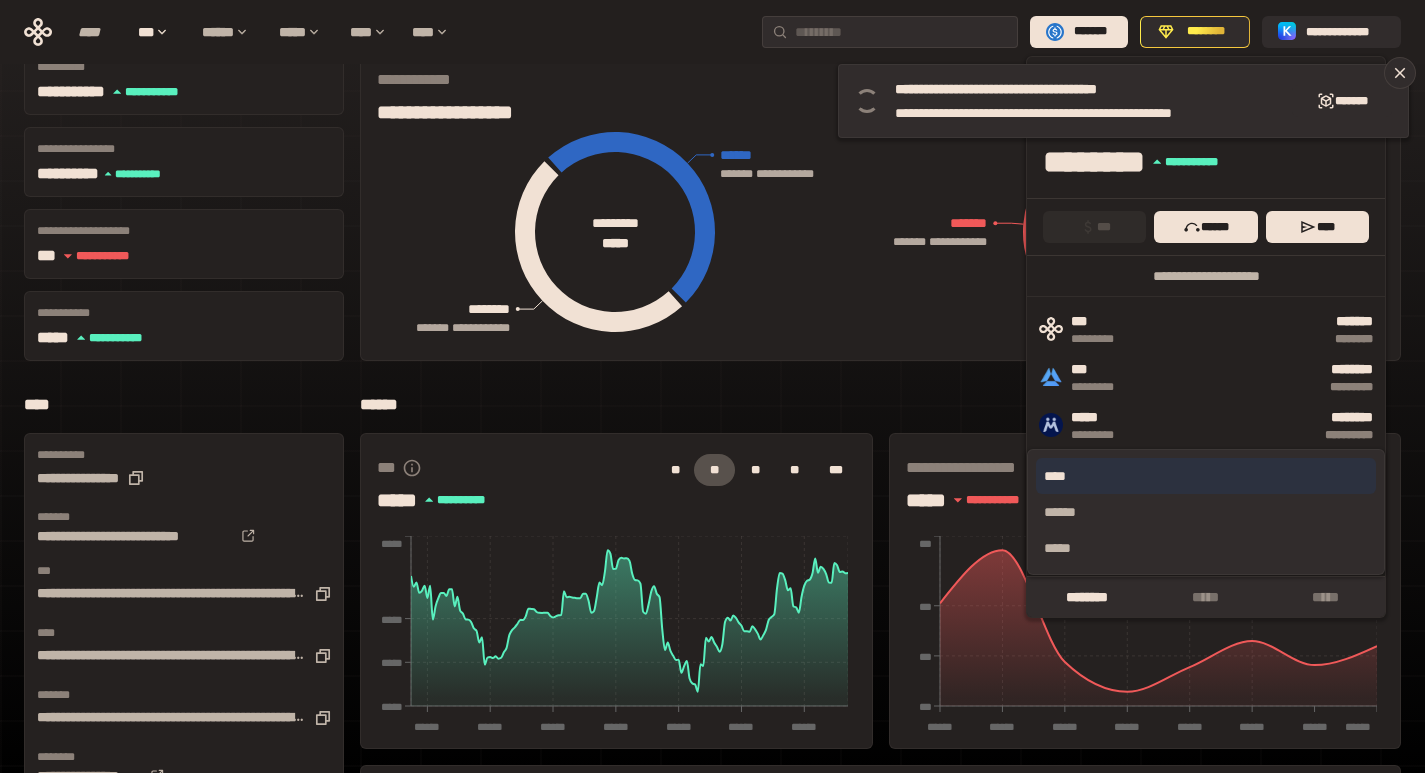 click on "****" at bounding box center (1206, 476) 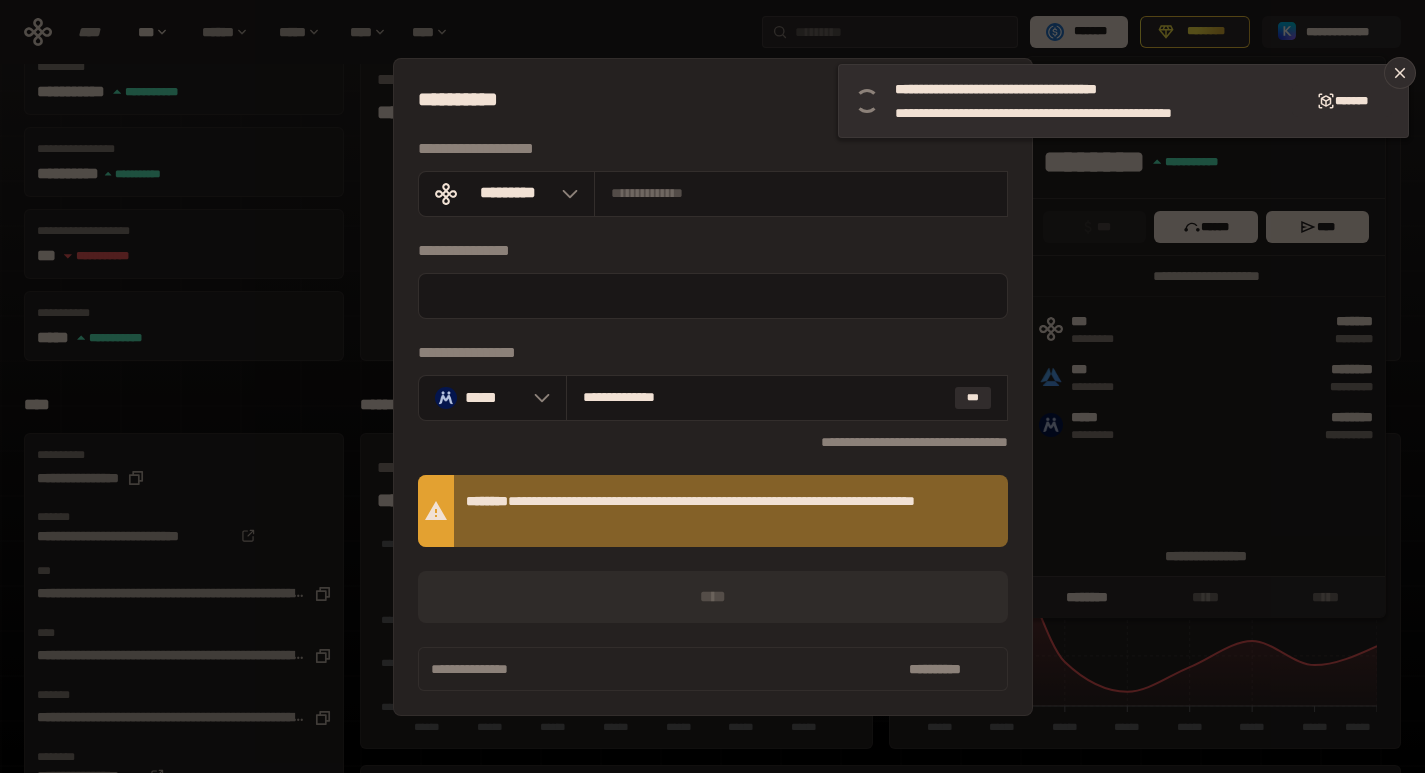 click on "[FIRST] [LAST] [EMAIL] [PHONE] [ADDRESS] [CITY], [STATE] [ZIP] [COUNTRY] [CREDIT_CARD] [EXPIRY_DATE] [CVV] [NAME_ON_CARD] [BILLING_ADDRESS] [BILLING_CITY], [BILLING_STATE] [BILLING_ZIP] [BILLING_COUNTRY] [PHONE_NUMBER] [EMAIL_ADDRESS] [WEBSITE] [DATE_OF_BIRTH] [AGE] [GENDER] [OCCUPATION] [NATIONALITY] [PASSPORT_NUMBER] [DRIVER_LICENSE_NUMBER] [SOCIAL_SECURITY_NUMBER] [BANK_ACCOUNT_NUMBER] [ROUTING_NUMBER] [IBAN] [SWIFT_CODE] [CARD_TYPE] [CARD_NUMBER] [EXPIRY_MONTH] [EXPIRY_YEAR] [ISSUE_DATE] [ISSUING_BANK] [CARD_HOLDER_NAME] [SECURITY_CODE] [TRANSACTION_ID] [ORDER_ID] [CUSTOMER_ID] [ACCOUNT_NUMBER] [USER_ID] [SESSION_ID] [IP_ADDRESS] [DEVICE_ID] [BROWSER_VERSION] [OPERATING_SYSTEM] [USER_AGENT] [REFERRER_URL] [COOKIES] [LOCATION_DATA] [GPS_COORDINATES] [POSTAL_CODE] [HOME_ADDRESS] [WORK_ADDRESS] [BUSINESS_NAME] [BUSINESS_PHONE] [BUSINESS_EMAIL] [BUSINESS_WEBSITE] [BUSINESS_ADDRESS] [BUSINESS_CITY], [BUSINESS_STATE] [BUSINESS_ZIP] [BUSINESS_COUNTRY] [JOB_TITLE] [EMPLOYER_NAME] [EMPLOYEE_ID] [SALARY] [BONUS] [PAYMENT_METHOD] [BANK_NAME] [ACCOUNT_TYPE] [ACCOUNT_BALANCE] [LOAN_AMOUNT] [INTEREST_RATE] [CREDIT_SCORE] [DEBT_TO_INCOME_RATIO] [TAX_ID] [VOTER_ID] [MILITARY_ID] [HEALTH_CARD_NUMBER] [INSURANCE_POLICY_NUMBER] [MEDICAL_RECORD_NUMBER] [PRESCRIPTION_NUMBER] [ALLERGIES] [MEDICATIONS] [DIAGNOSIS] [TREATMENT_PLAN] [APPOINTMENT_DATE] [APPOINTMENT_TIME] [DOCTOR_NAME] [HOSPITAL_NAME] [CLINIC_NAME] [PATIENT_ID] [EMERGENCY_CONTACT_NAME] [EMERGENCY_CONTACT_PHONE] [RELATIONSHIP] [PET_NAME] [PET_BREED] [PET_AGE] [PET_VET_NAME] [PET_VET_PHONE] [PET_VET_ADDRESS] [VEHICLE_MAKE] [VEHICLE_MODEL] [VEHICLE_YEAR] [VEHICLE_VIN] [VEHICLE_LICENSE_PLATE] [VEHICLE_OWNER_NAME] [VEHICLE_OWNER_ADDRESS] [VEHICLE_OWNER_PHONE] [VEHICLE_OWNER_EMAIL] [PROPERTY_ADDRESS] [PROPERTY_CITY], [PROPERTY_STATE] [PROPERTY_ZIP] [PROPERTY_OWNER_NAME] [PROPERTY_OWNER_PHONE] [PROPERTY_OWNER_EMAIL] [LEGAL_DOCUMENT_NAME] [LEGAL_DOCUMENT_TYPE] [LEGAL_DOCUMENT_DATE] [LEGAL_DOCUMENT_REFERENCE] [SIGNATURE] [WITNESS_NAME] [WITNESS_PHONE] [WITNESS_EMAIL] [CHILD_NAME] [CHILD_AGE] [CHILD_SCHOOL_NAME] [CHILD_SCHOOL_ADDRESS] [CHILD_SCHOOL_PHONE] [PARENT_NAME] [PARENT_PHONE] [PARENT_EMAIL] [GUARDIAN_NAME] [GUARDIAN_PHONE] [GUARDIAN_EMAIL] [SPOUSE_NAME] [SPOUSE_PHONE] [SPOUSE_EMAIL] [FAMILY_MEMBER_NAME] [FAMILY_MEMBER_PHONE] [FAMILY_MEMBER_EMAIL] [FRIEND_NAME] [FRIEND_PHONE] [FRIEND_EMAIL] [COLLEAGUE_NAME] [COLLEAGUE_PHONE] [COLLEAGUE_EMAIL] [NEIGHBOR_NAME] [NEIGHBOR_PHONE] [NEIGHBOR_EMAIL] [LANDLORD_NAME] [LANDLORD_PHONE] [LANDLORD_EMAIL] [TENANT_NAME] [TENANT_PHONE] [TENANT_EMAIL] [CONTRACTOR_NAME] [CONTRACTOR_PHONE] [CONTRACTOR_EMAIL] [SERVICE_PROVIDER_NAME] [SERVICE_PROVIDER_PHONE] [SERVICE_PROVIDER_EMAIL]" at bounding box center [712, 386] 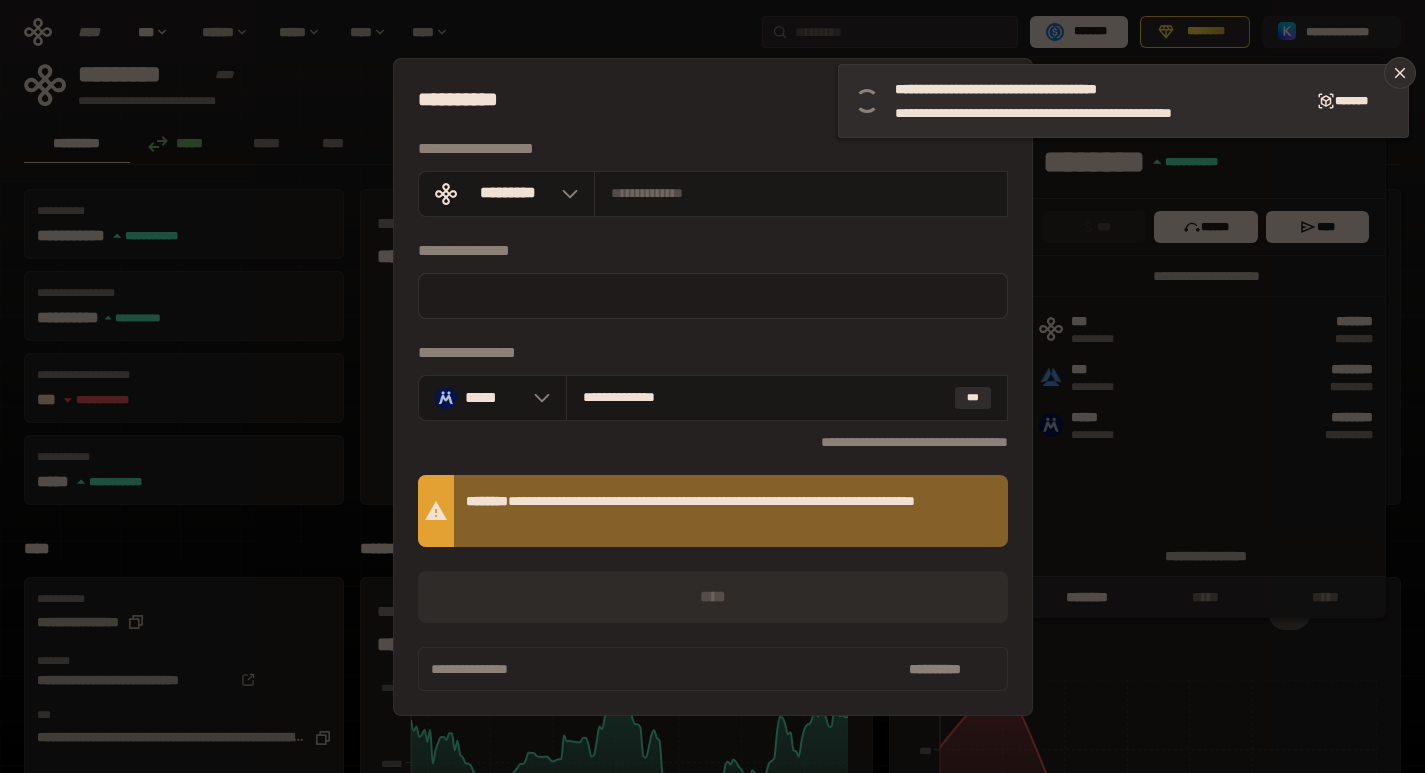scroll, scrollTop: 0, scrollLeft: 0, axis: both 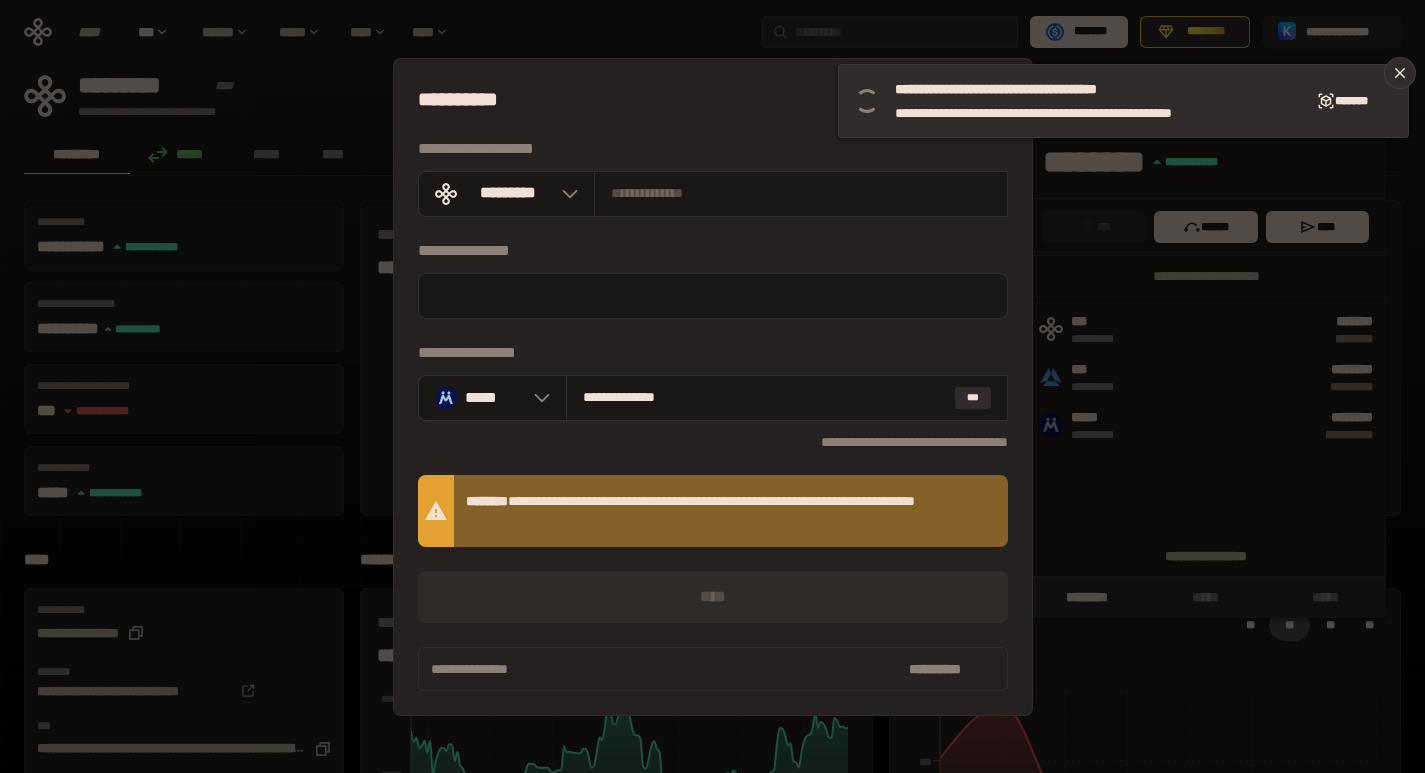 click on "[FIRST] [LAST] [EMAIL] [PHONE] [ADDRESS] [CITY], [STATE] [ZIP] [COUNTRY] [CREDIT_CARD] [EXPIRY_DATE] [CVV] [NAME_ON_CARD] [BILLING_ADDRESS] [BILLING_CITY], [BILLING_STATE] [BILLING_ZIP] [BILLING_COUNTRY] [PHONE_NUMBER] [EMAIL_ADDRESS] [WEBSITE] [DATE_OF_BIRTH] [AGE] [GENDER] [OCCUPATION] [NATIONALITY] [PASSPORT_NUMBER] [DRIVER_LICENSE_NUMBER] [SOCIAL_SECURITY_NUMBER] [BANK_ACCOUNT_NUMBER] [ROUTING_NUMBER] [IBAN] [SWIFT_CODE] [CARD_TYPE] [CARD_NUMBER] [EXPIRY_MONTH] [EXPIRY_YEAR] [ISSUE_DATE] [ISSUING_BANK] [CARD_HOLDER_NAME] [SECURITY_CODE] [TRANSACTION_ID] [ORDER_ID] [CUSTOMER_ID] [ACCOUNT_NUMBER] [USER_ID] [SESSION_ID] [IP_ADDRESS] [DEVICE_ID] [BROWSER_VERSION] [OPERATING_SYSTEM] [USER_AGENT] [REFERRER_URL] [COOKIES] [LOCATION_DATA] [GPS_COORDINATES] [POSTAL_CODE] [HOME_ADDRESS] [WORK_ADDRESS] [BUSINESS_NAME] [BUSINESS_PHONE] [BUSINESS_EMAIL] [BUSINESS_WEBSITE] [BUSINESS_ADDRESS] [BUSINESS_CITY], [BUSINESS_STATE] [BUSINESS_ZIP] [BUSINESS_COUNTRY] [JOB_TITLE] [EMPLOYER_NAME] [EMPLOYEE_ID] [SALARY] [BONUS] [PAYMENT_METHOD] [BANK_NAME] [ACCOUNT_TYPE] [ACCOUNT_BALANCE] [LOAN_AMOUNT] [INTEREST_RATE] [CREDIT_SCORE] [DEBT_TO_INCOME_RATIO] [TAX_ID] [VOTER_ID] [MILITARY_ID] [HEALTH_CARD_NUMBER] [INSURANCE_POLICY_NUMBER] [MEDICAL_RECORD_NUMBER] [PRESCRIPTION_NUMBER] [ALLERGIES] [MEDICATIONS] [DIAGNOSIS] [TREATMENT_PLAN] [APPOINTMENT_DATE] [APPOINTMENT_TIME] [DOCTOR_NAME] [HOSPITAL_NAME] [CLINIC_NAME] [PATIENT_ID] [EMERGENCY_CONTACT_NAME] [EMERGENCY_CONTACT_PHONE] [RELATIONSHIP] [PET_NAME] [PET_BREED] [PET_AGE] [PET_VET_NAME] [PET_VET_PHONE] [PET_VET_ADDRESS] [VEHICLE_MAKE] [VEHICLE_MODEL] [VEHICLE_YEAR] [VEHICLE_VIN] [VEHICLE_LICENSE_PLATE] [VEHICLE_OWNER_NAME] [VEHICLE_OWNER_ADDRESS] [VEHICLE_OWNER_PHONE] [VEHICLE_OWNER_EMAIL] [PROPERTY_ADDRESS] [PROPERTY_CITY], [PROPERTY_STATE] [PROPERTY_ZIP] [PROPERTY_OWNER_NAME] [PROPERTY_OWNER_PHONE] [PROPERTY_OWNER_EMAIL] [LEGAL_DOCUMENT_NAME] [LEGAL_DOCUMENT_TYPE] [LEGAL_DOCUMENT_DATE] [LEGAL_DOCUMENT_REFERENCE] [SIGNATURE] [WITNESS_NAME] [WITNESS_PHONE] [WITNESS_EMAIL] [CHILD_NAME] [CHILD_AGE] [CHILD_SCHOOL_NAME] [CHILD_SCHOOL_ADDRESS] [CHILD_SCHOOL_PHONE] [PARENT_NAME] [PARENT_PHONE] [PARENT_EMAIL] [GUARDIAN_NAME] [GUARDIAN_PHONE] [GUARDIAN_EMAIL] [SPOUSE_NAME] [SPOUSE_PHONE] [SPOUSE_EMAIL] [FAMILY_MEMBER_NAME] [FAMILY_MEMBER_PHONE] [FAMILY_MEMBER_EMAIL] [FRIEND_NAME] [FRIEND_PHONE] [FRIEND_EMAIL] [COLLEAGUE_NAME] [COLLEAGUE_PHONE] [COLLEAGUE_EMAIL] [NEIGHBOR_NAME] [NEIGHBOR_PHONE] [NEIGHBOR_EMAIL] [LANDLORD_NAME] [LANDLORD_PHONE] [LANDLORD_EMAIL] [TENANT_NAME] [TENANT_PHONE] [TENANT_EMAIL] [CONTRACTOR_NAME] [CONTRACTOR_PHONE] [CONTRACTOR_EMAIL] [SERVICE_PROVIDER_NAME] [SERVICE_PROVIDER_PHONE] [SERVICE_PROVIDER_EMAIL]" at bounding box center (712, 386) 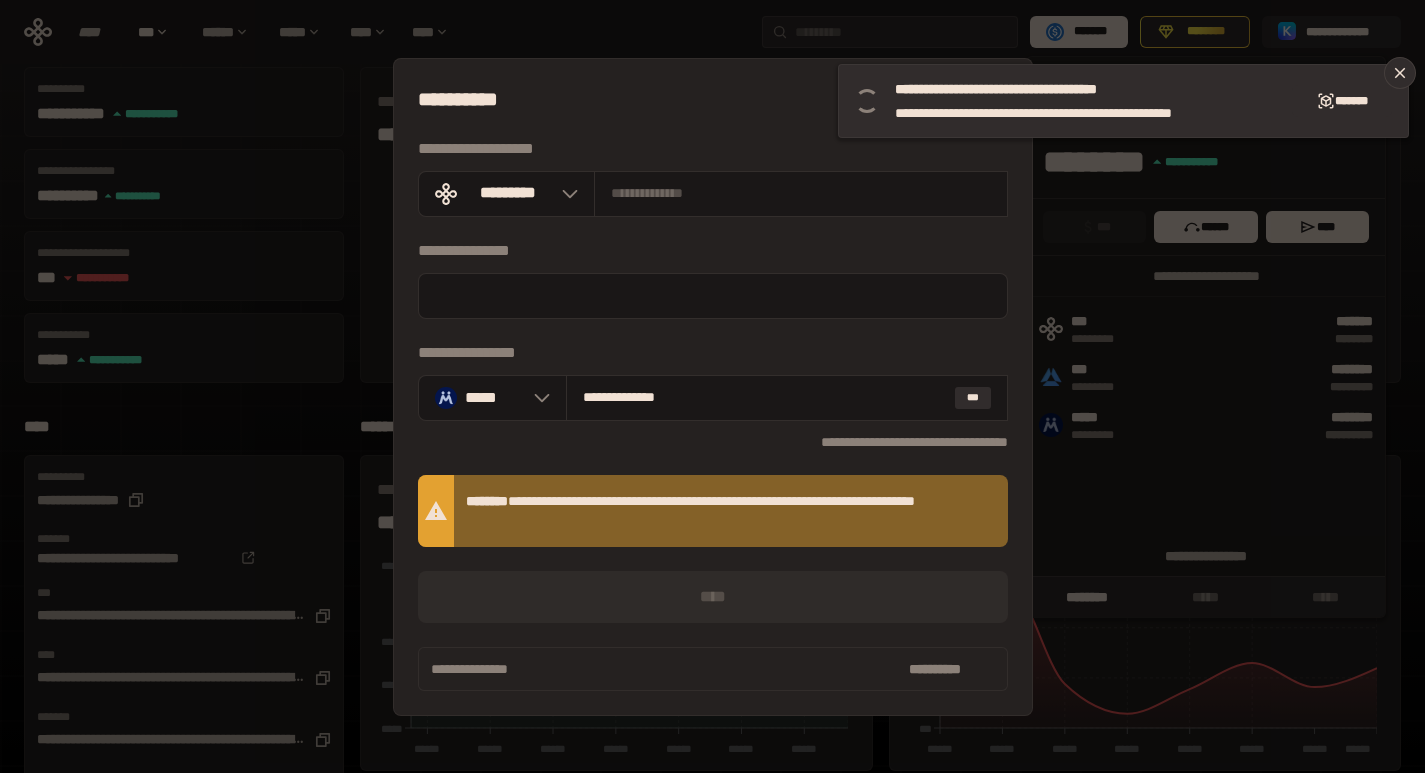 scroll, scrollTop: 200, scrollLeft: 0, axis: vertical 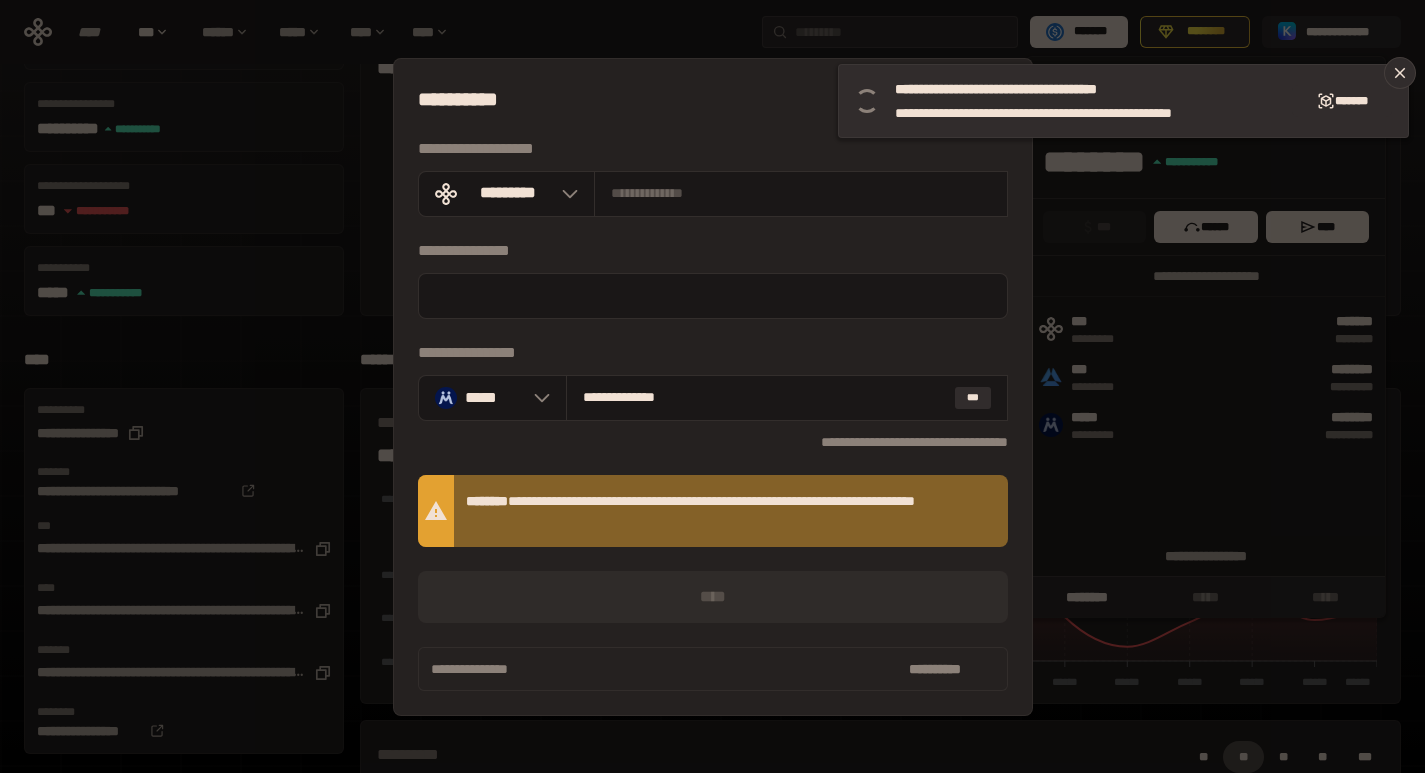 drag, startPoint x: 1399, startPoint y: 70, endPoint x: 1243, endPoint y: 413, distance: 376.80896 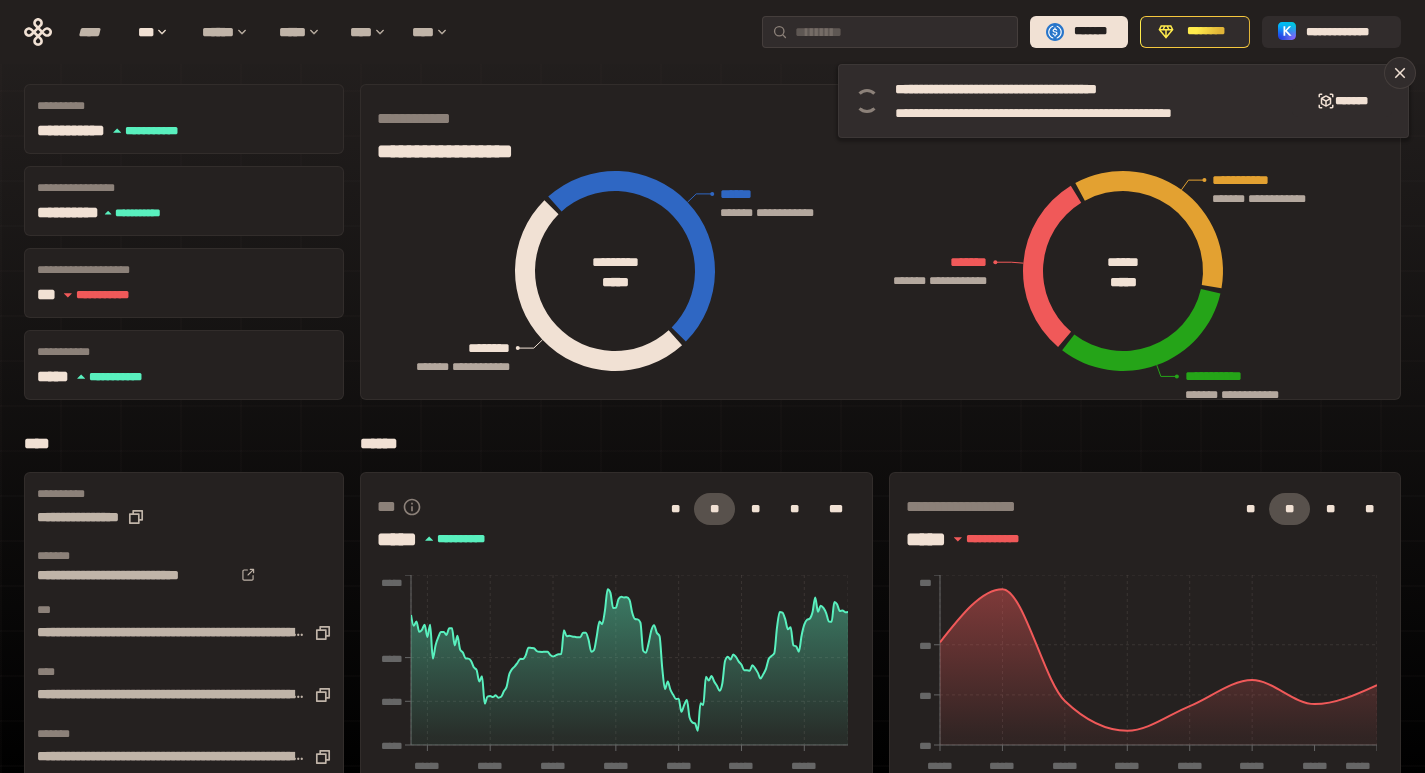 scroll, scrollTop: 0, scrollLeft: 0, axis: both 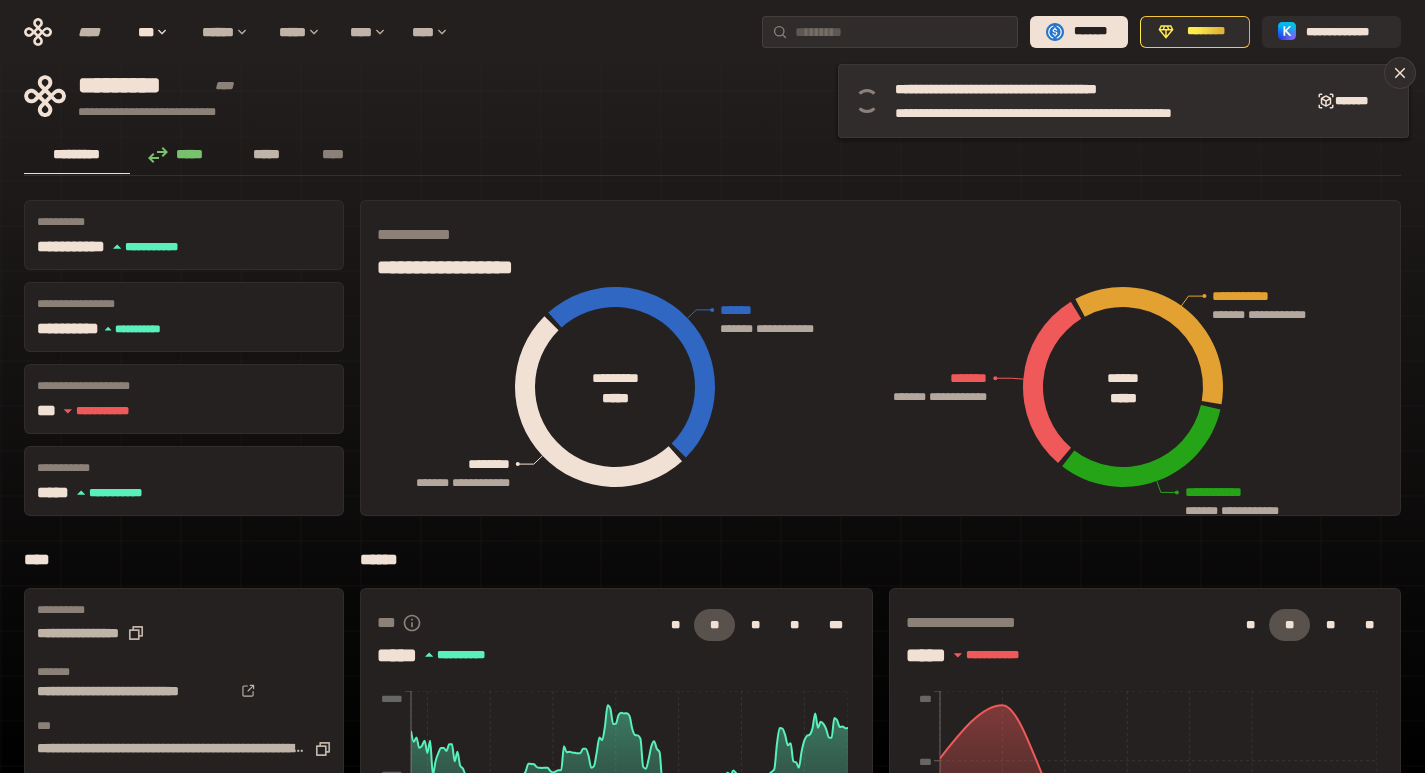 click on "*****" at bounding box center [267, 154] 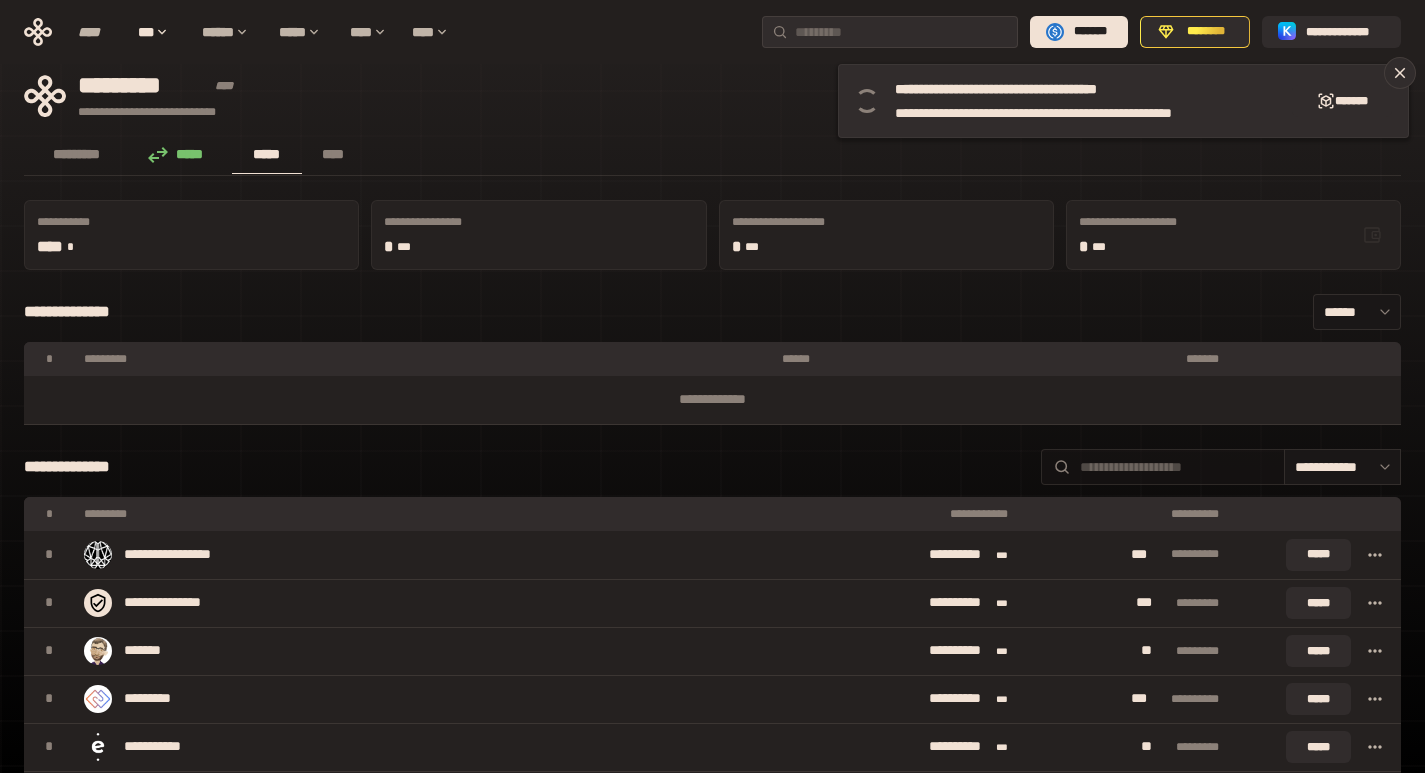 click at bounding box center (1177, 467) 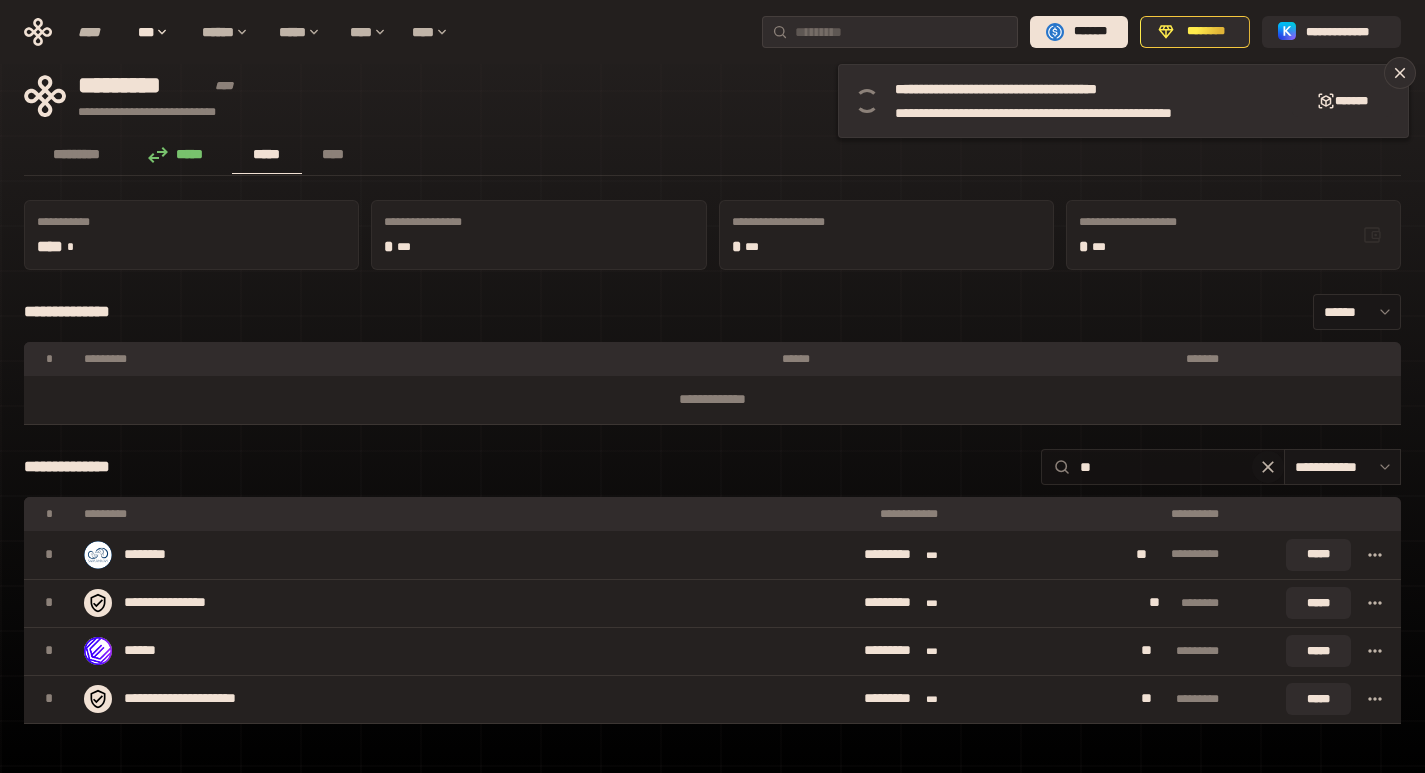 type on "**" 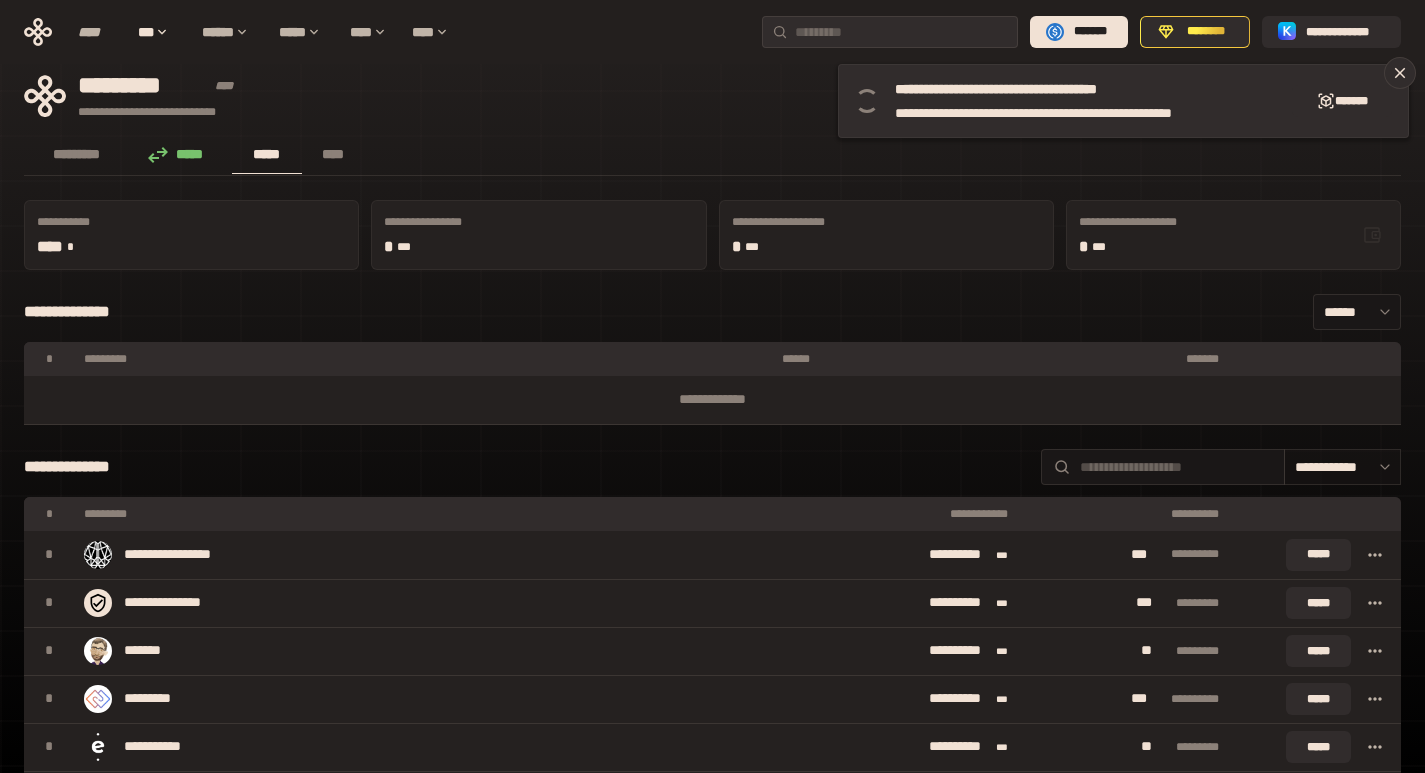 click on "****** *****" at bounding box center [1342, 467] 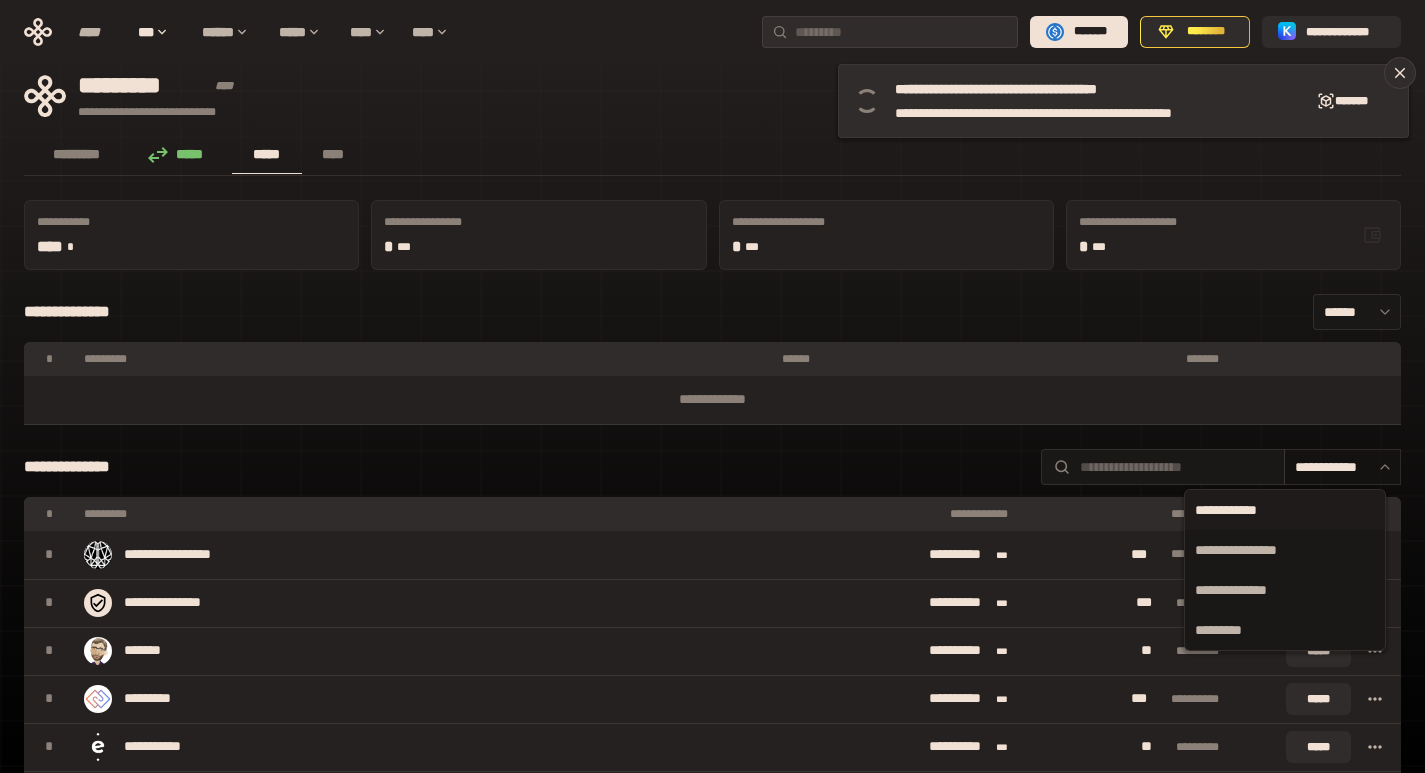 click at bounding box center (1380, 467) 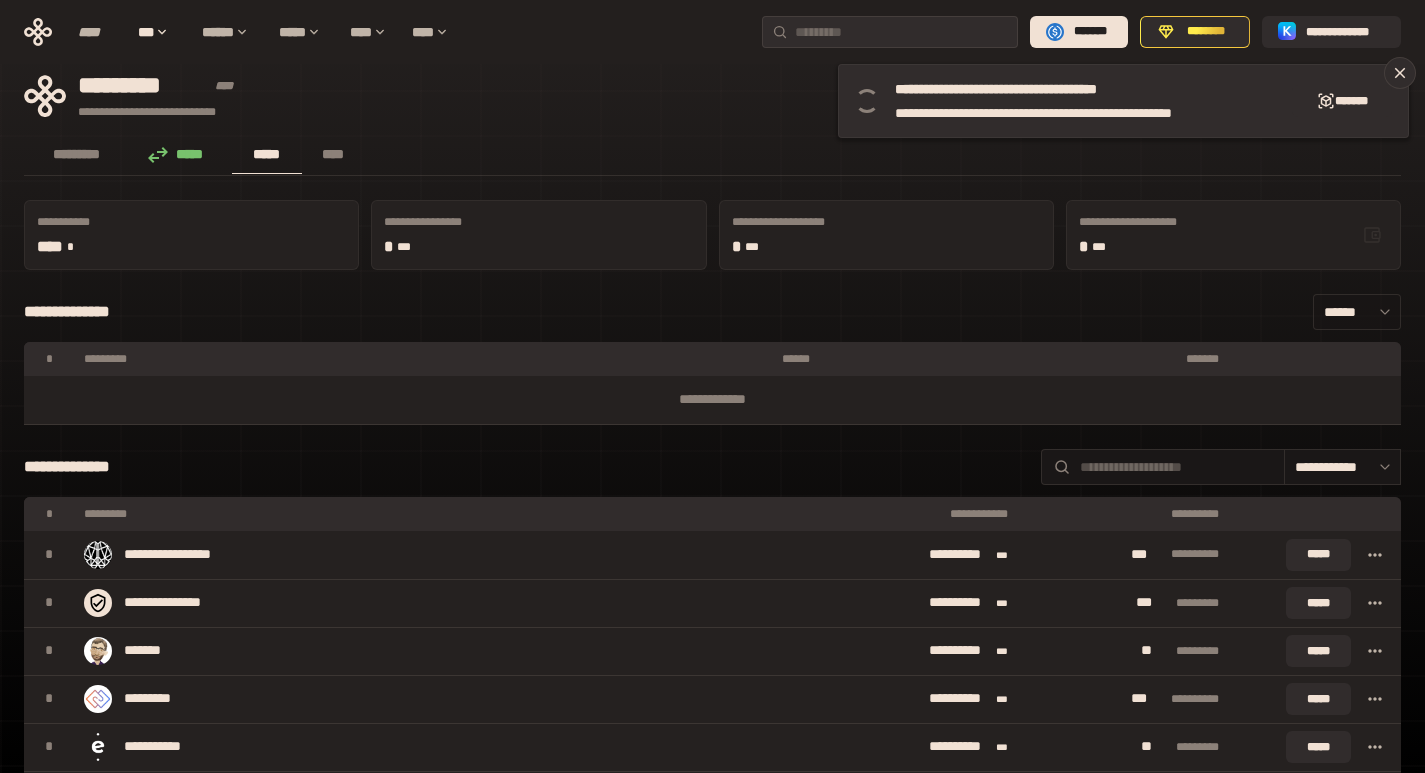 click on "******" at bounding box center [1357, 312] 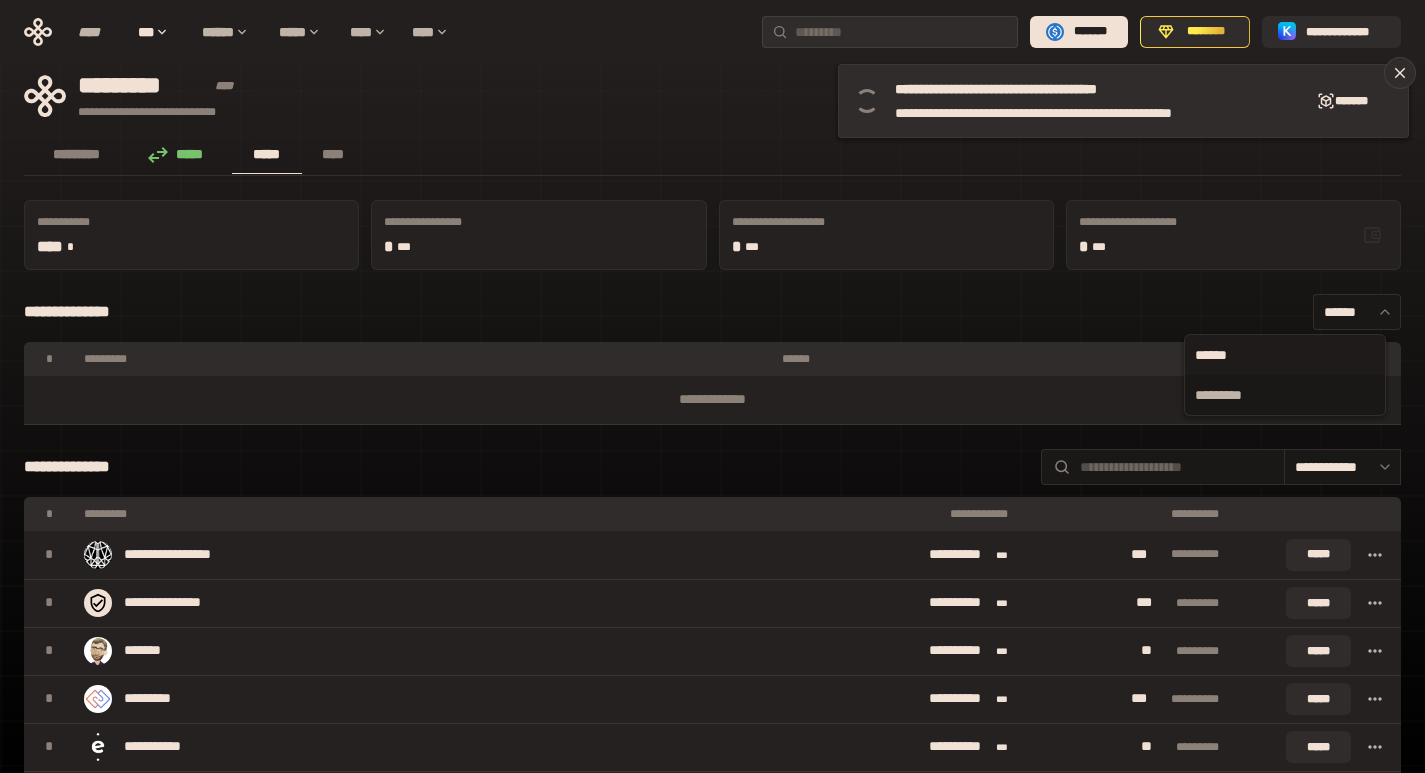click on "******" at bounding box center (1285, 355) 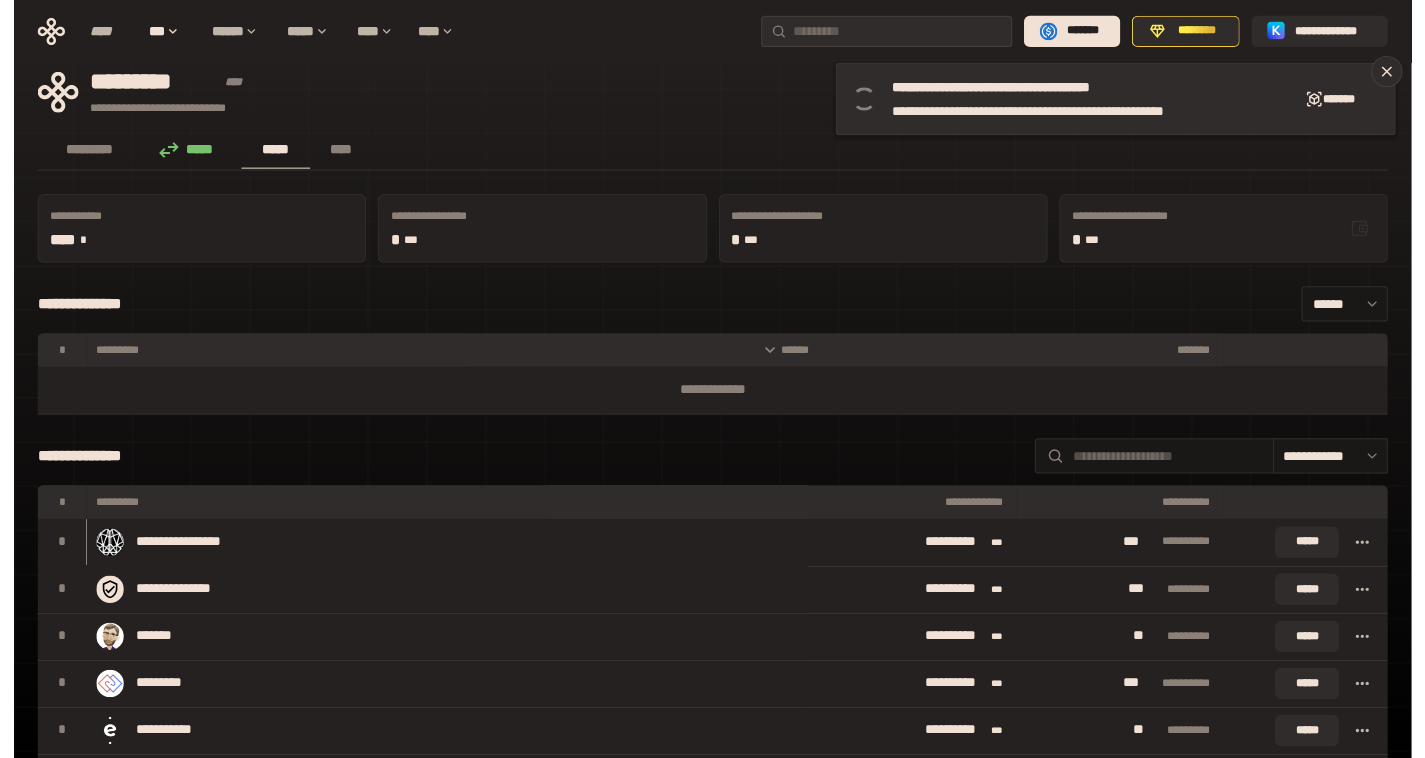 scroll, scrollTop: 0, scrollLeft: 0, axis: both 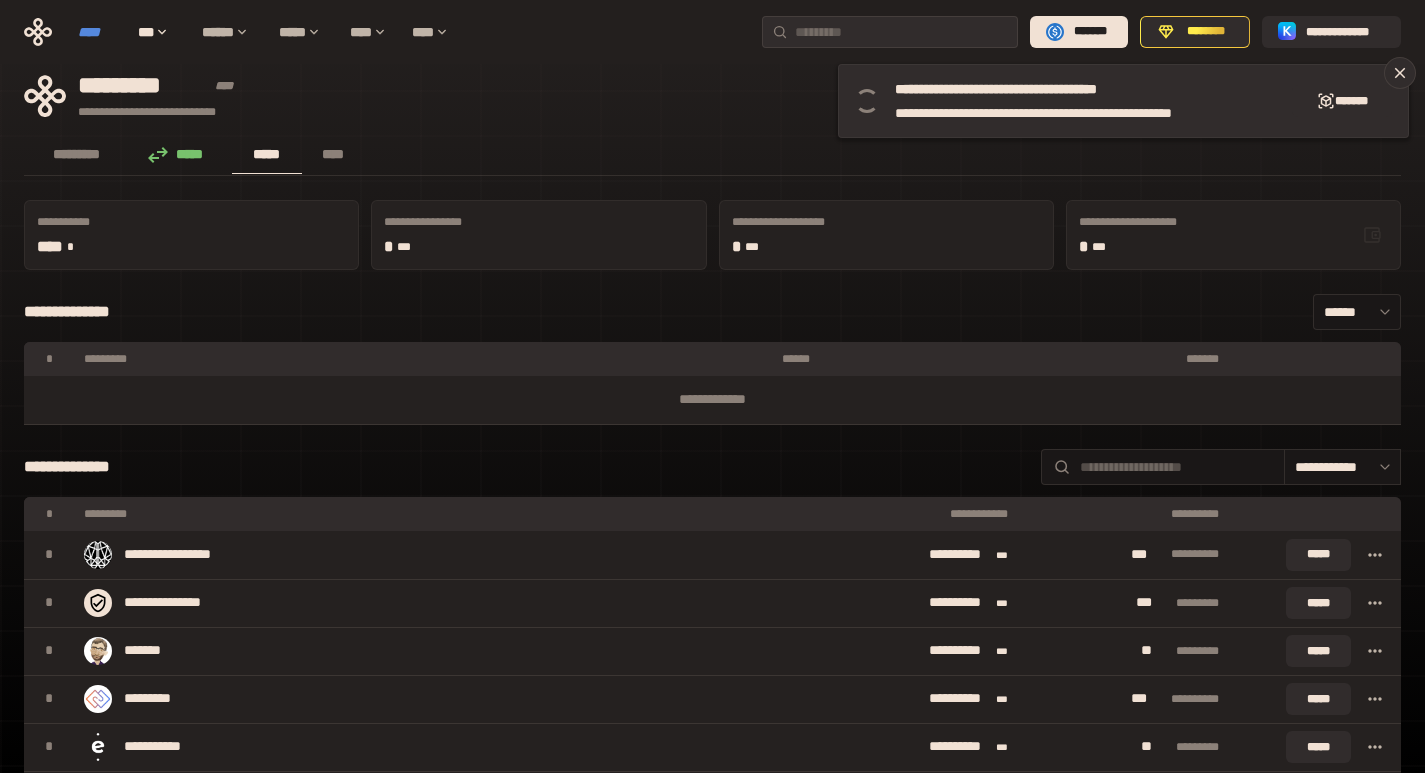 click on "****" at bounding box center (98, 32) 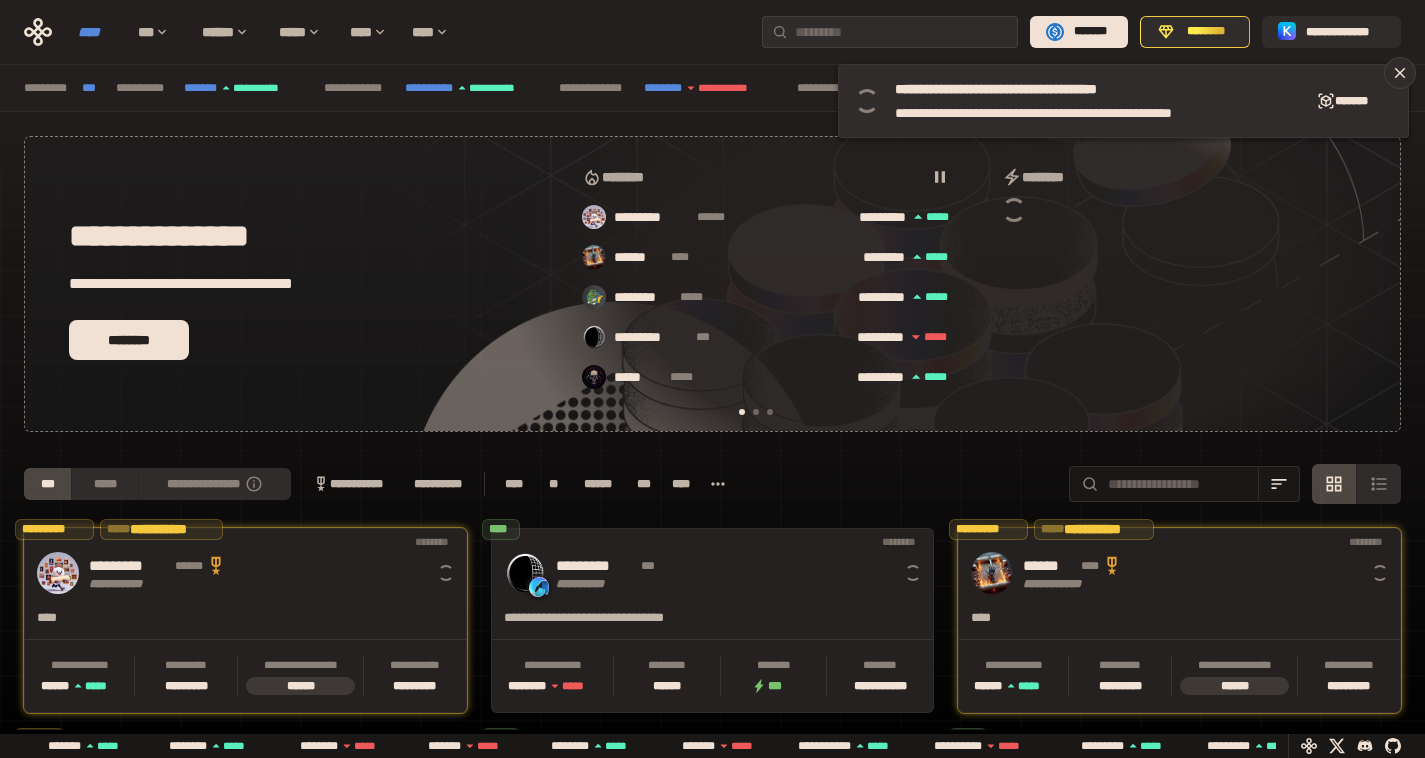 scroll, scrollTop: 0, scrollLeft: 16, axis: horizontal 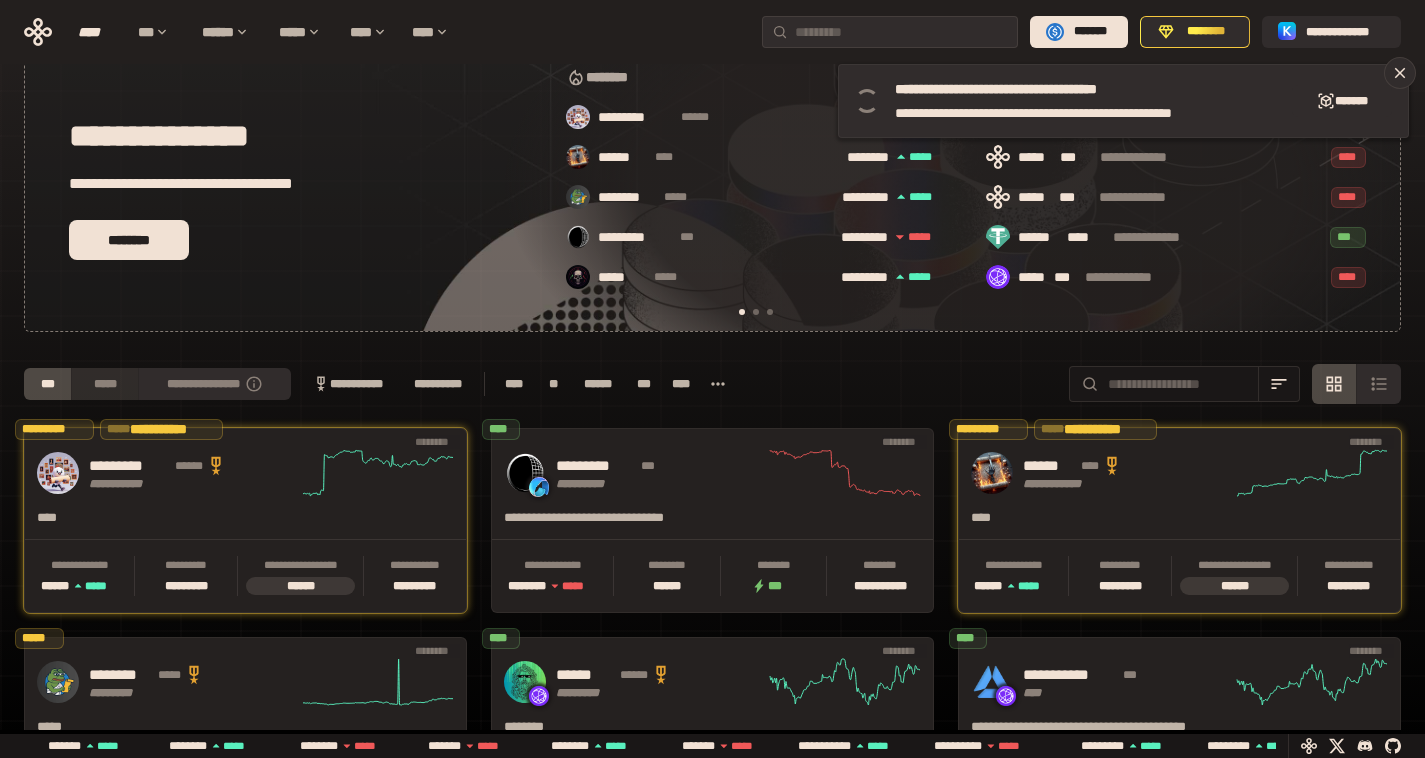 click on "*****" at bounding box center (104, 384) 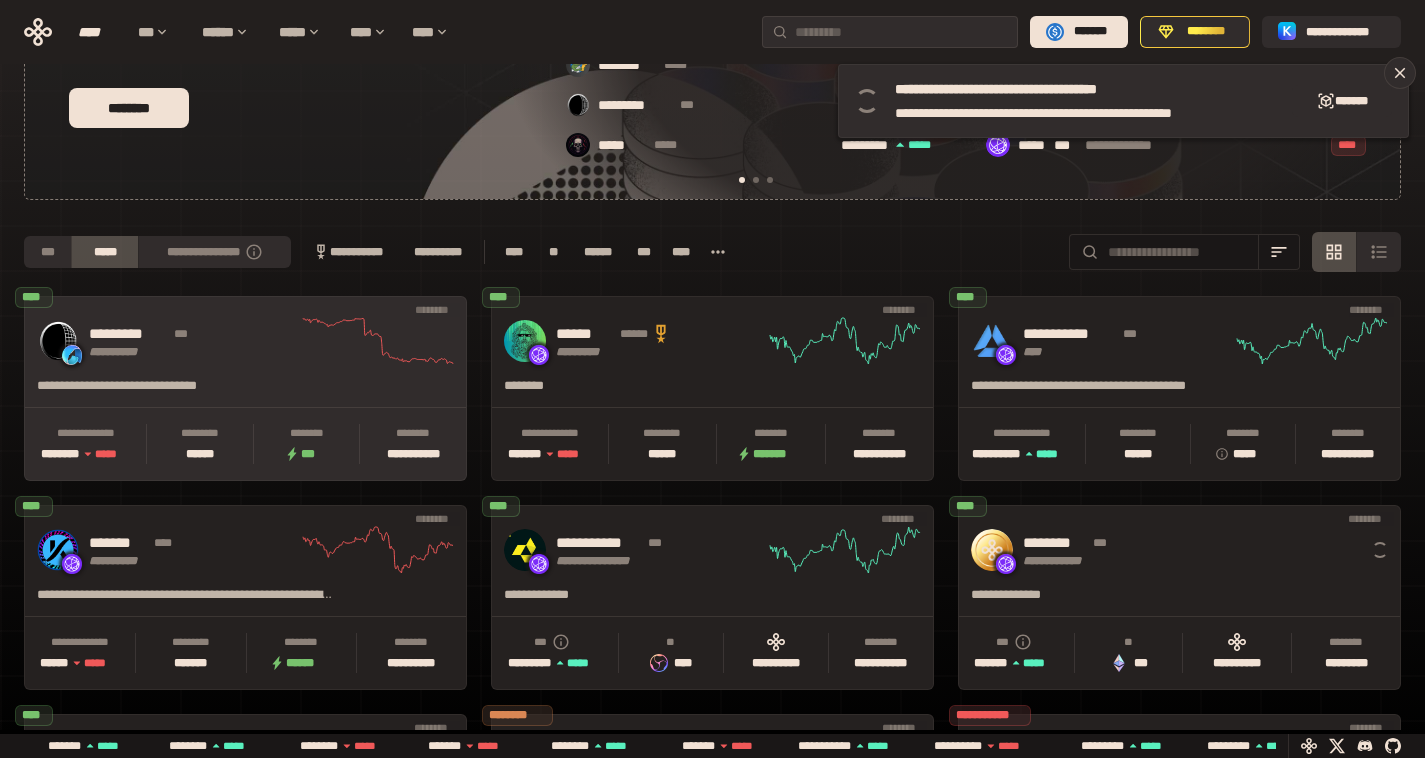 scroll, scrollTop: 300, scrollLeft: 0, axis: vertical 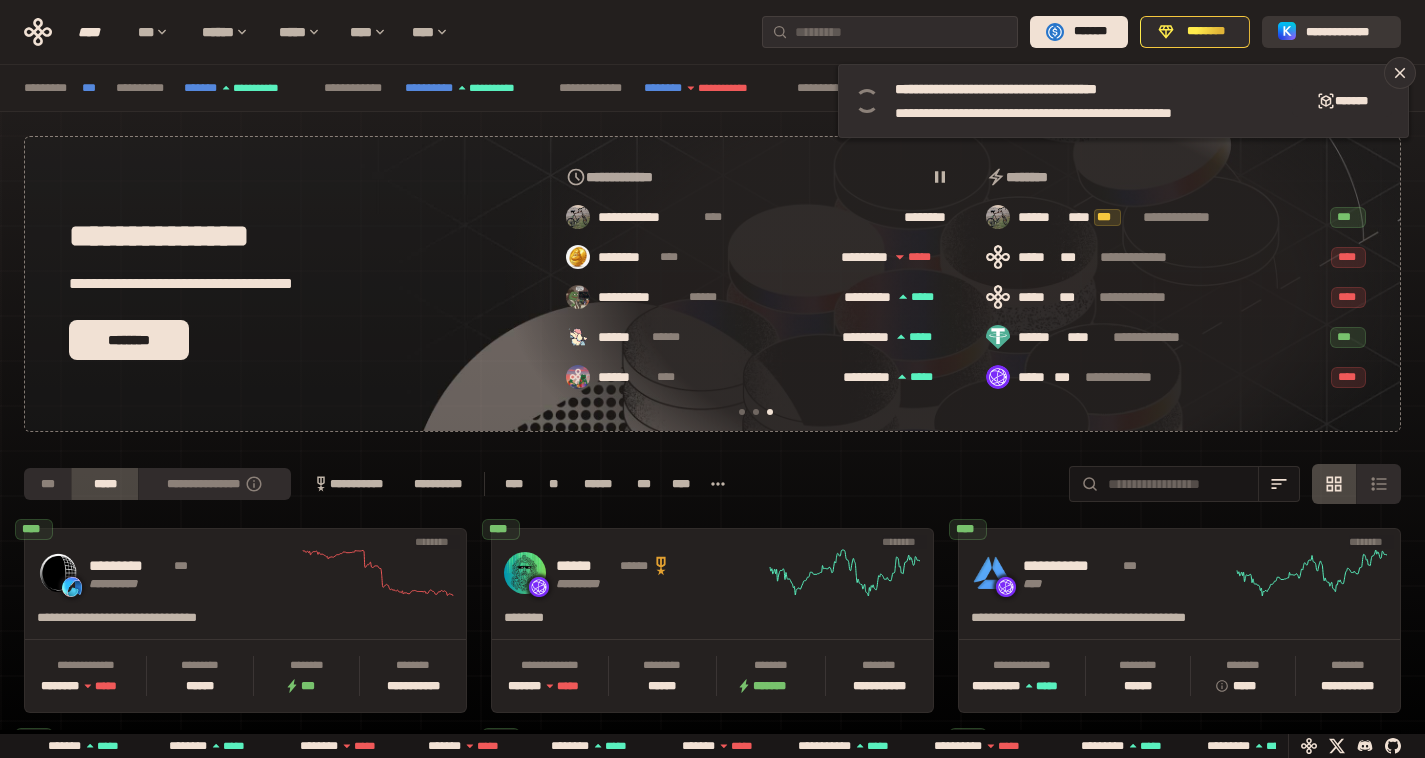 click on "**********" at bounding box center [1345, 32] 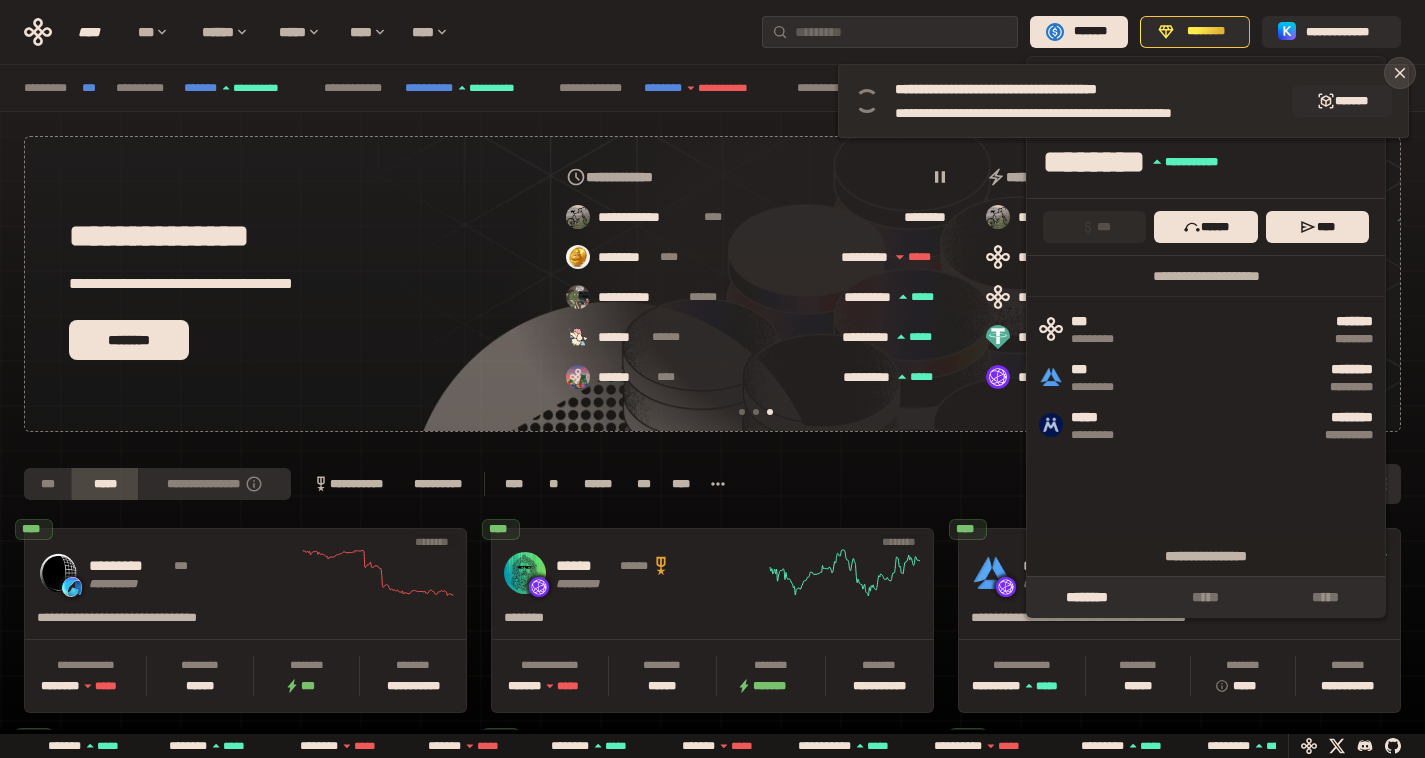 click 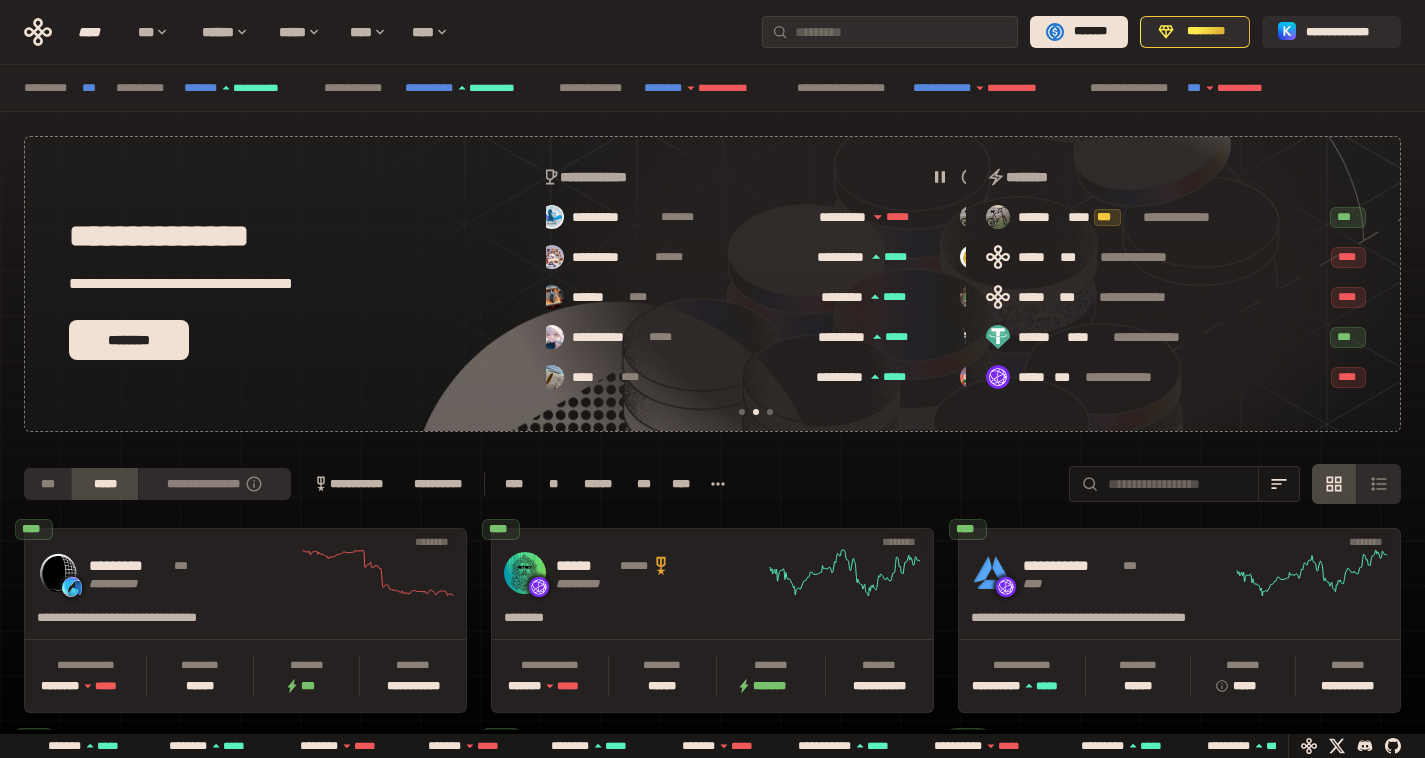 scroll, scrollTop: 0, scrollLeft: 436, axis: horizontal 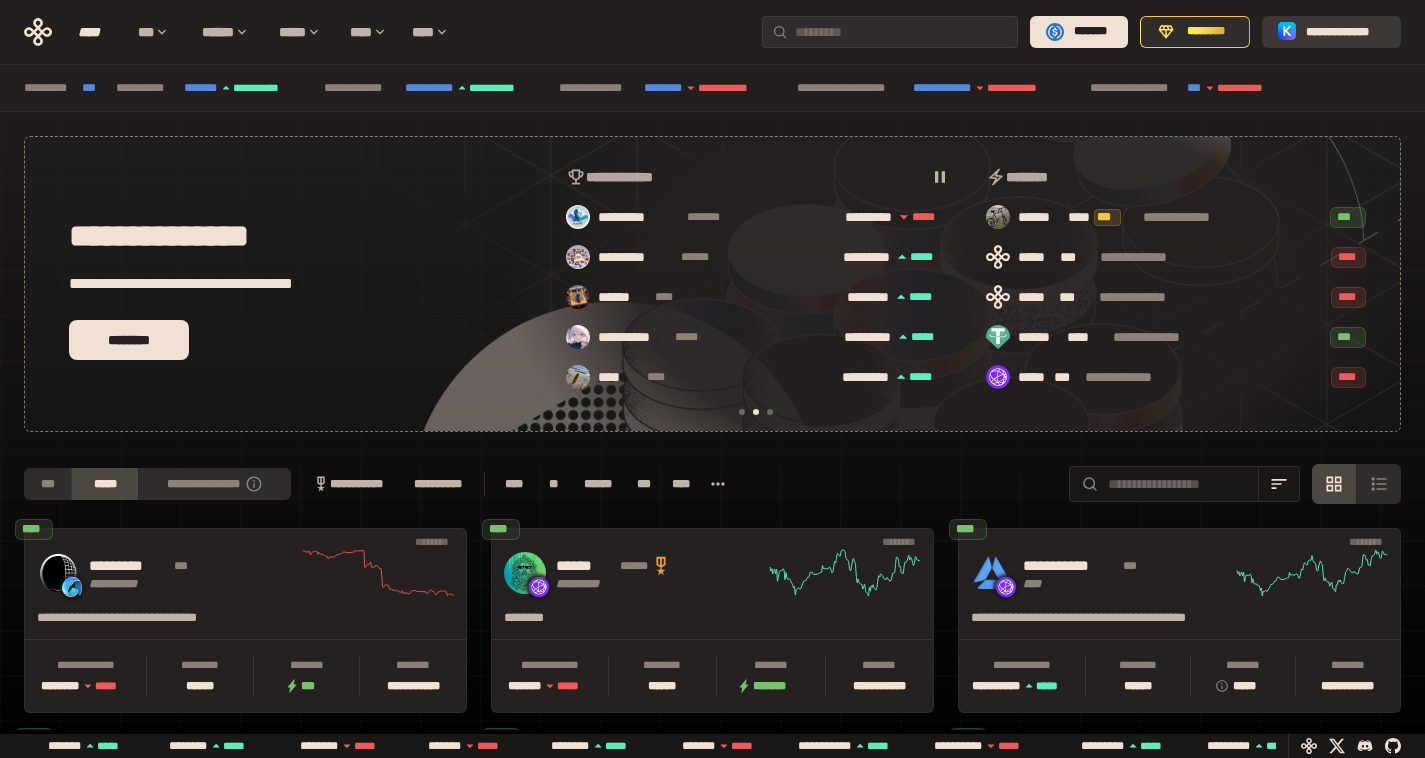 click on "**********" at bounding box center (1345, 32) 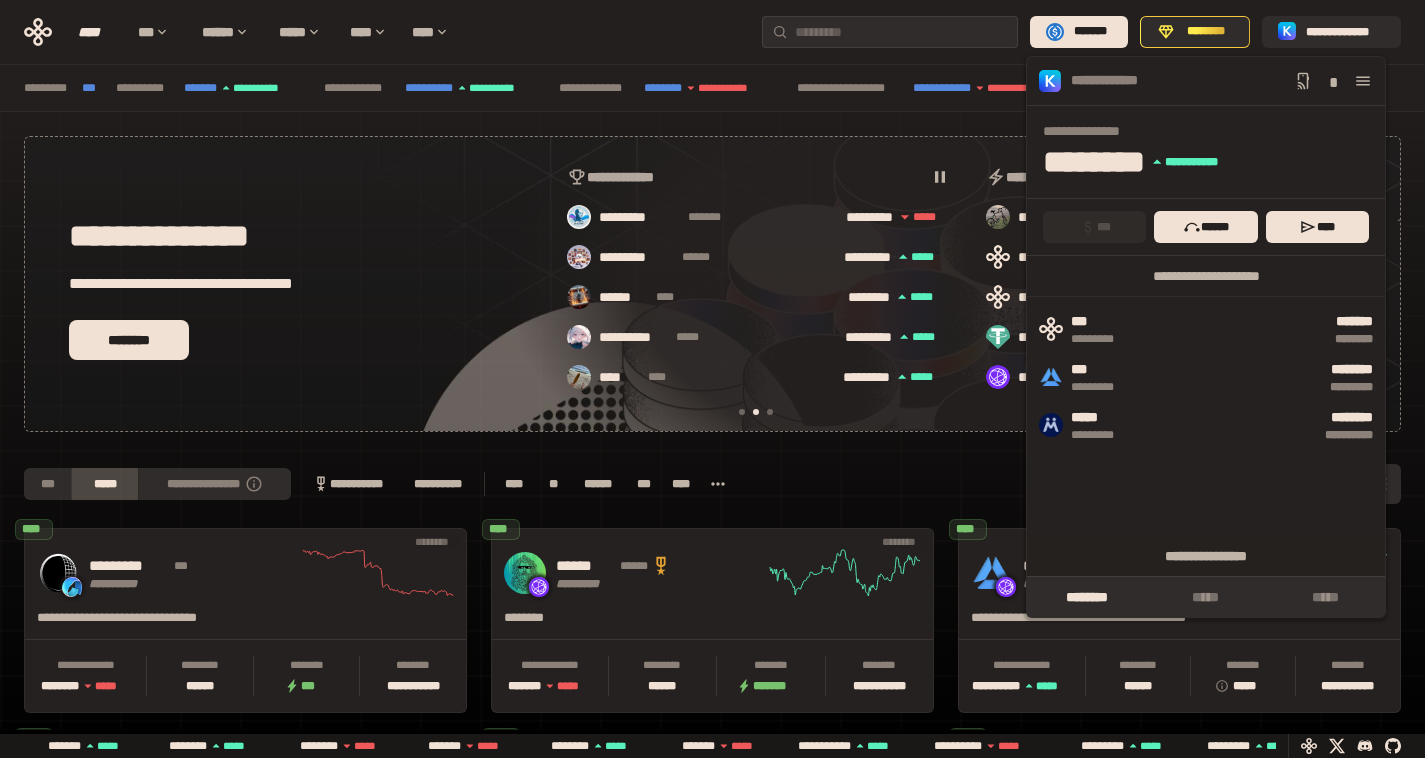 scroll, scrollTop: 0, scrollLeft: 436, axis: horizontal 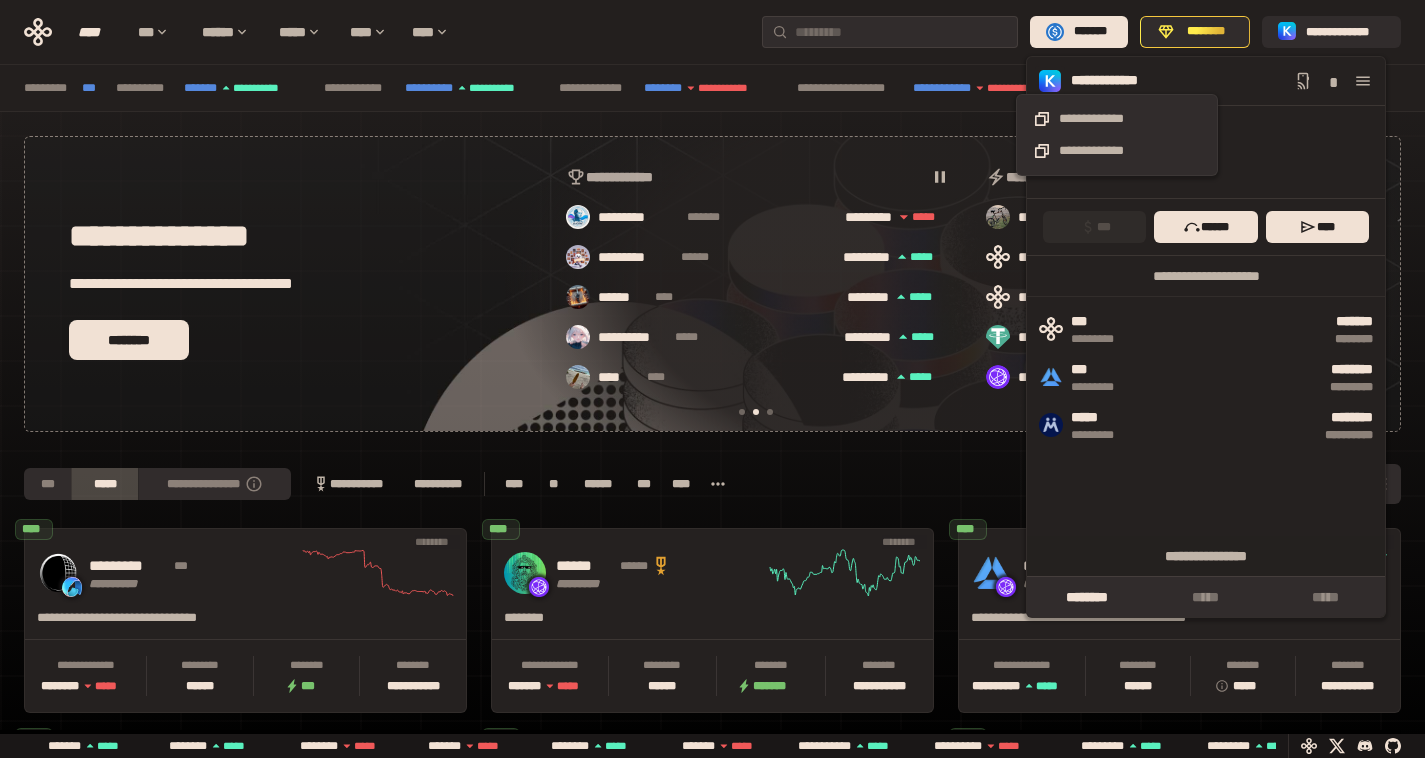 click on "**********" at bounding box center [1117, 81] 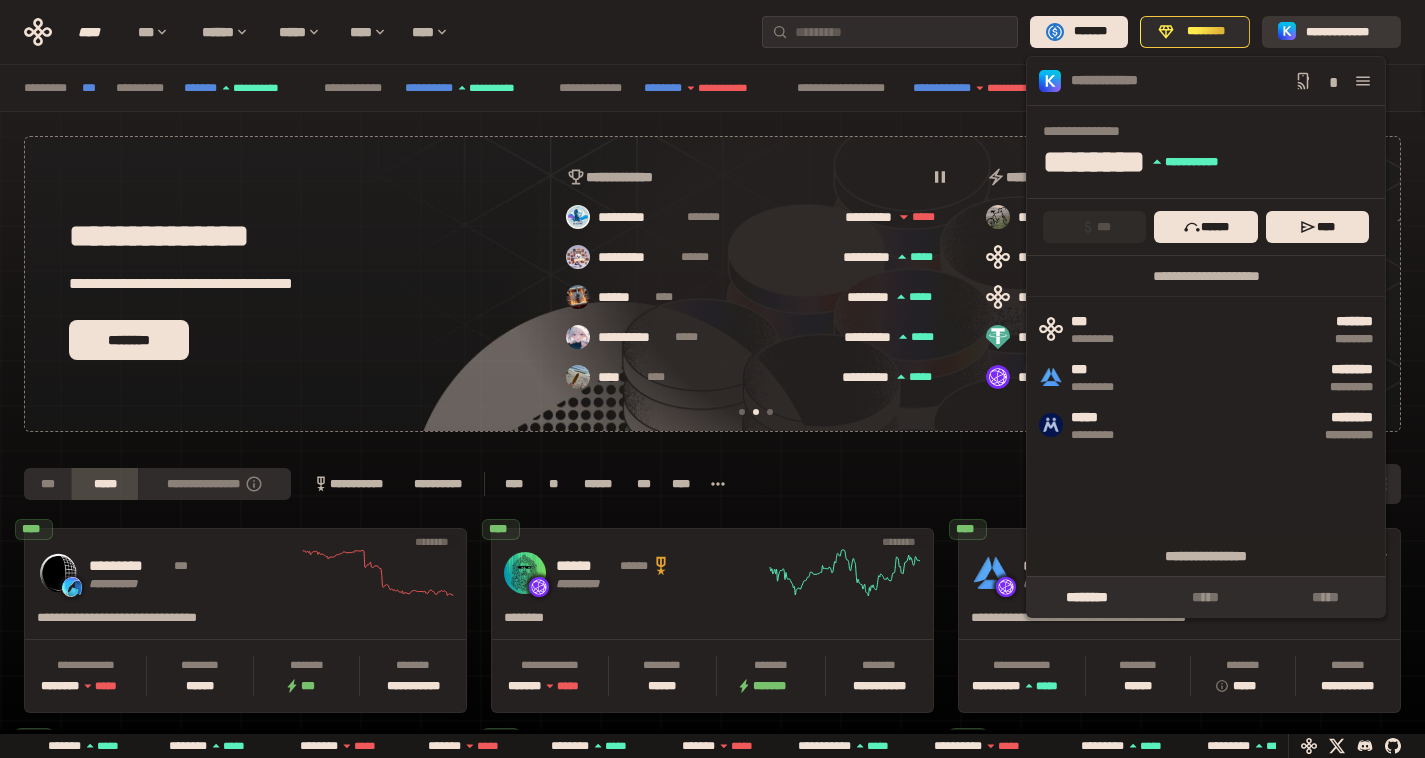 click on "**********" at bounding box center [1331, 32] 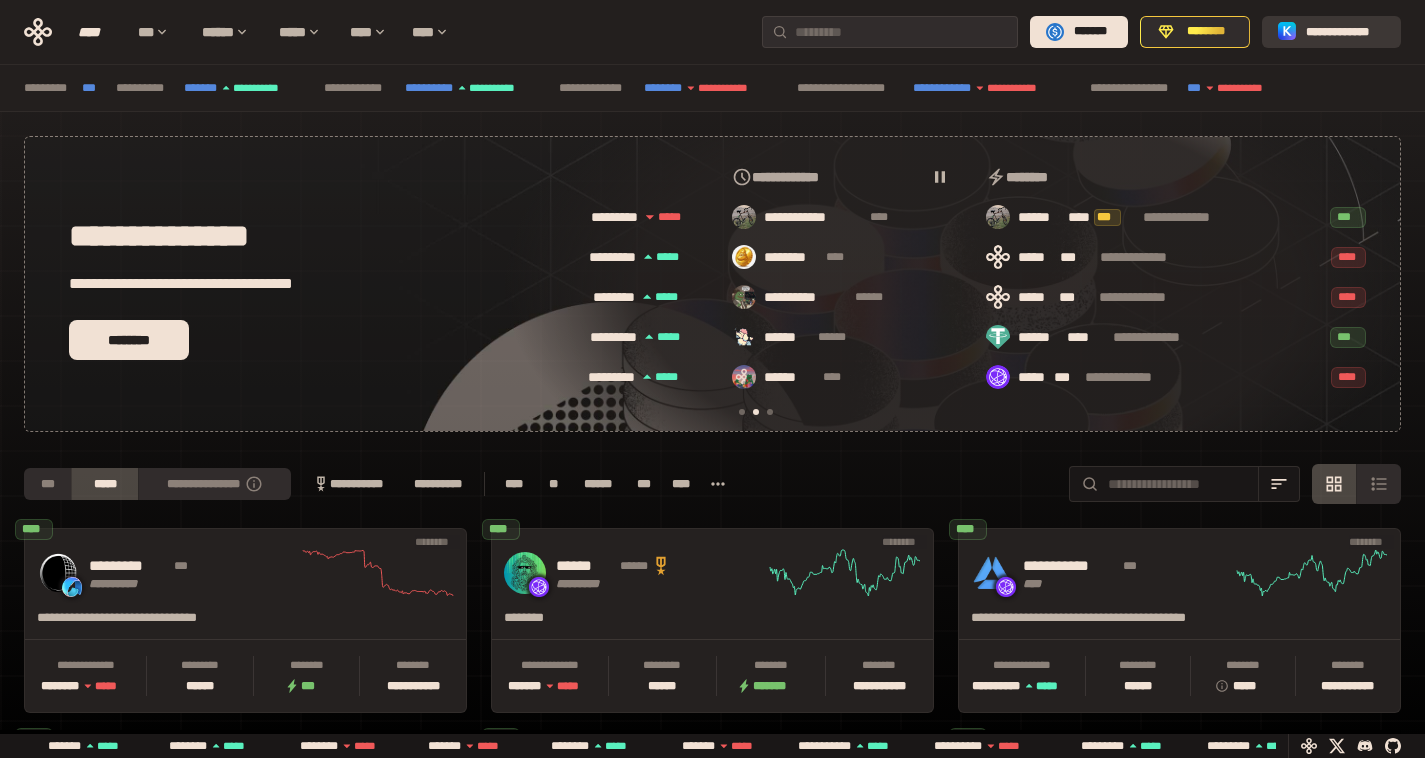 click on "**********" at bounding box center [1331, 32] 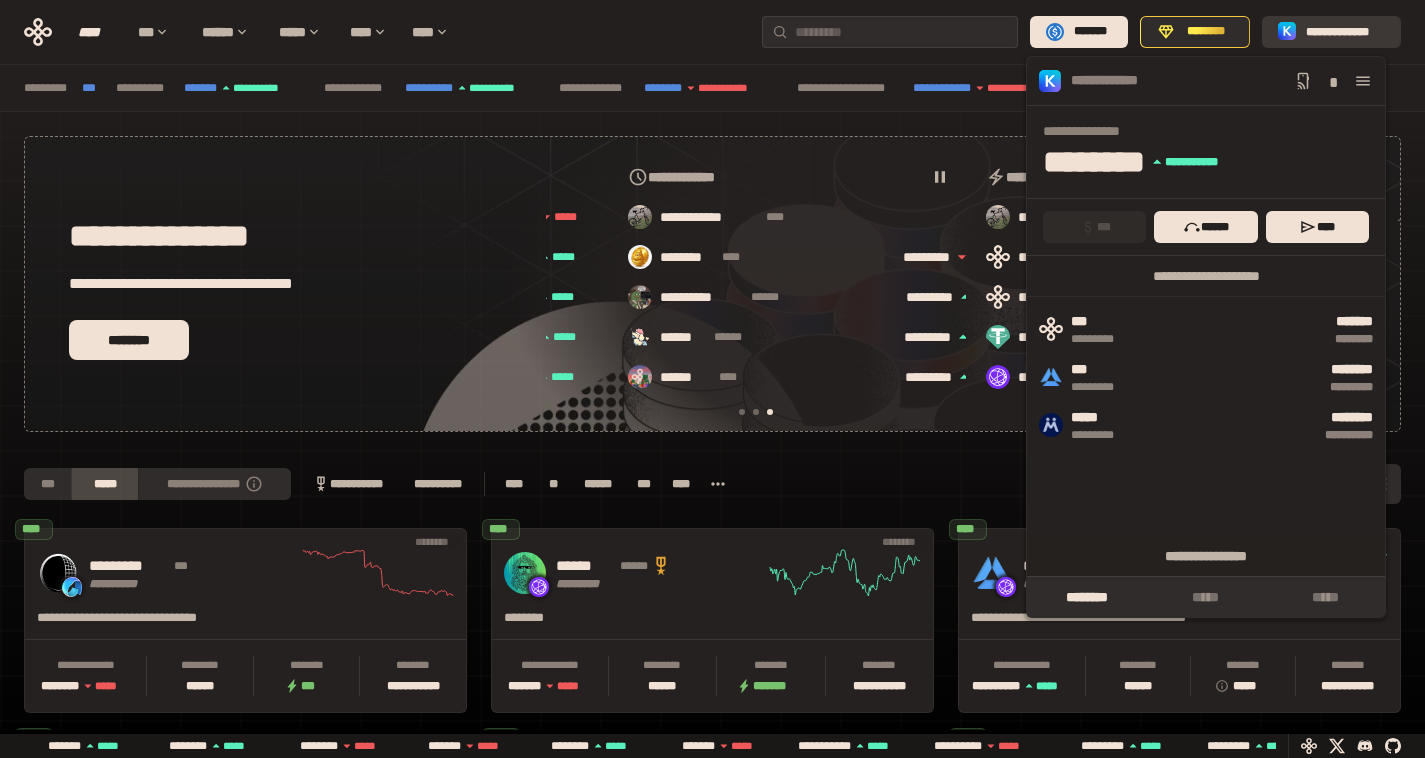scroll, scrollTop: 0, scrollLeft: 856, axis: horizontal 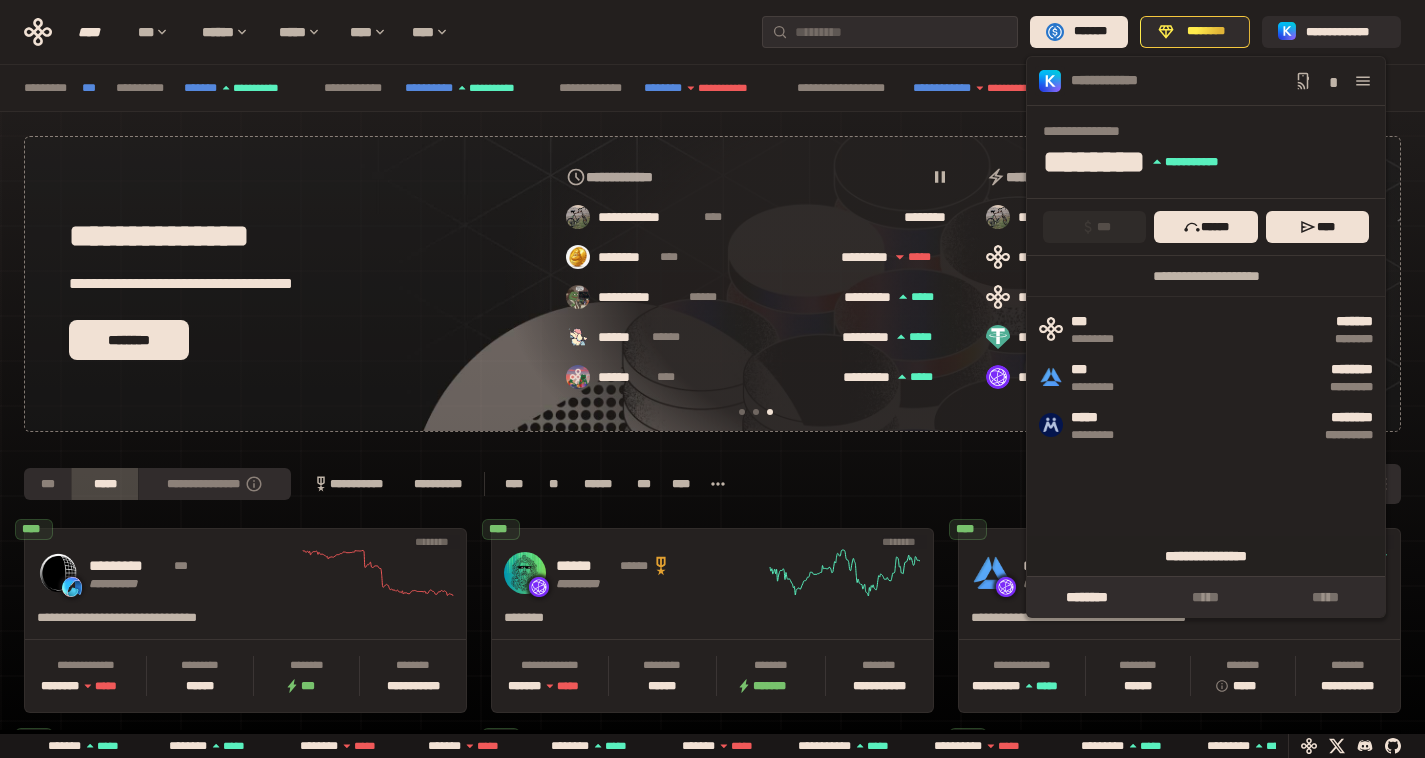 click on "**********" at bounding box center [1206, 556] 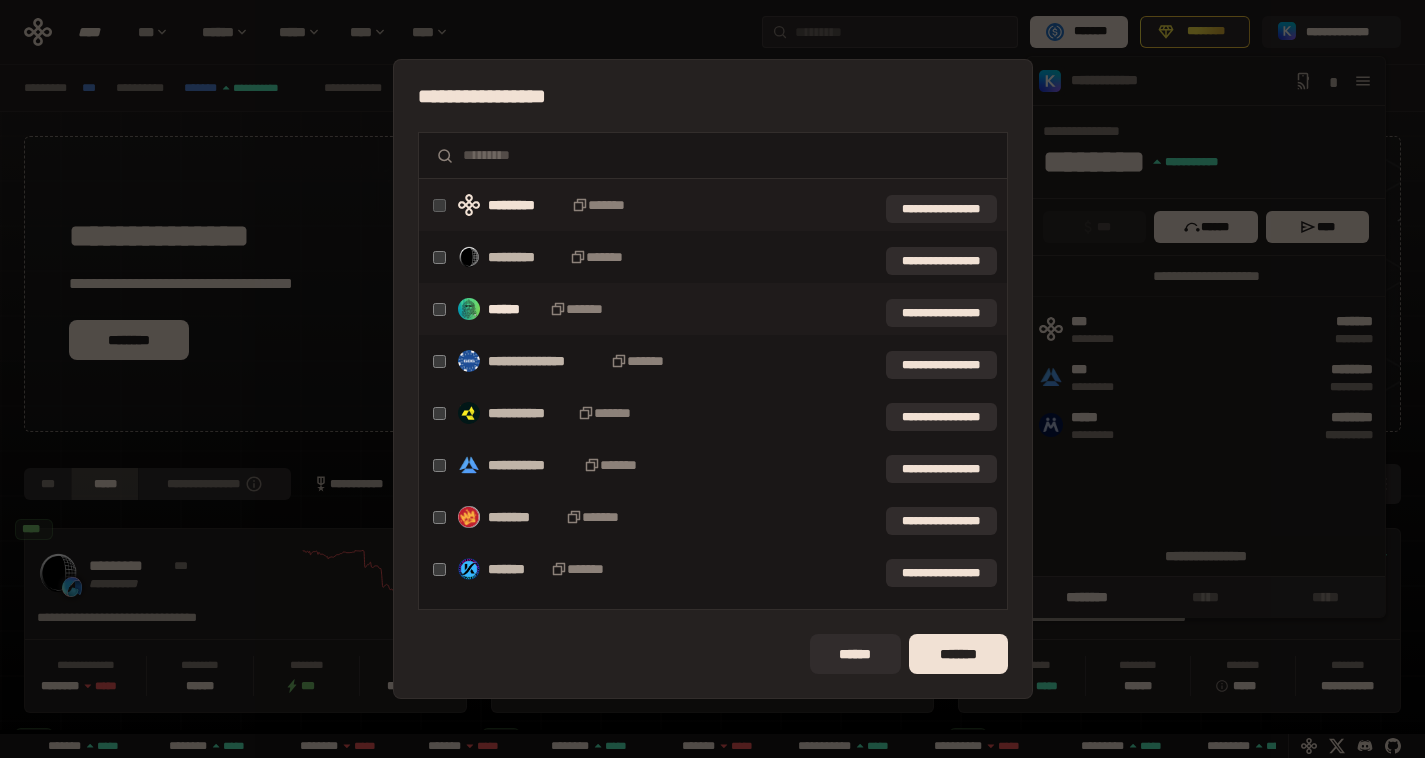 scroll, scrollTop: 0, scrollLeft: 436, axis: horizontal 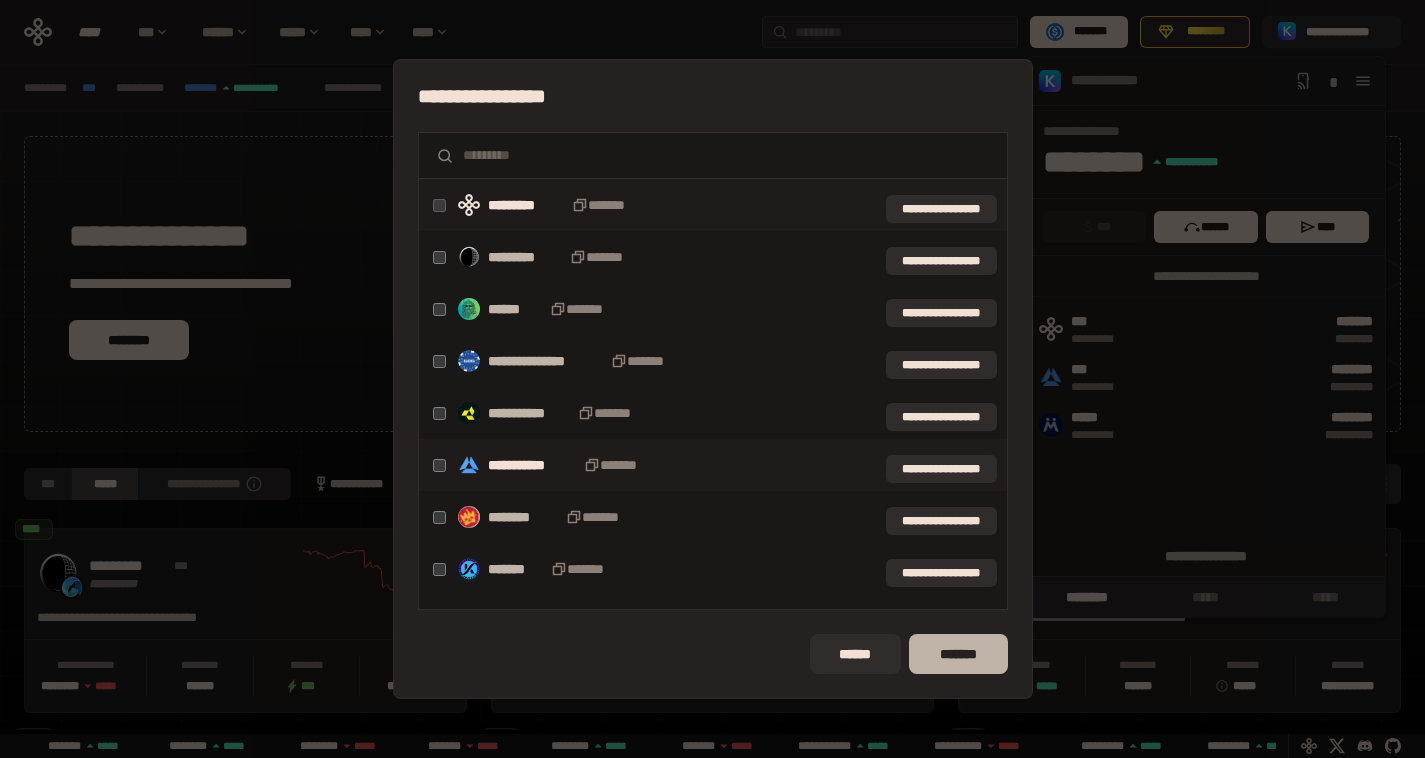 click on "*******" at bounding box center [958, 654] 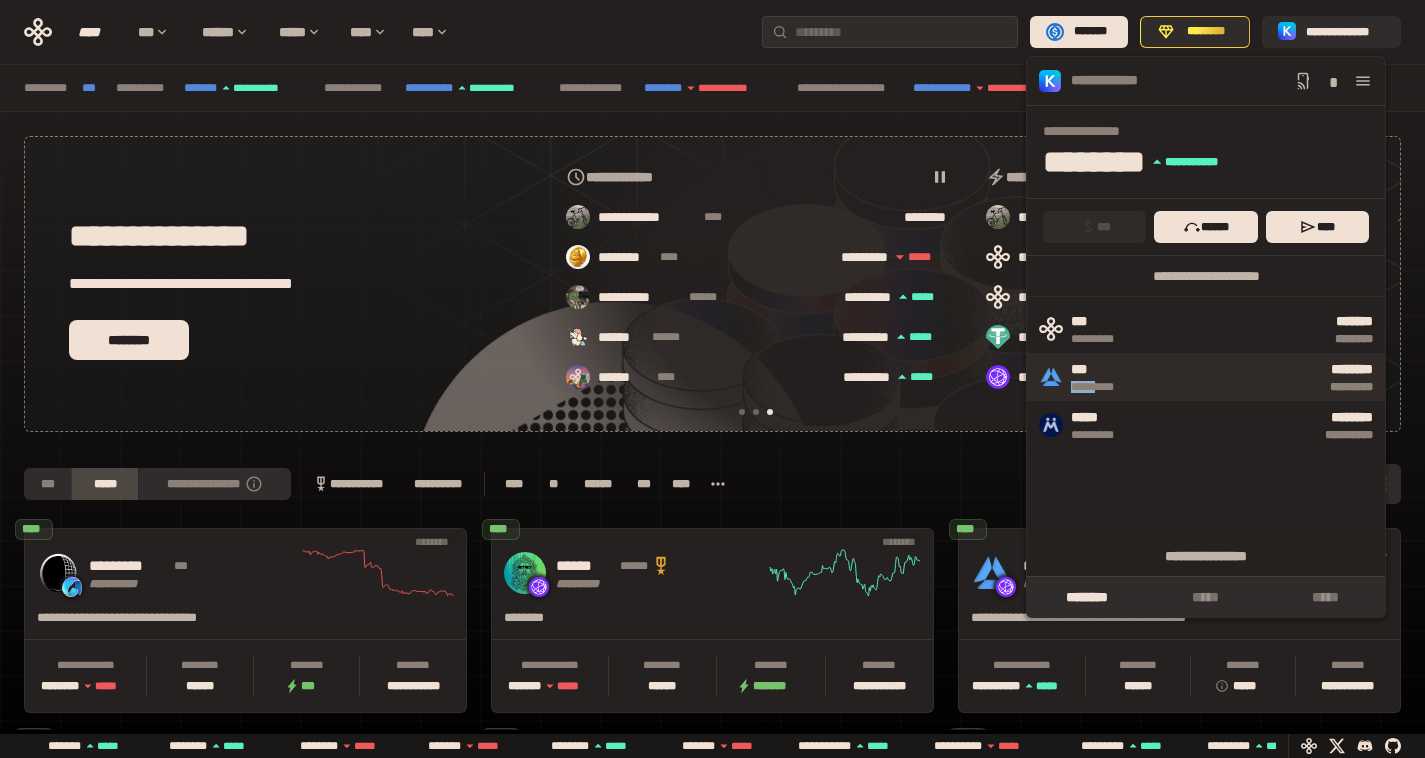 click on "*** *********" at bounding box center [1103, 377] 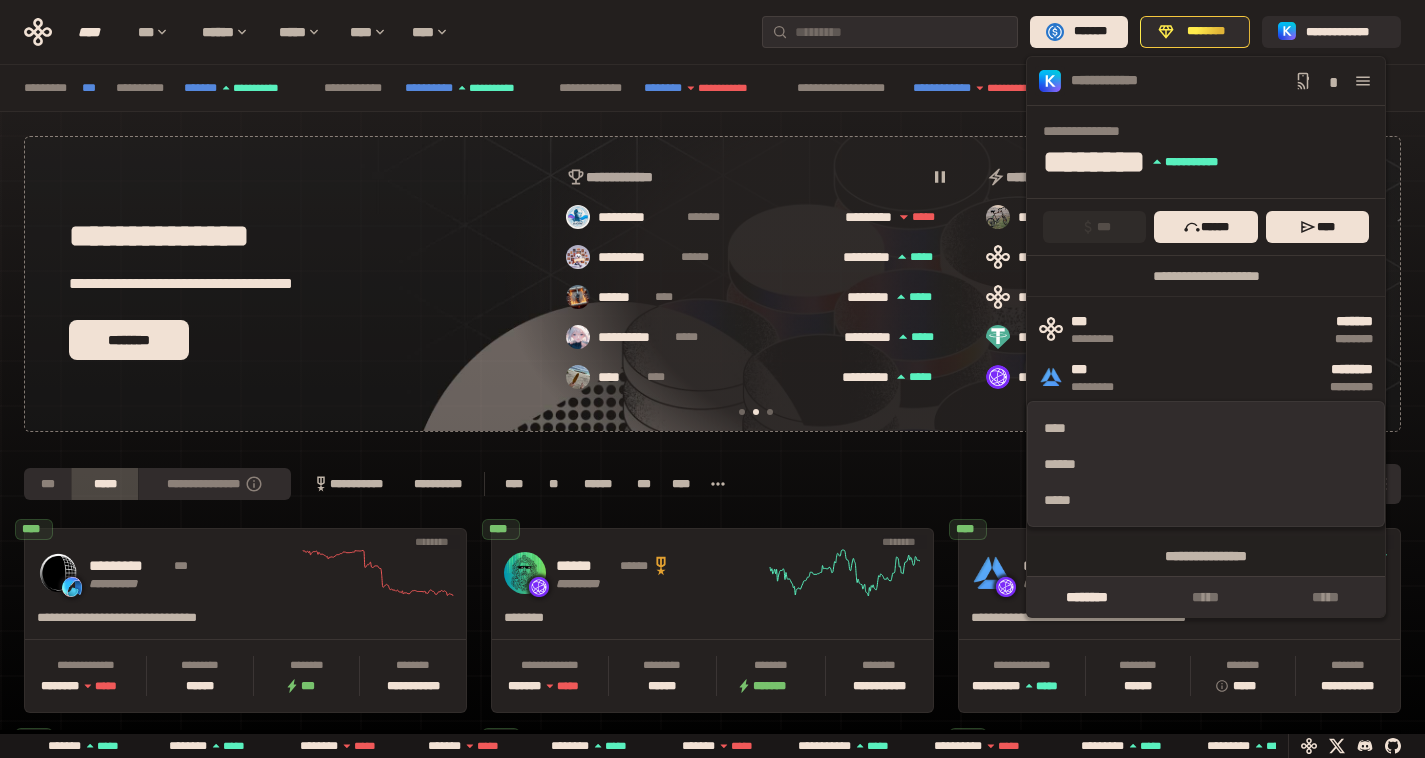 click on "**********" at bounding box center [712, 484] 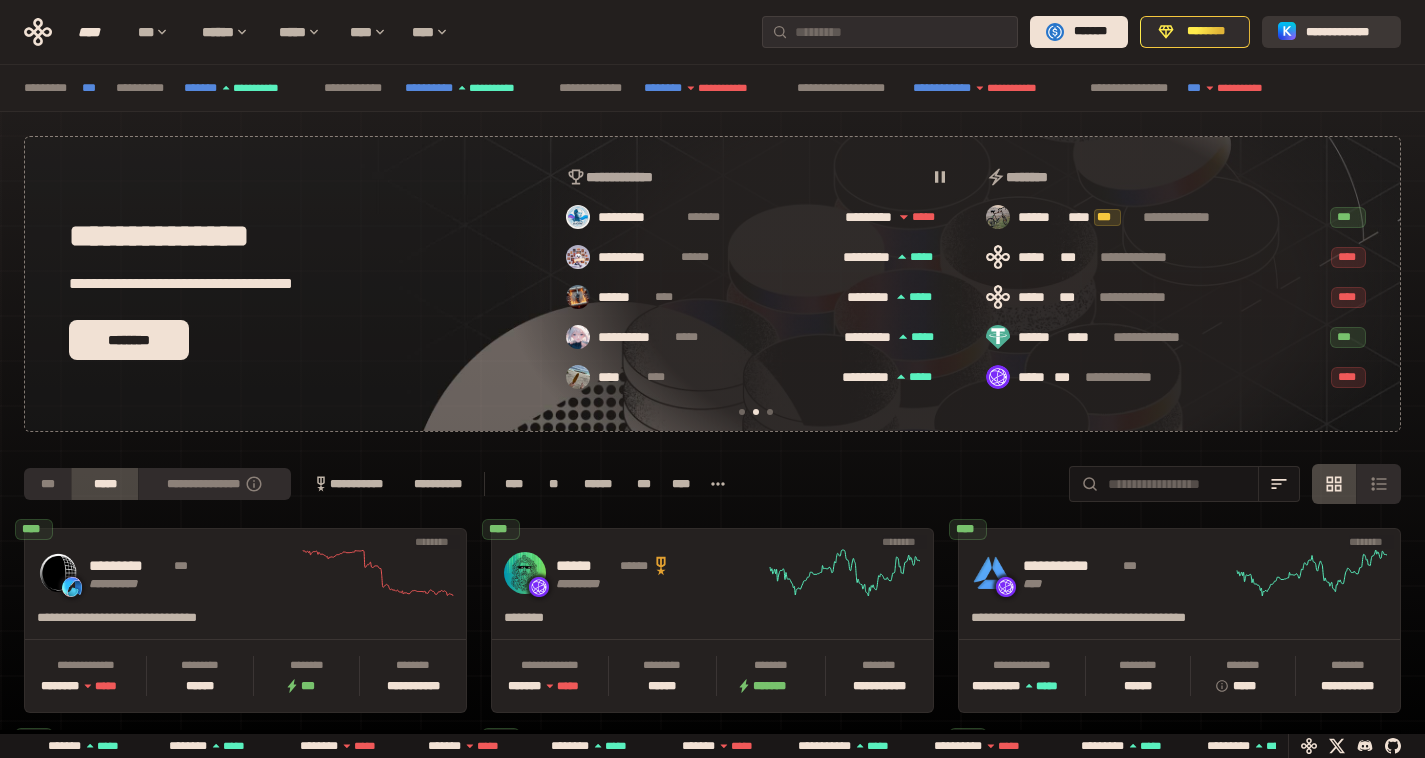 click on "**********" at bounding box center (1345, 32) 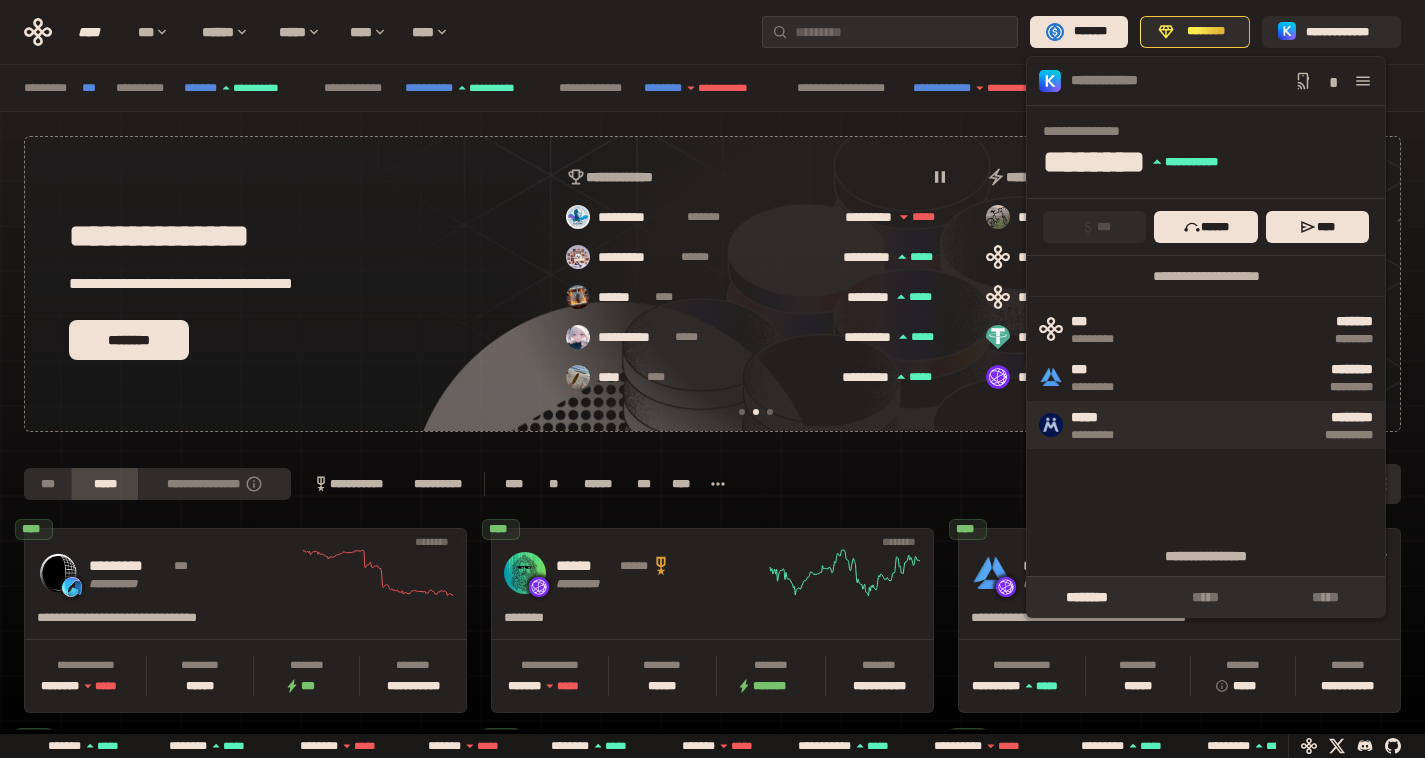 click on "*****" at bounding box center (1103, 418) 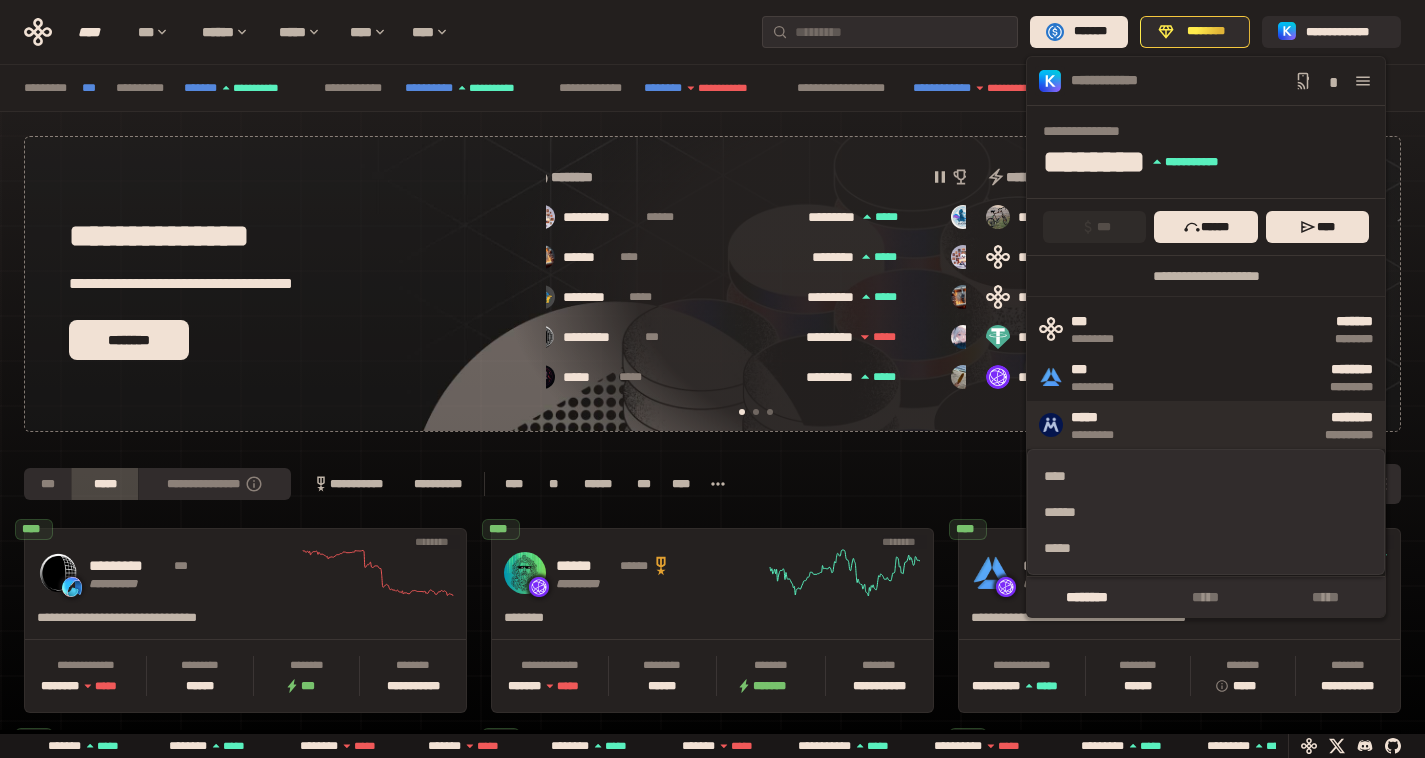 click on "*****" at bounding box center (1103, 418) 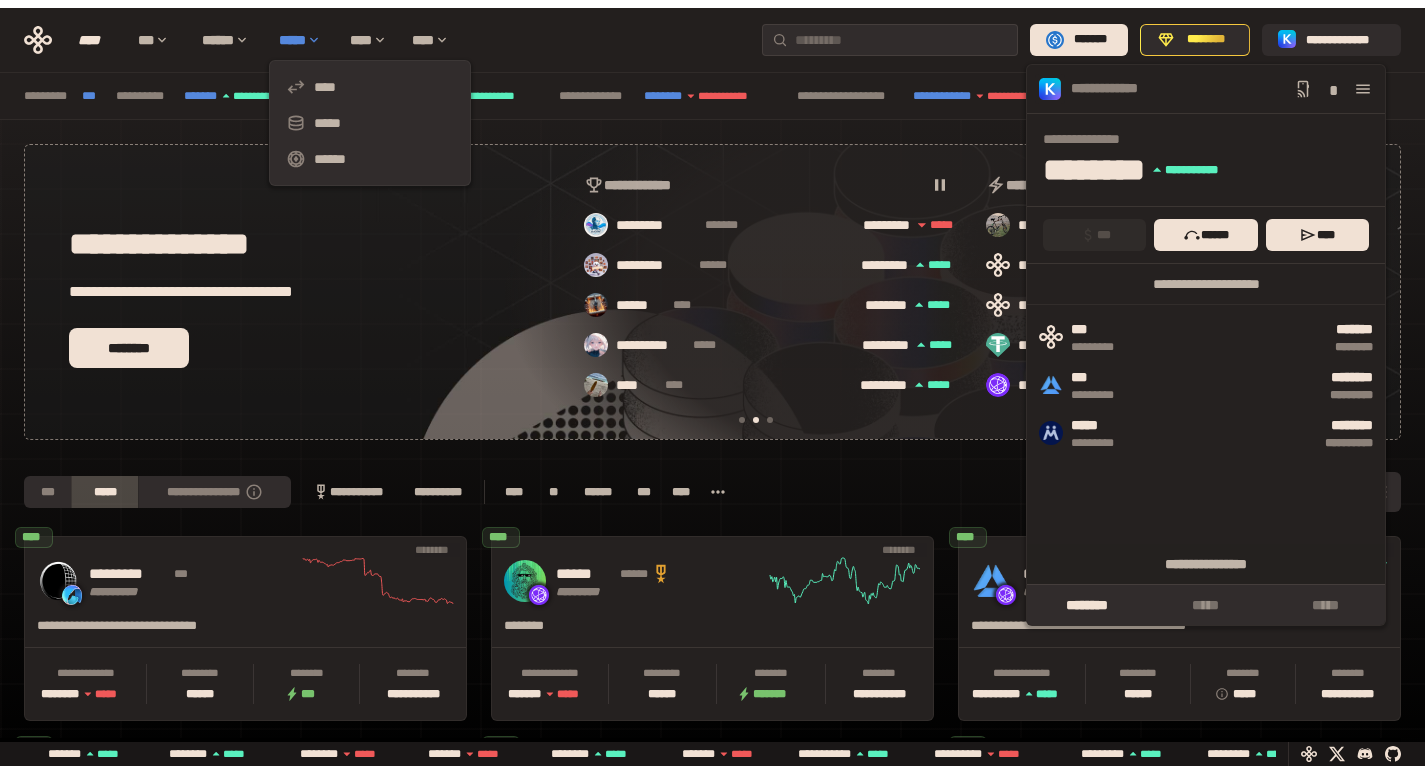 scroll, scrollTop: 0, scrollLeft: 436, axis: horizontal 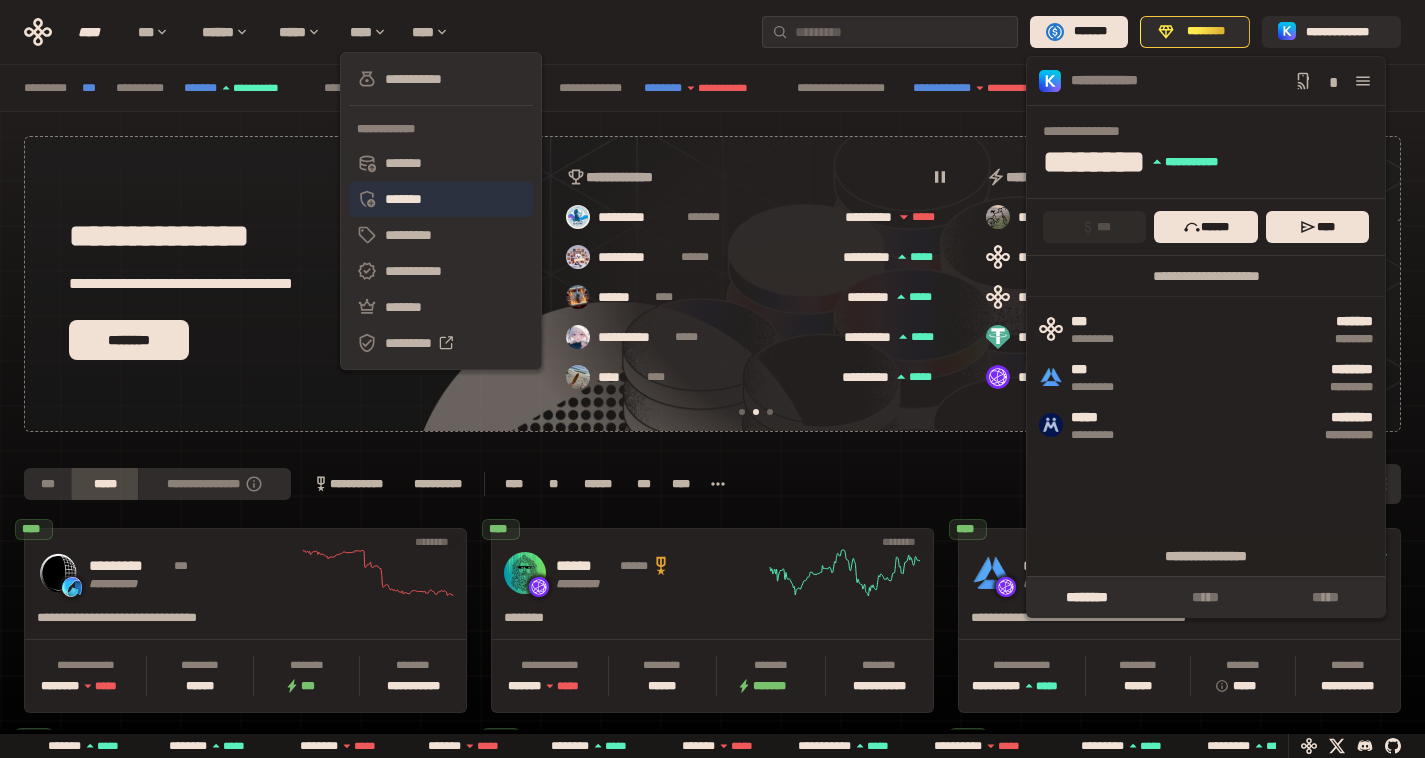 click on "*******" at bounding box center [441, 199] 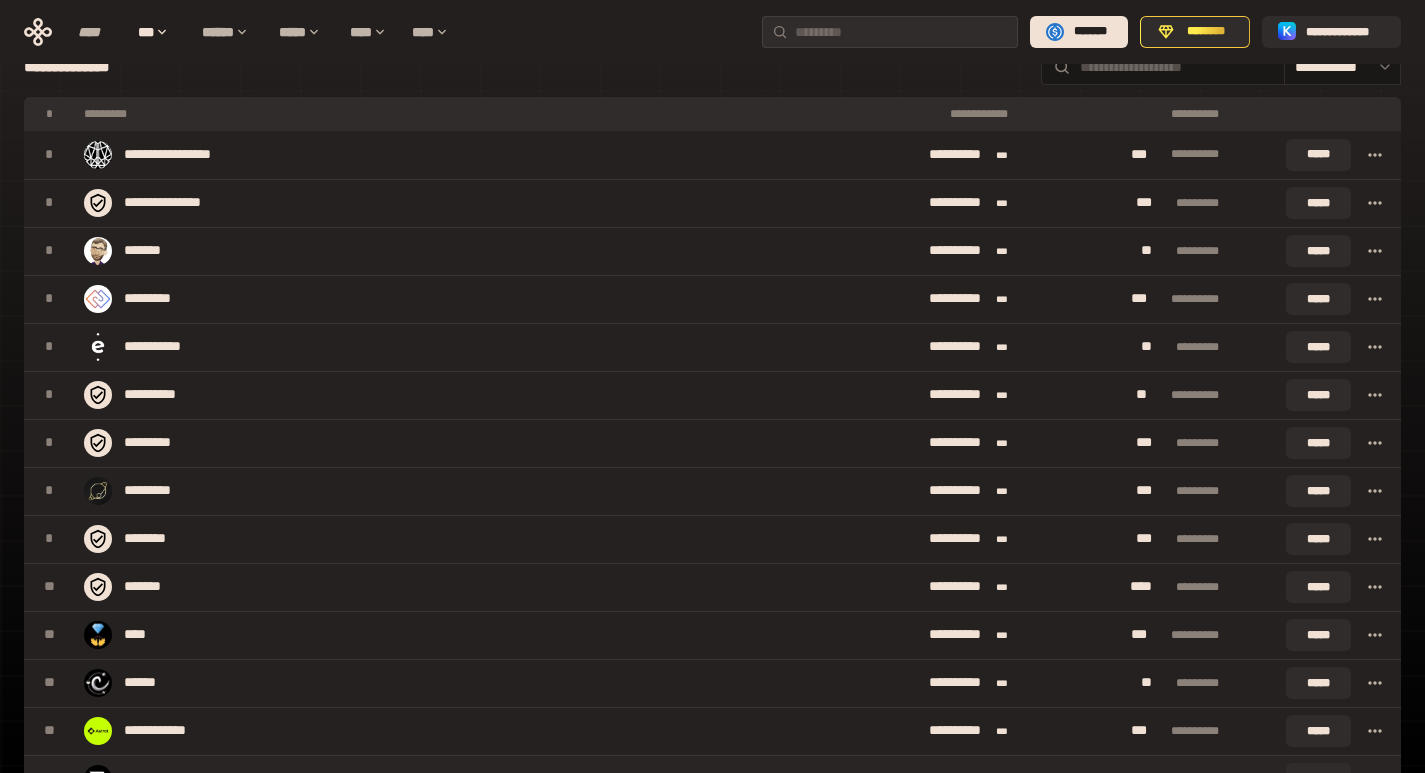 scroll, scrollTop: 0, scrollLeft: 0, axis: both 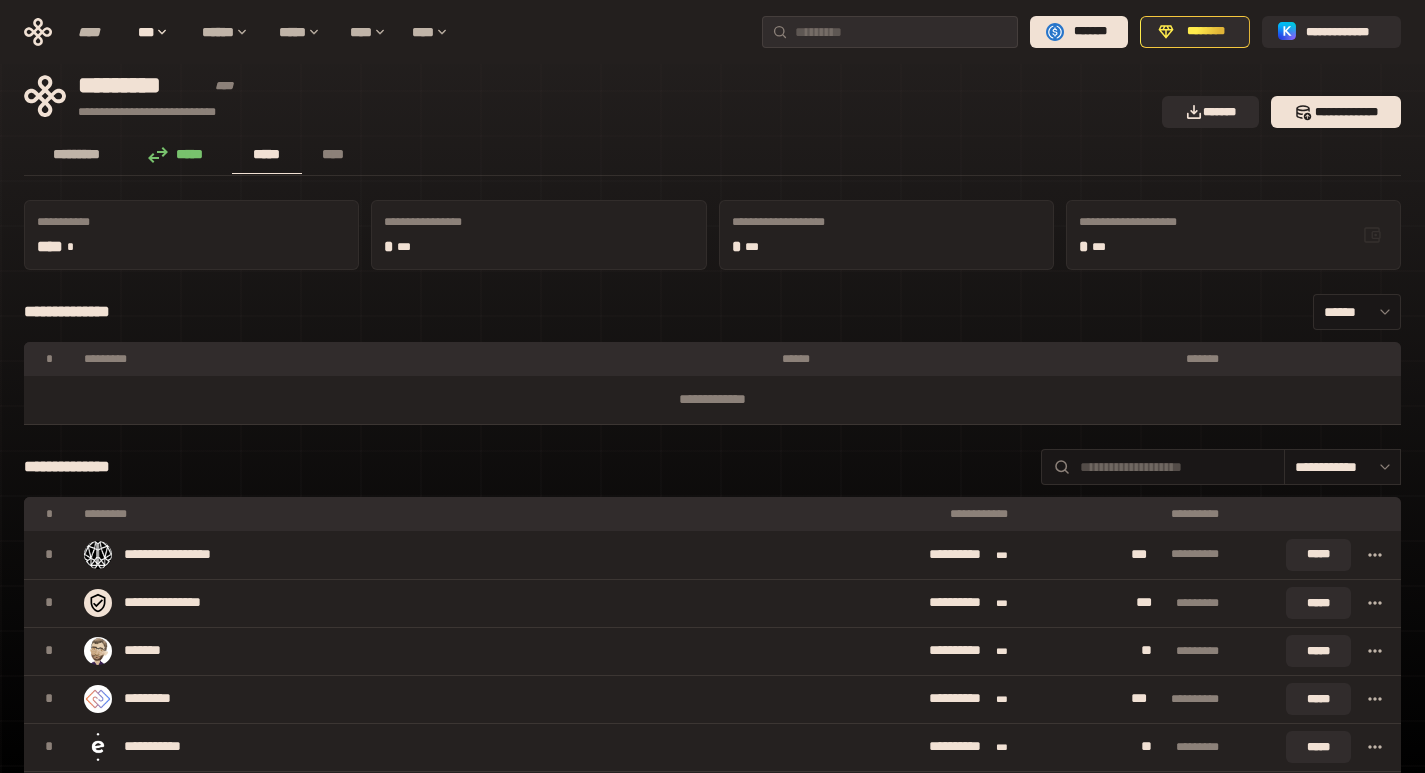click on "*********" at bounding box center [77, 154] 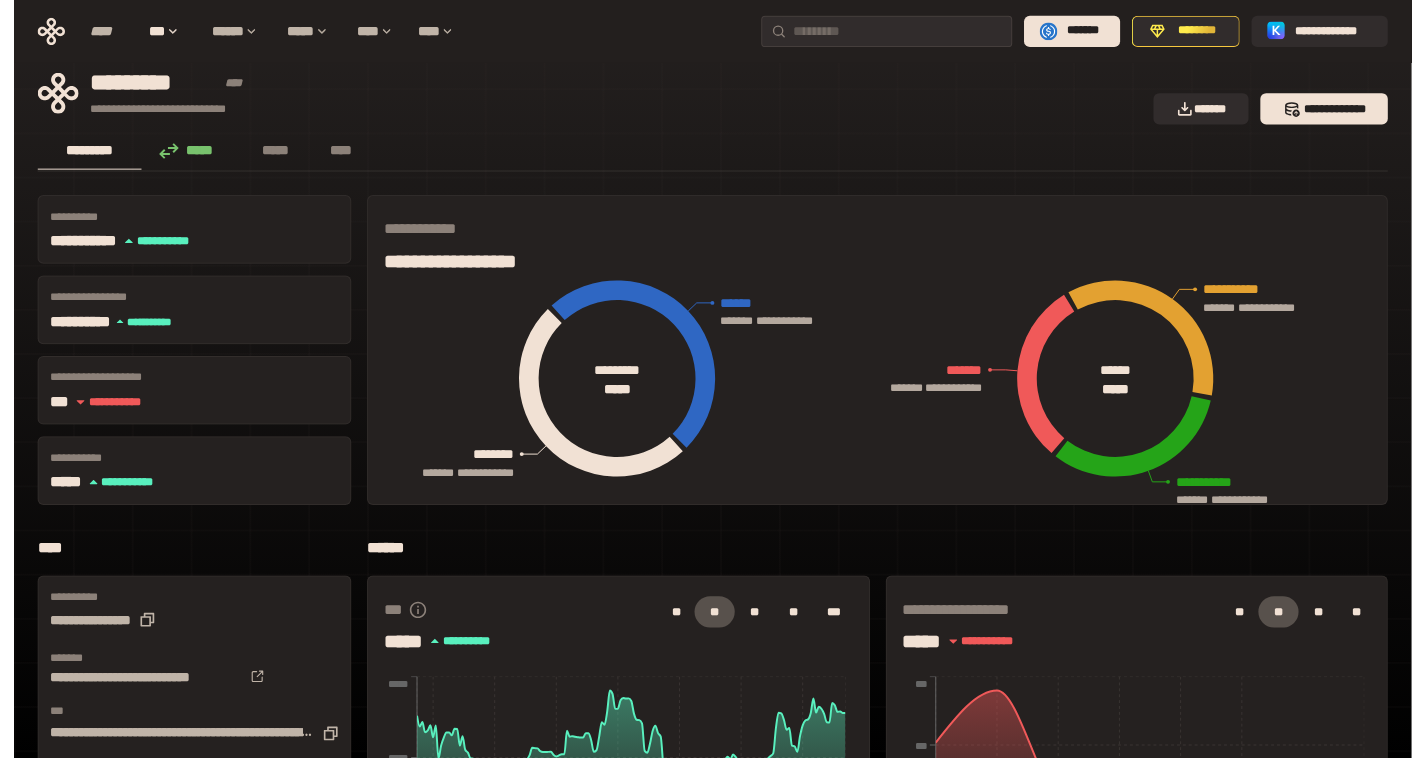 scroll, scrollTop: 0, scrollLeft: 0, axis: both 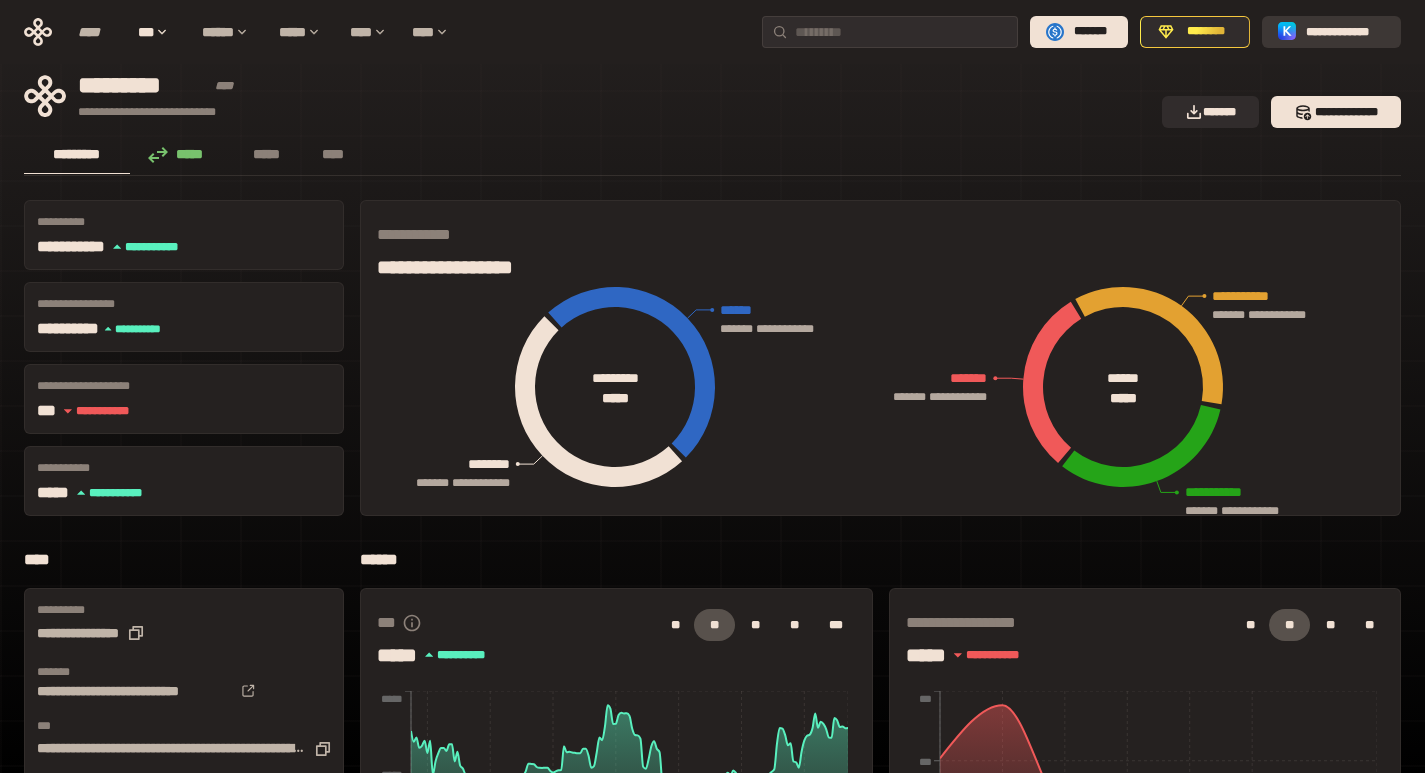 click on "**********" at bounding box center [1345, 32] 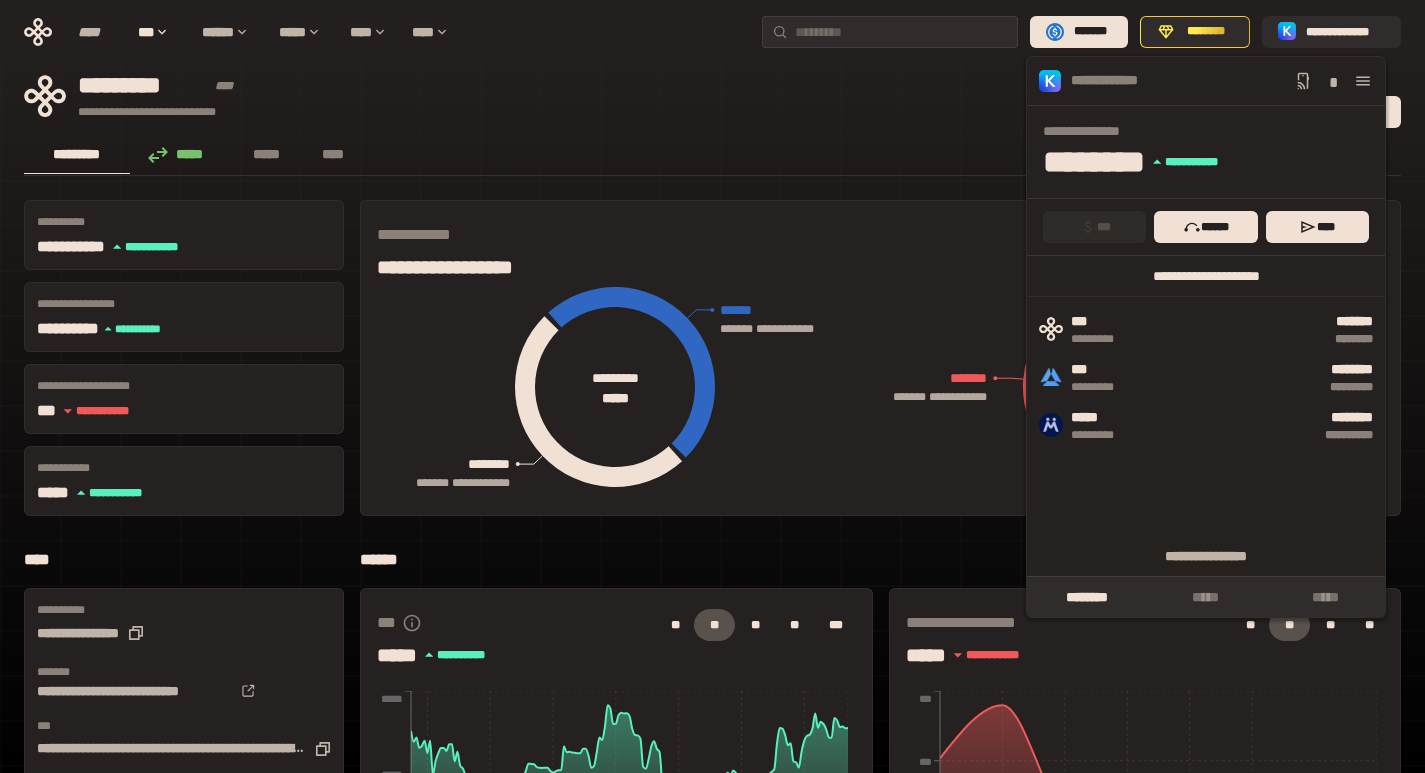 click on "**********" at bounding box center (1206, 276) 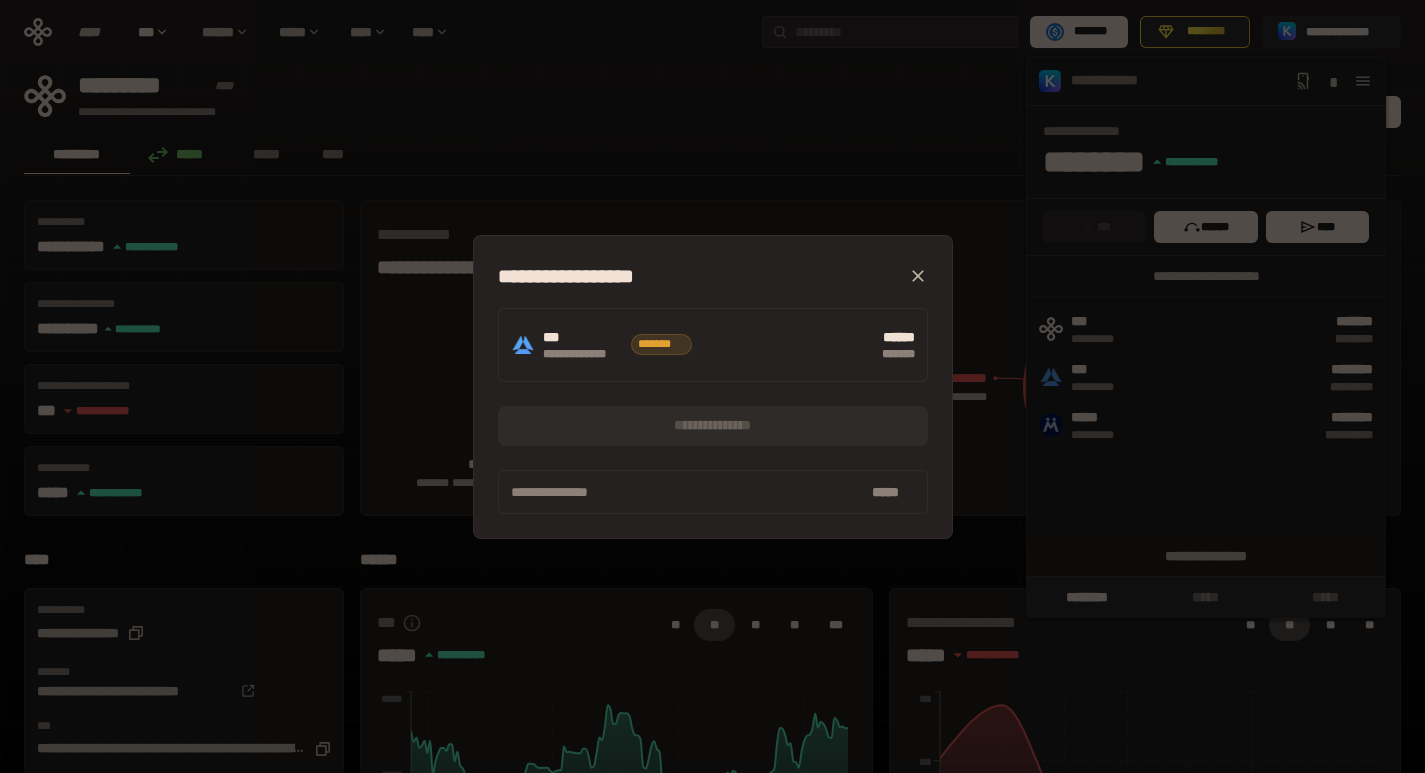 click on "**********" at bounding box center [713, 426] 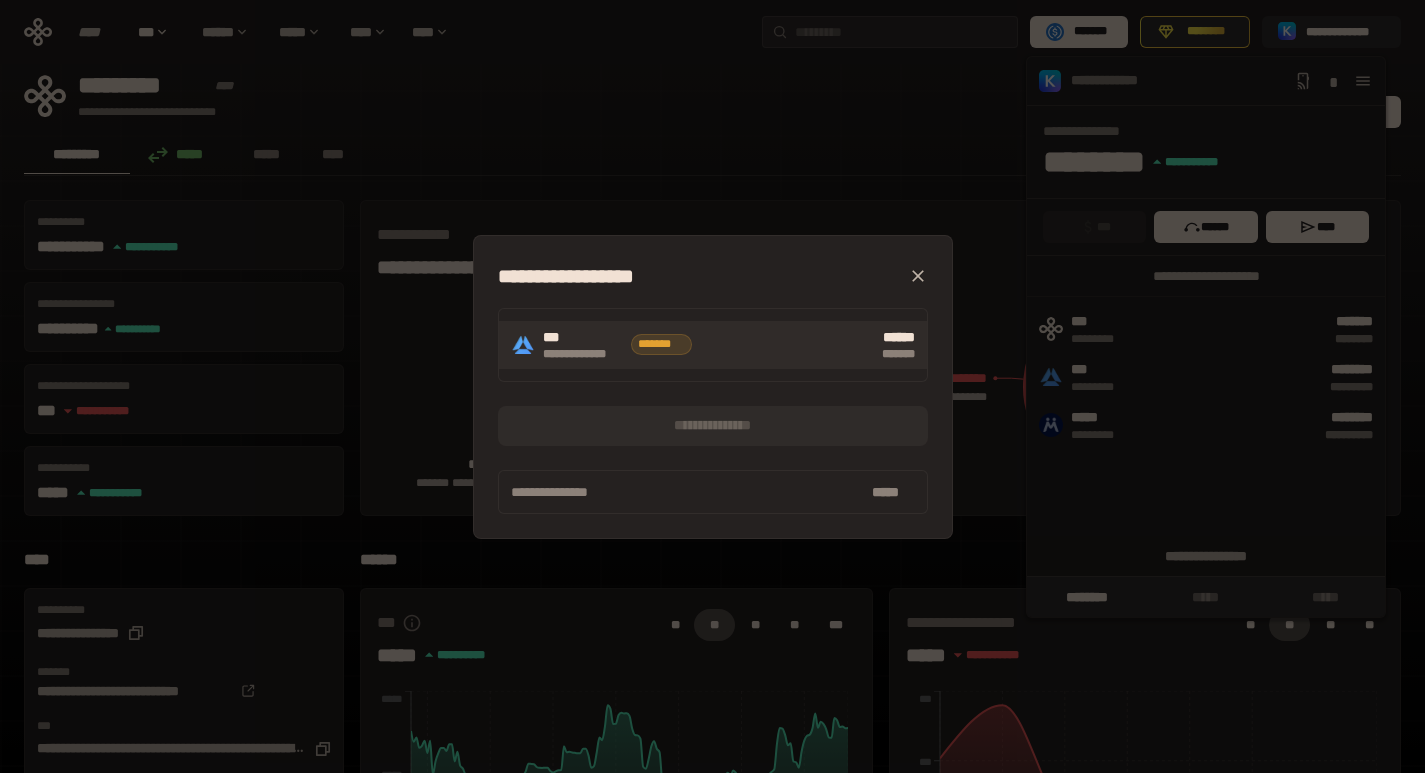 click on "****** *******" at bounding box center [807, 345] 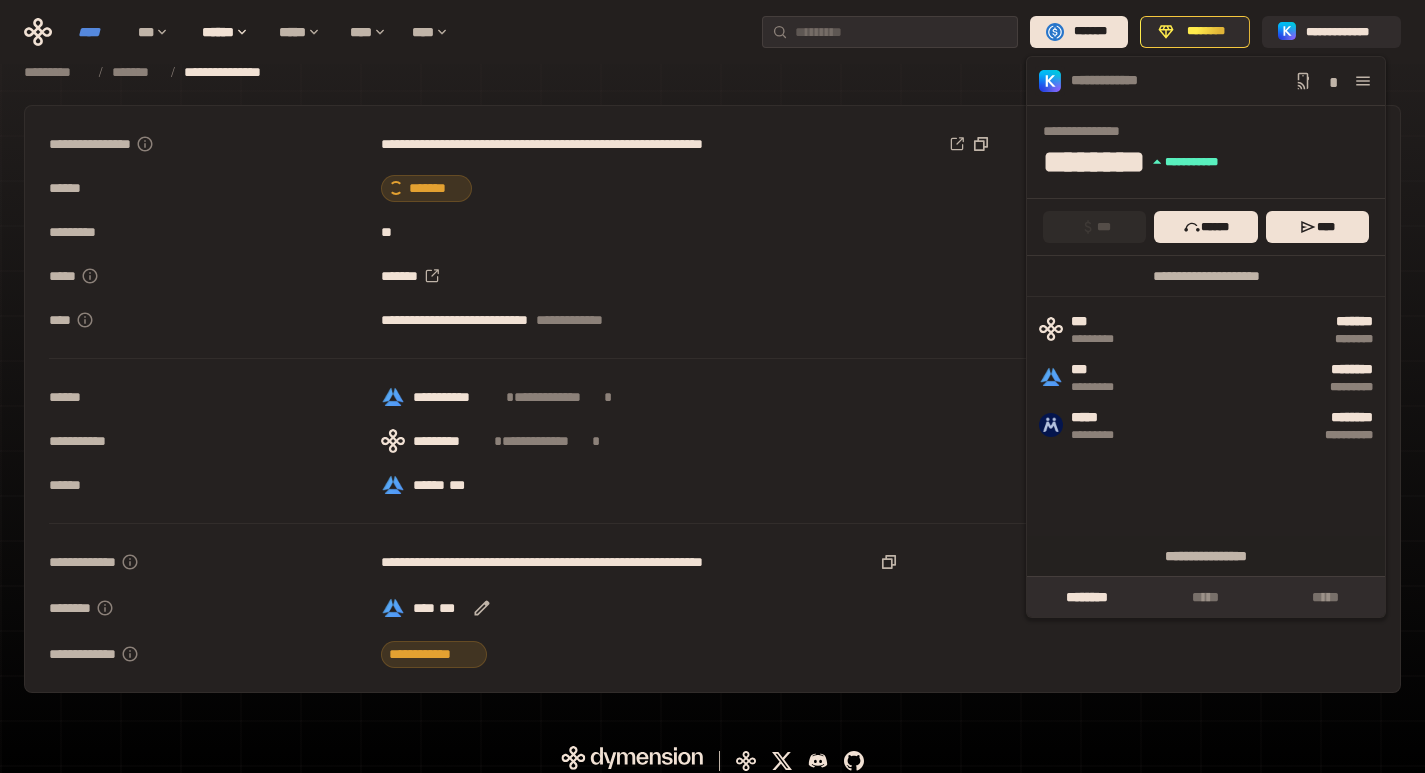 click on "****" at bounding box center (98, 32) 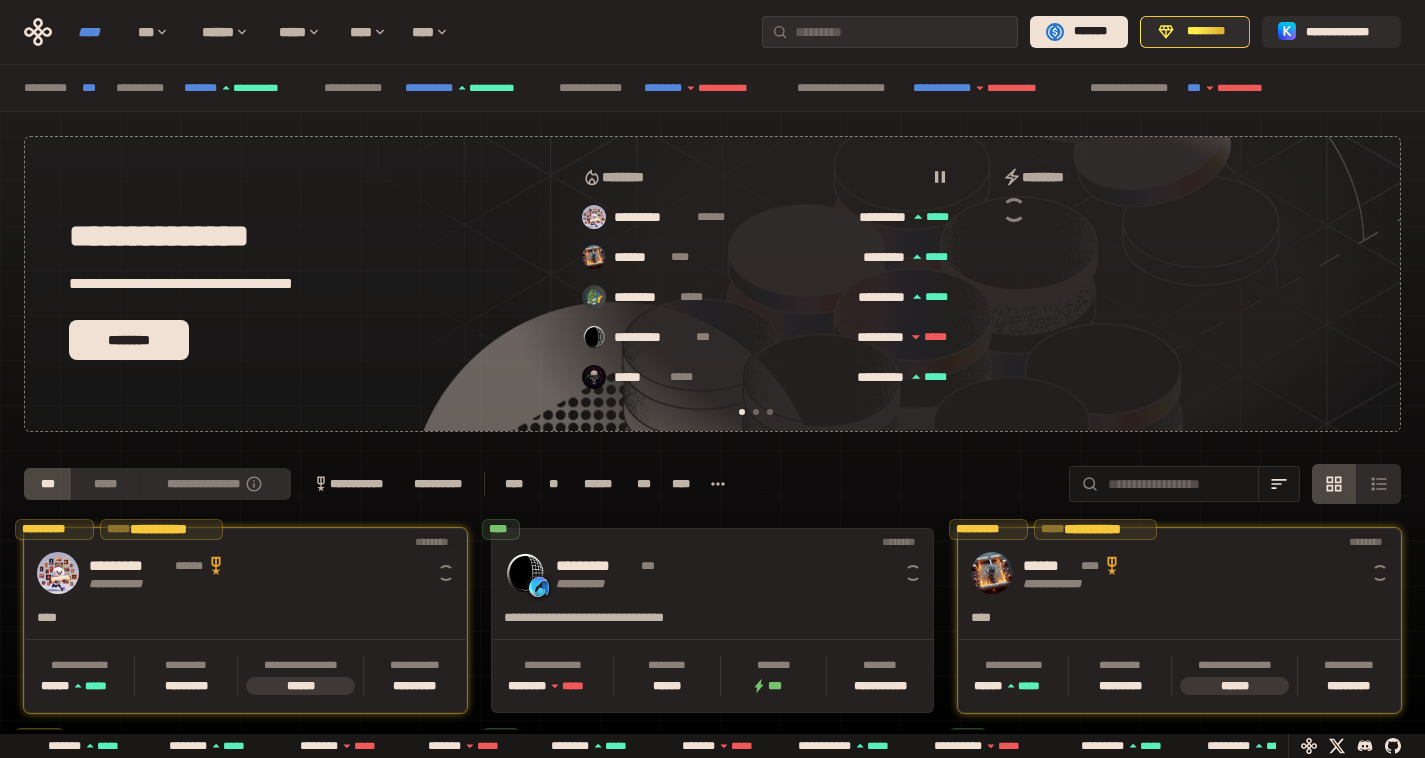 scroll, scrollTop: 0, scrollLeft: 16, axis: horizontal 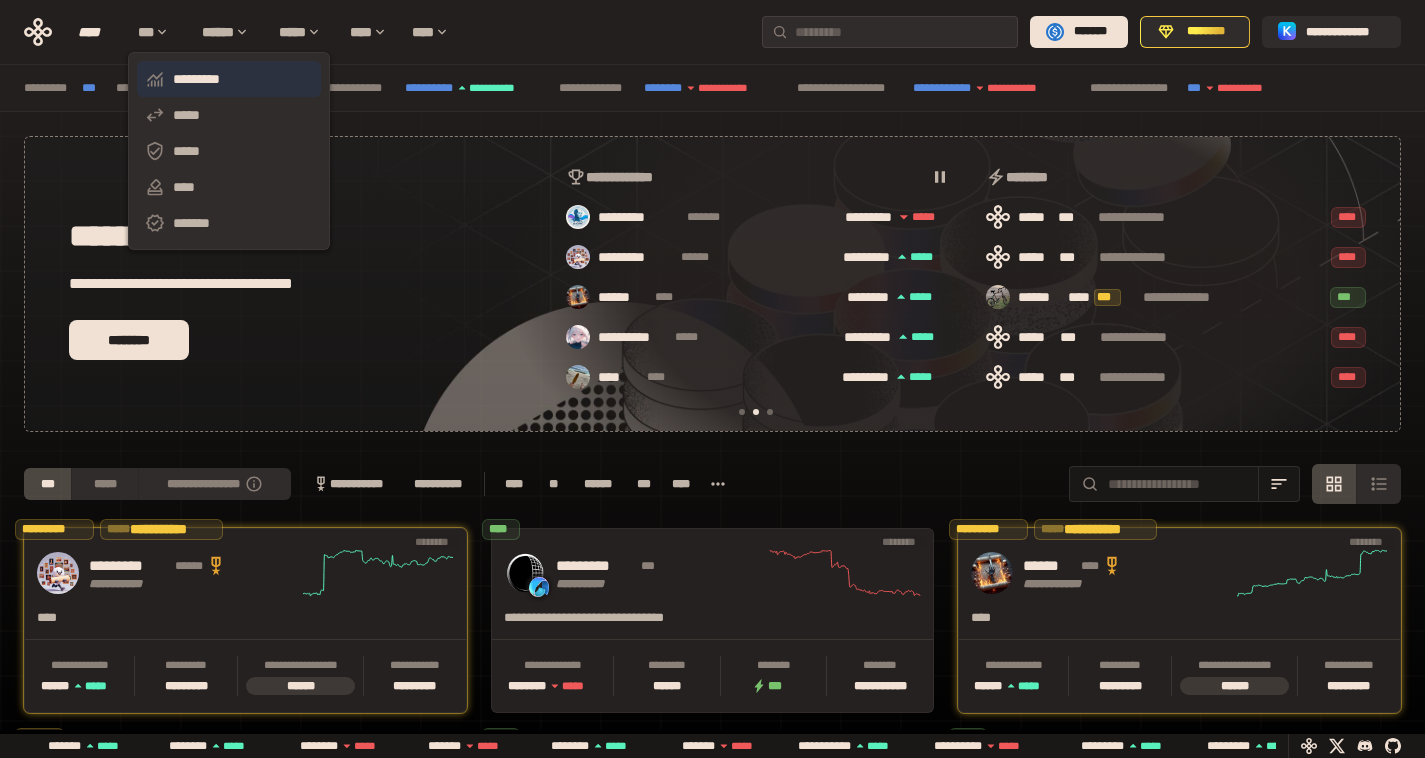 click on "*********" at bounding box center (229, 79) 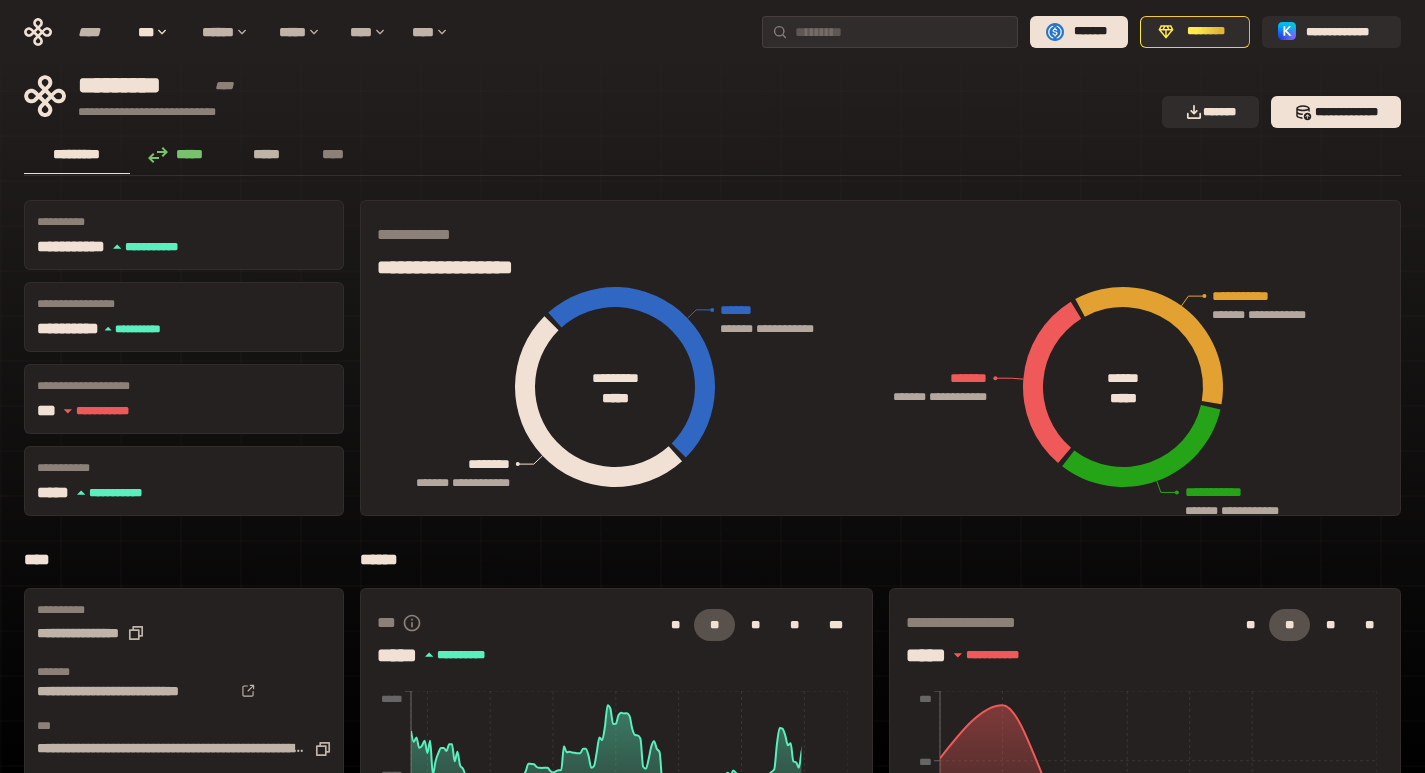 click on "*****" at bounding box center (267, 155) 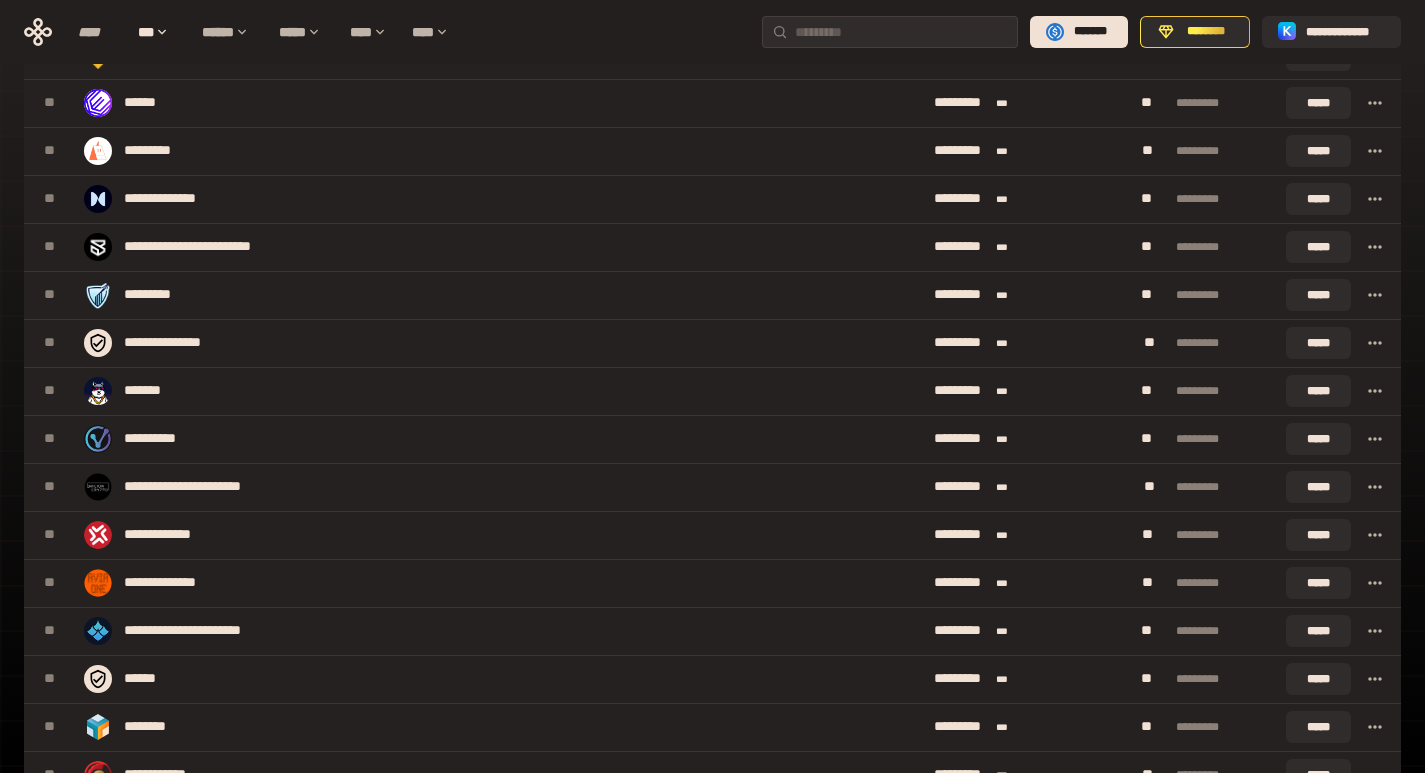 scroll, scrollTop: 2000, scrollLeft: 0, axis: vertical 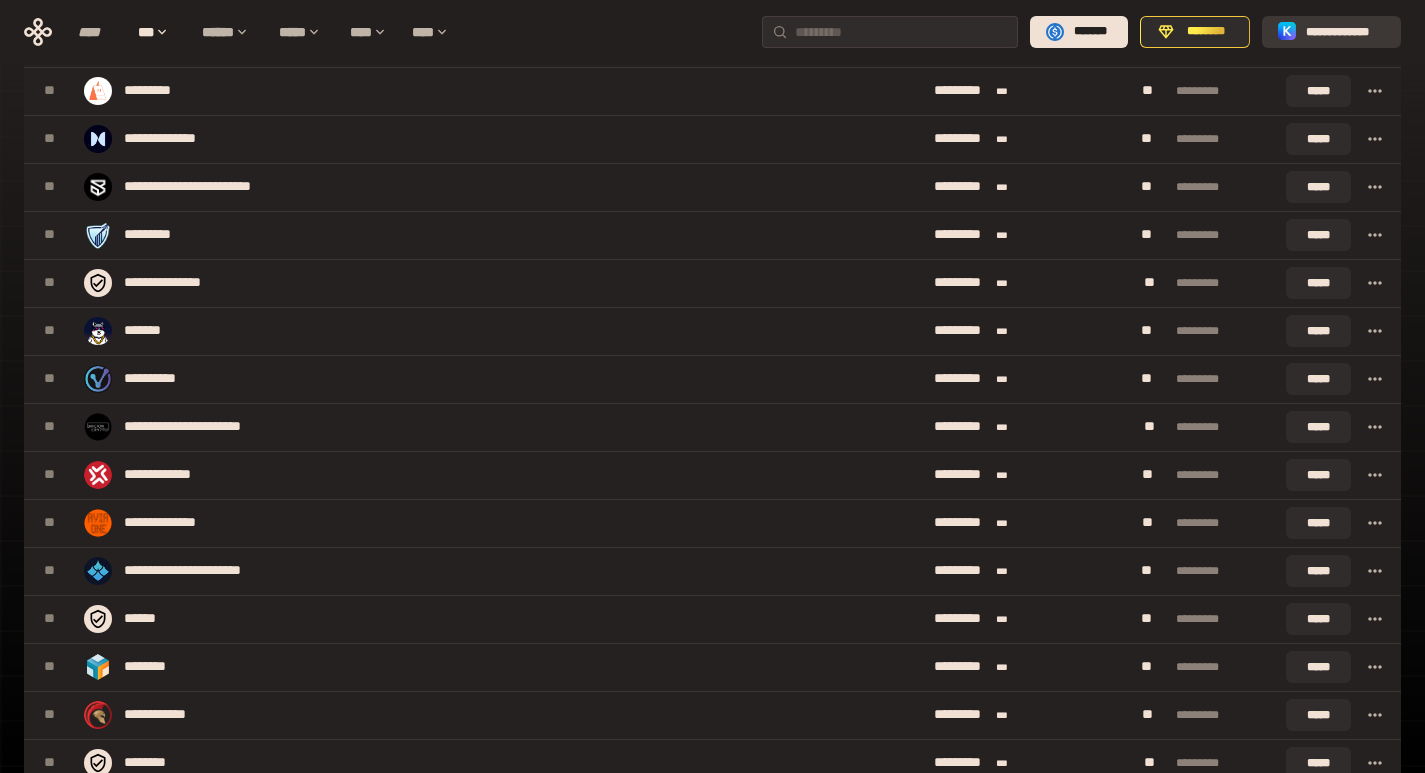 click on "**********" at bounding box center [1345, 32] 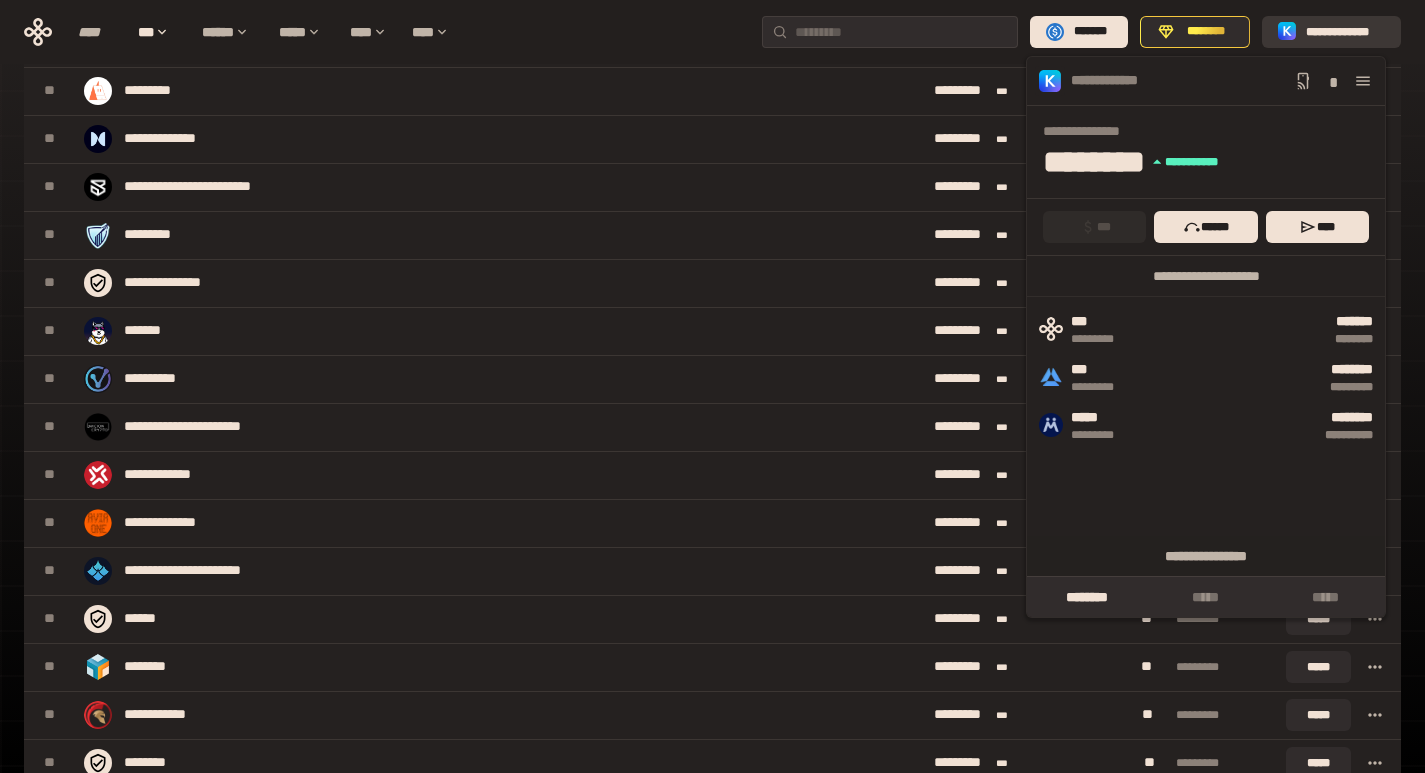 click on "**********" at bounding box center [1345, 32] 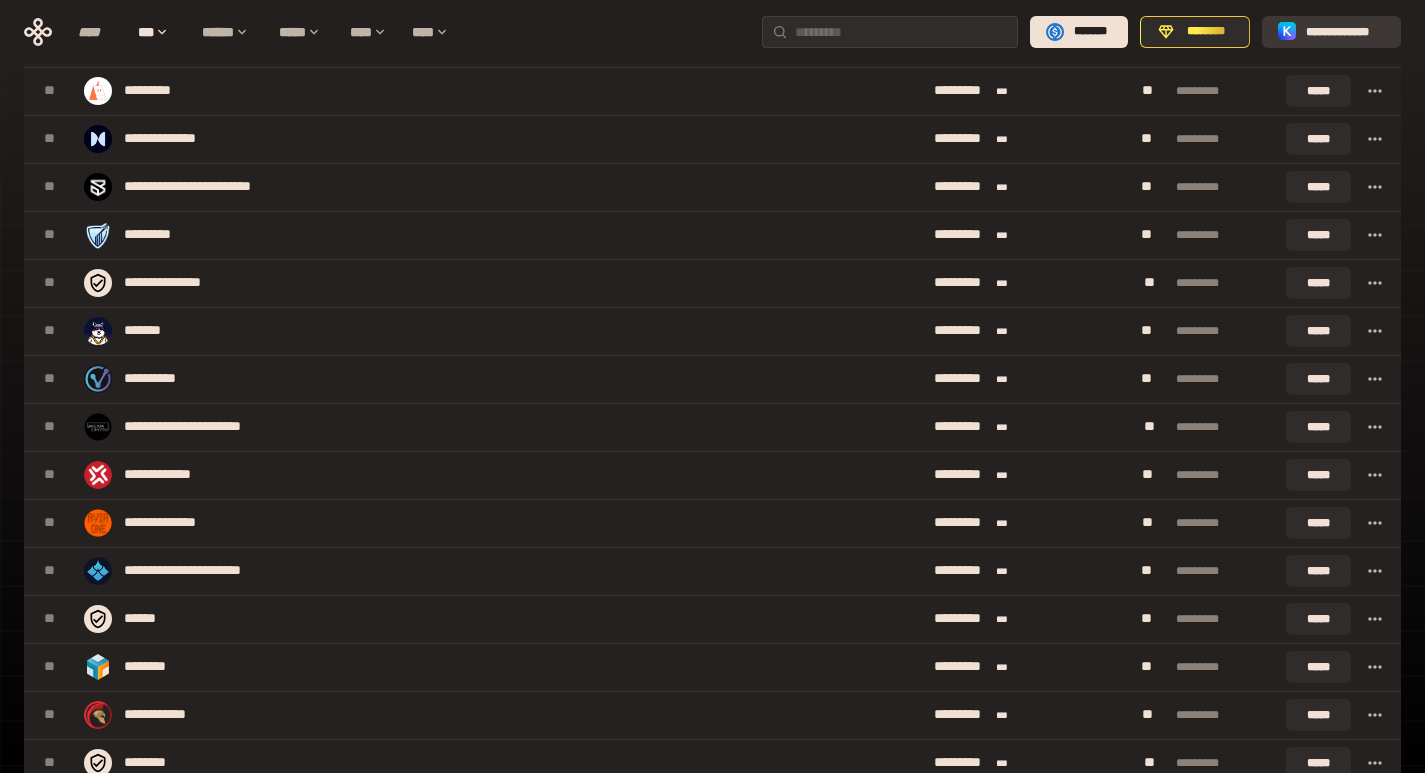 click on "**********" at bounding box center [1345, 32] 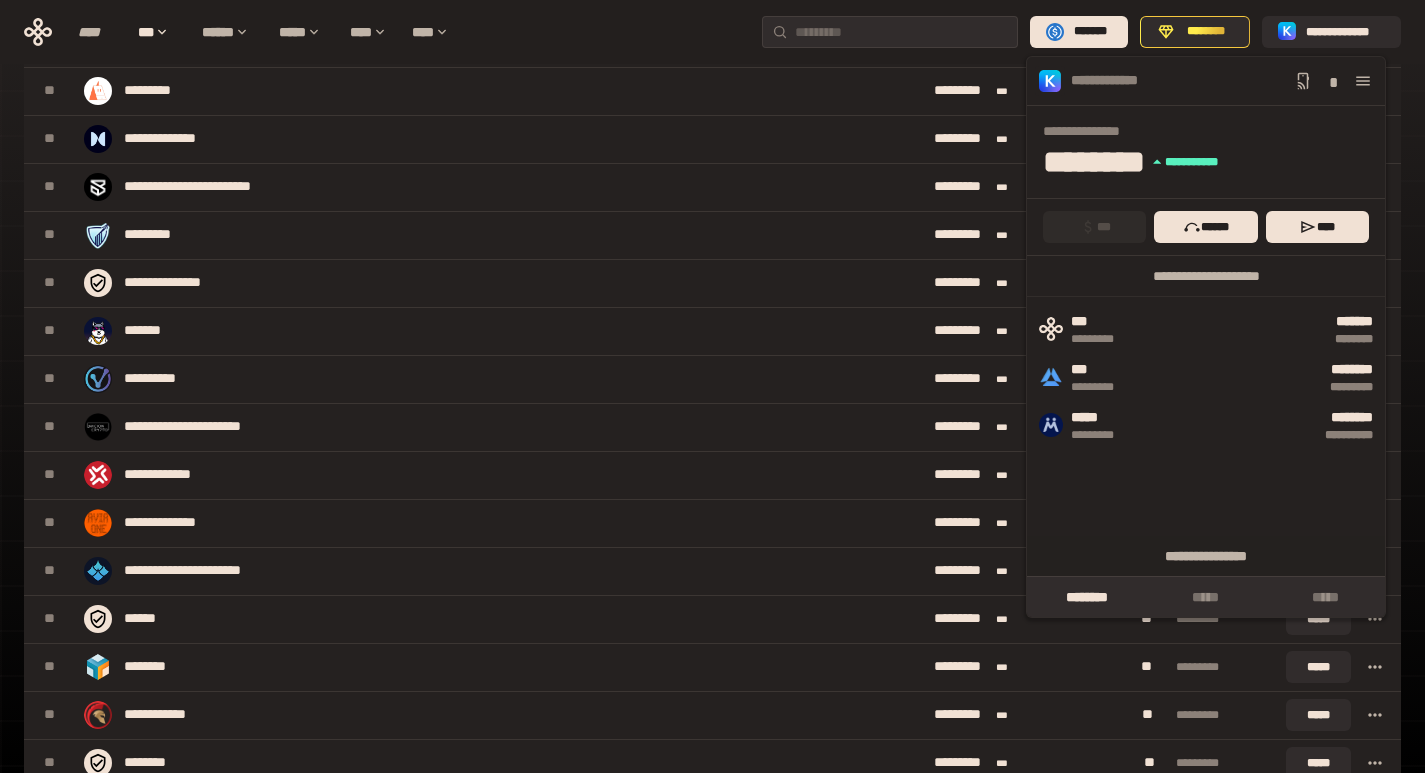 click 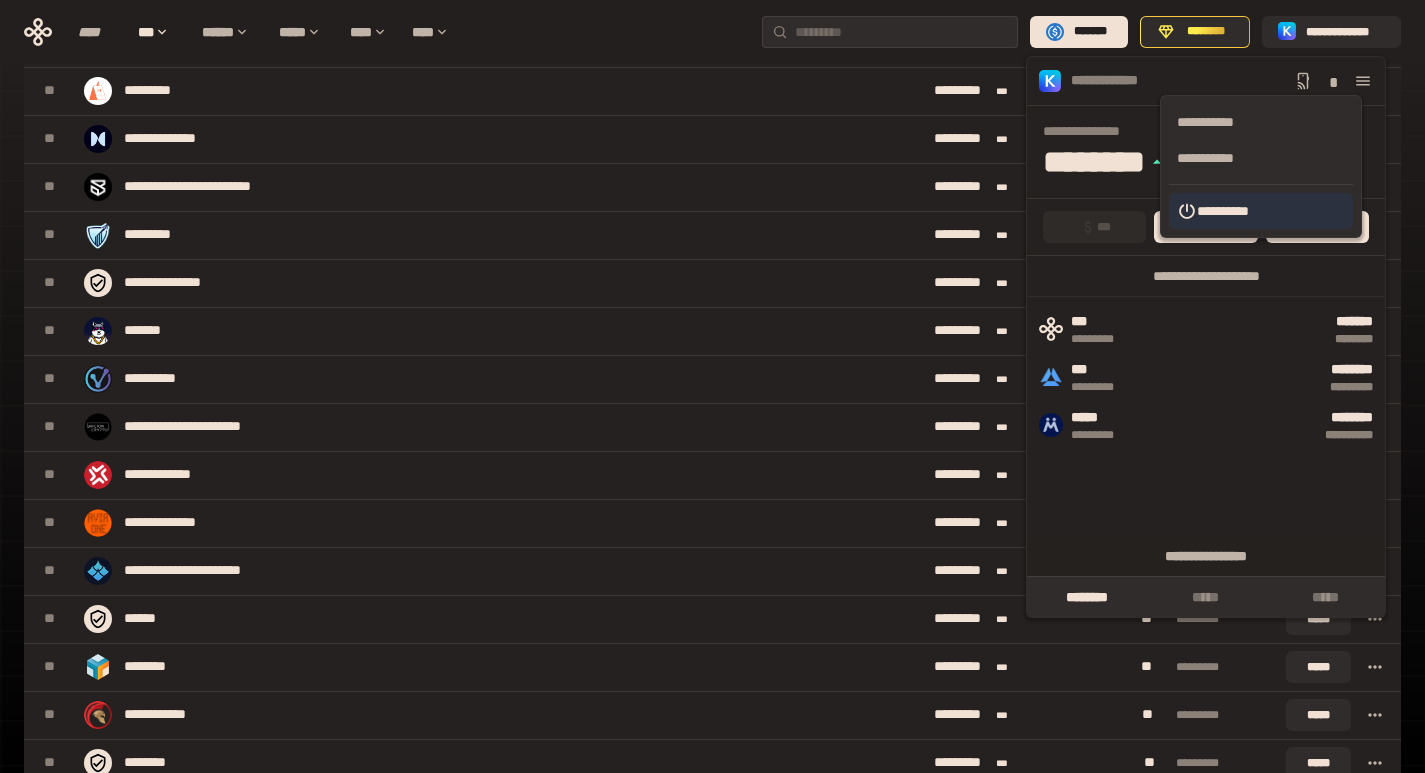 click on "**********" at bounding box center [1261, 211] 